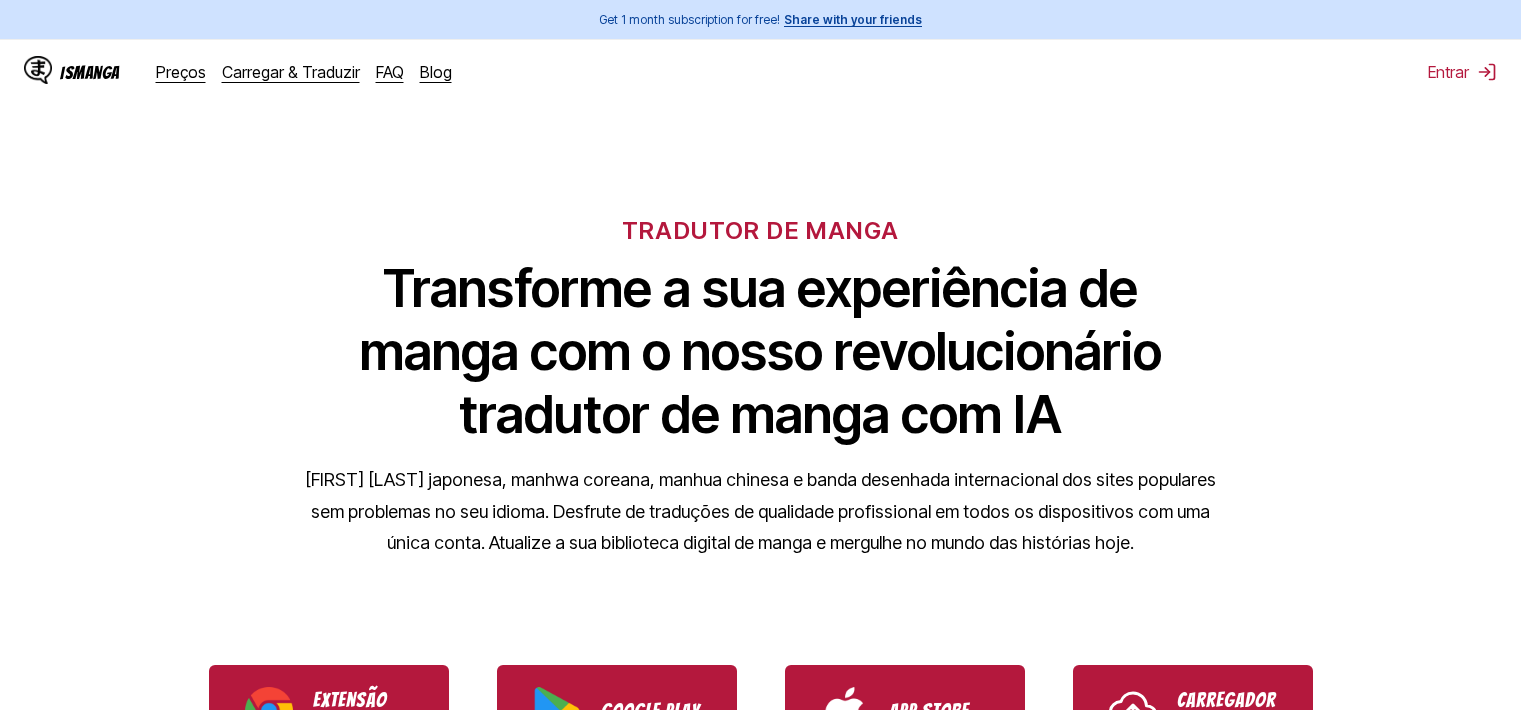 scroll, scrollTop: 0, scrollLeft: 0, axis: both 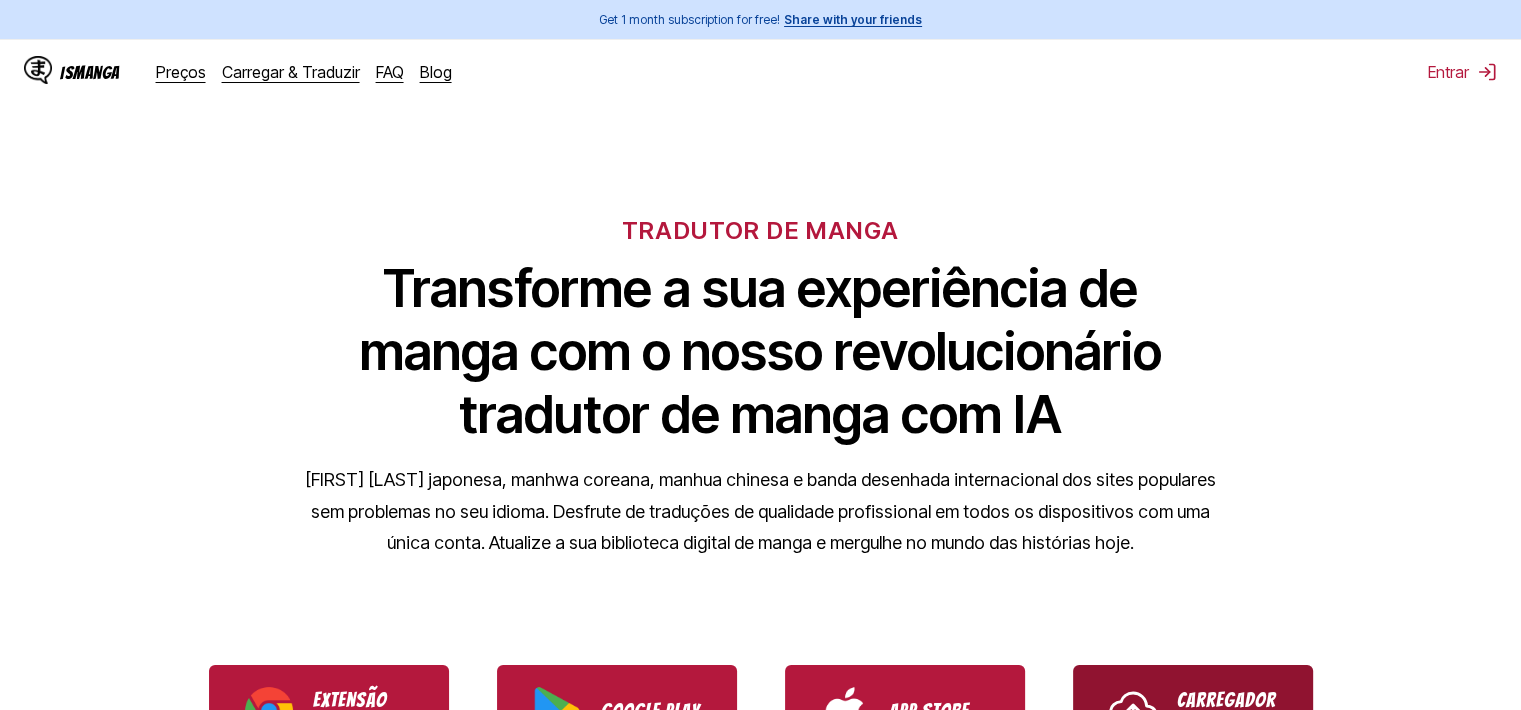 click on "Carregador Local" at bounding box center (1193, 711) 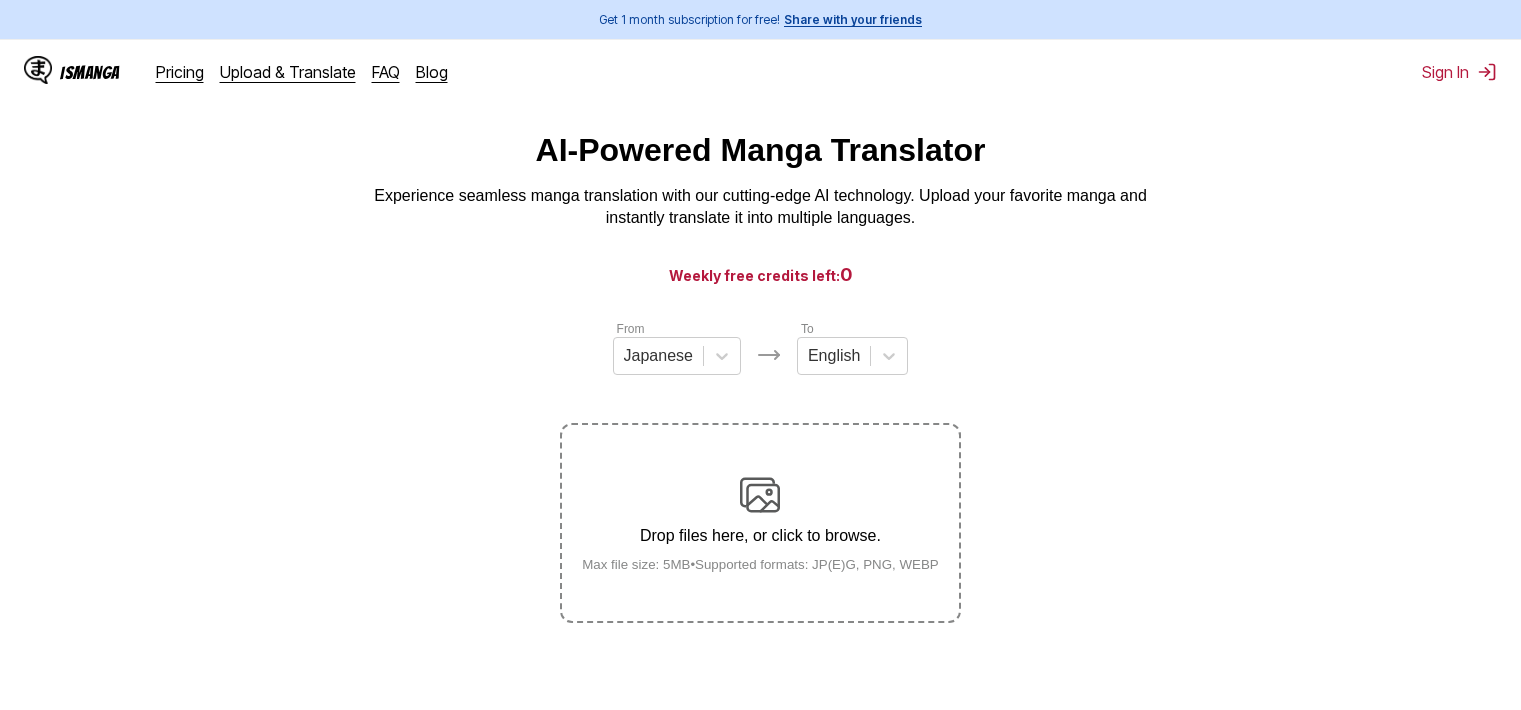 scroll, scrollTop: 0, scrollLeft: 0, axis: both 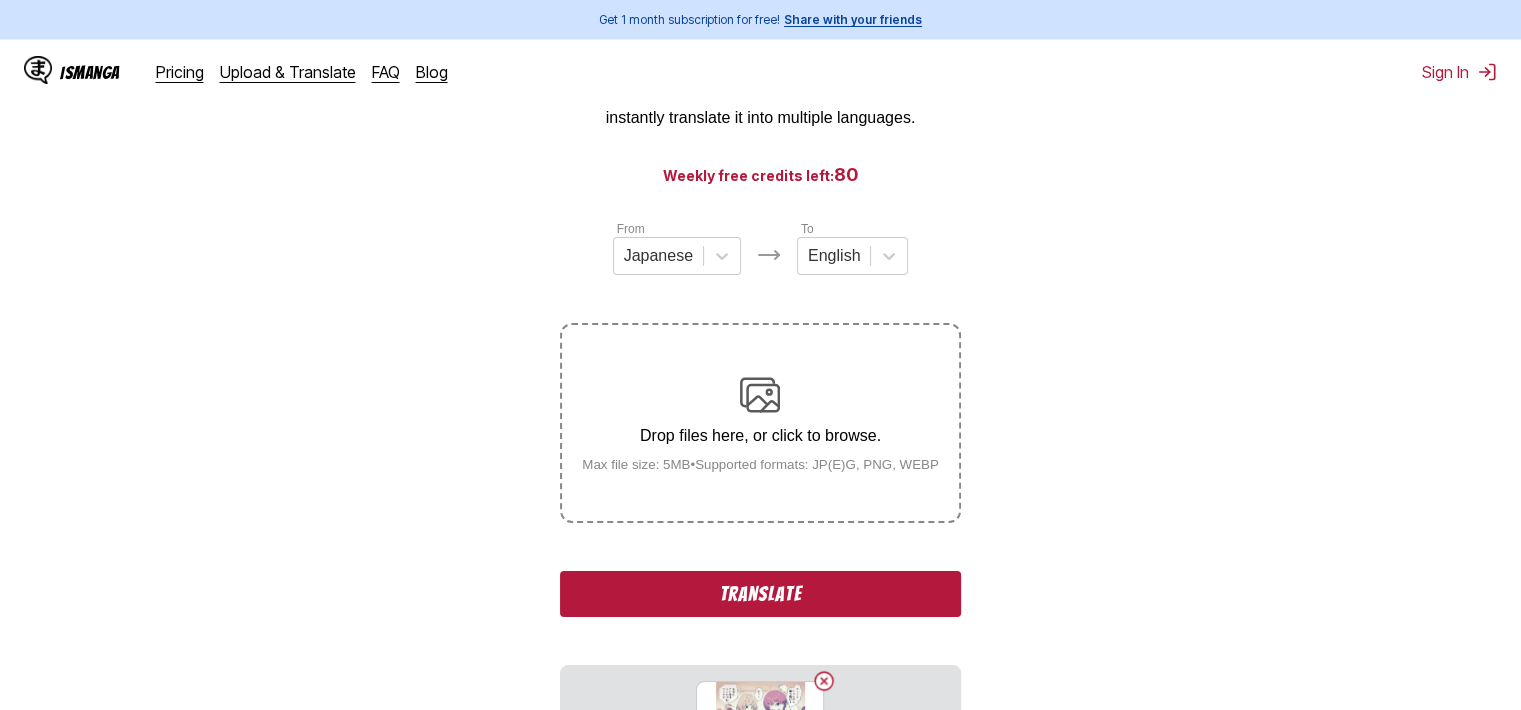 click on "Translate" at bounding box center (760, 594) 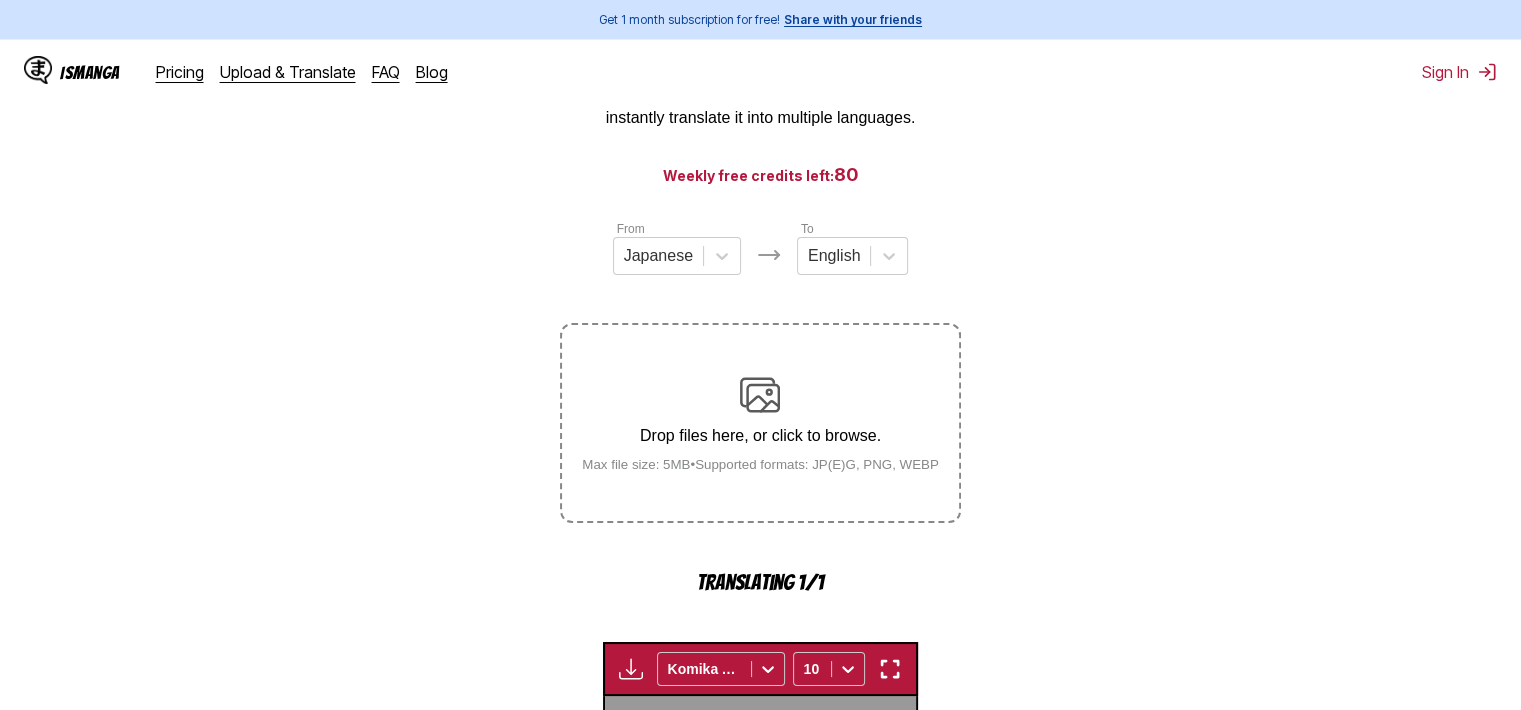 scroll, scrollTop: 606, scrollLeft: 0, axis: vertical 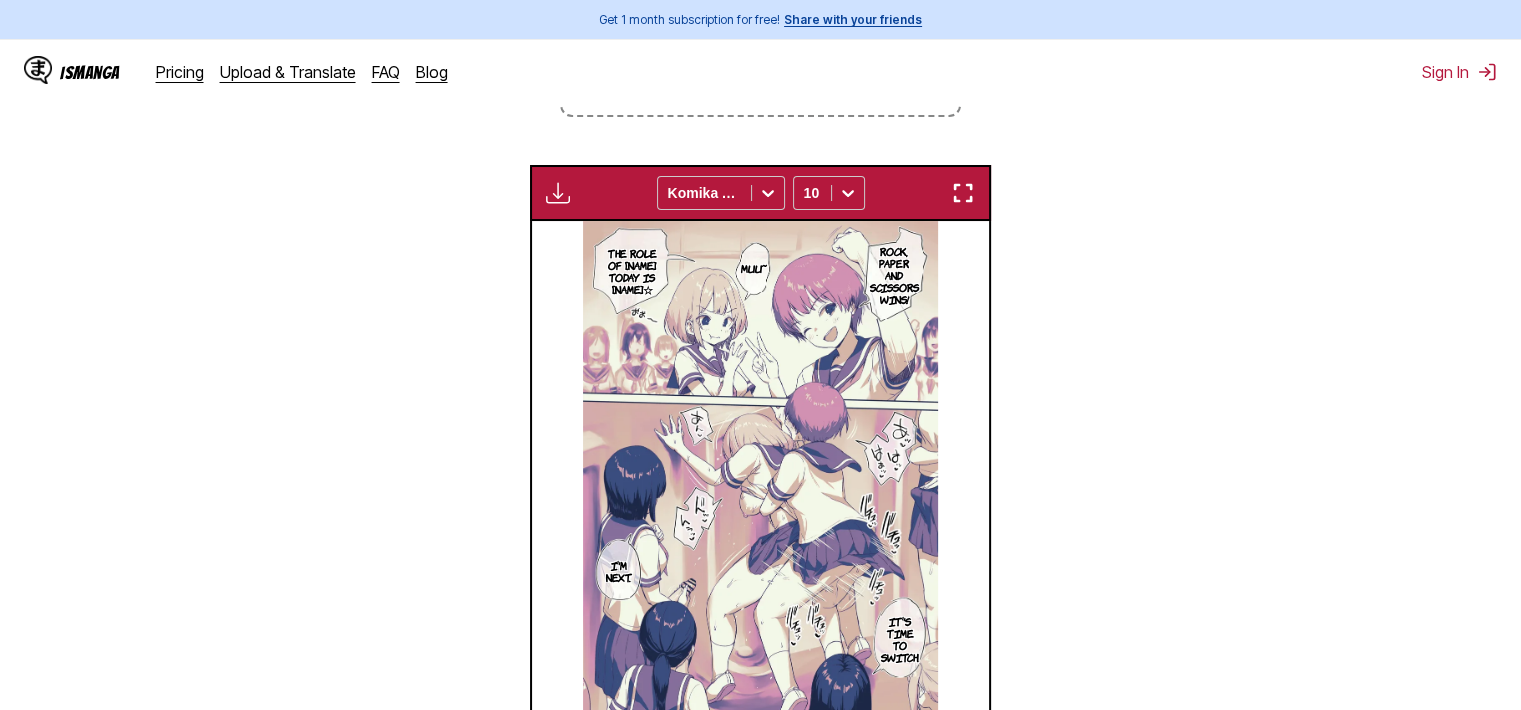 click at bounding box center [963, 193] 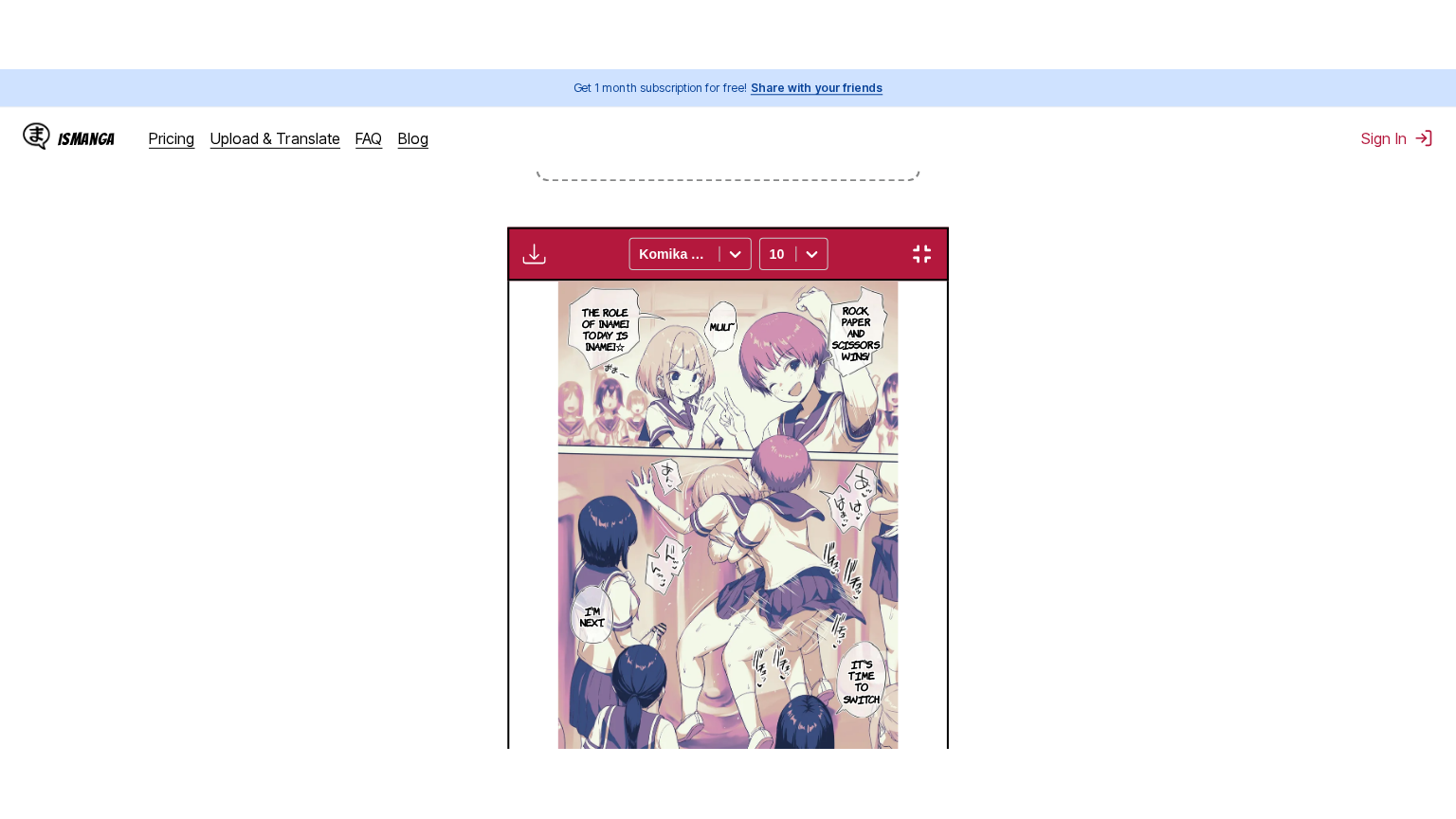 scroll, scrollTop: 220, scrollLeft: 0, axis: vertical 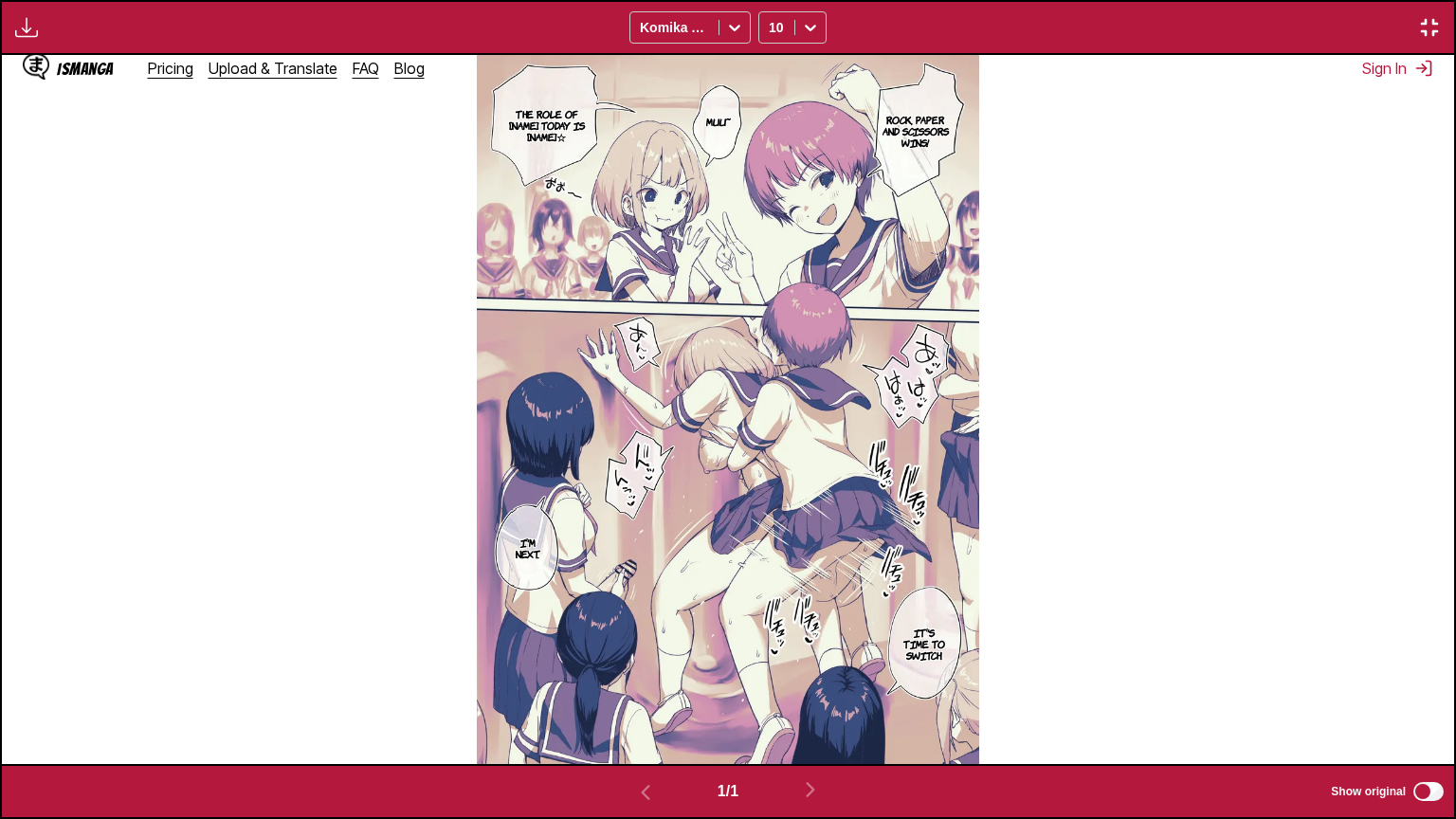 click on "Rock, paper and scissors wins!" at bounding box center (916, 132) 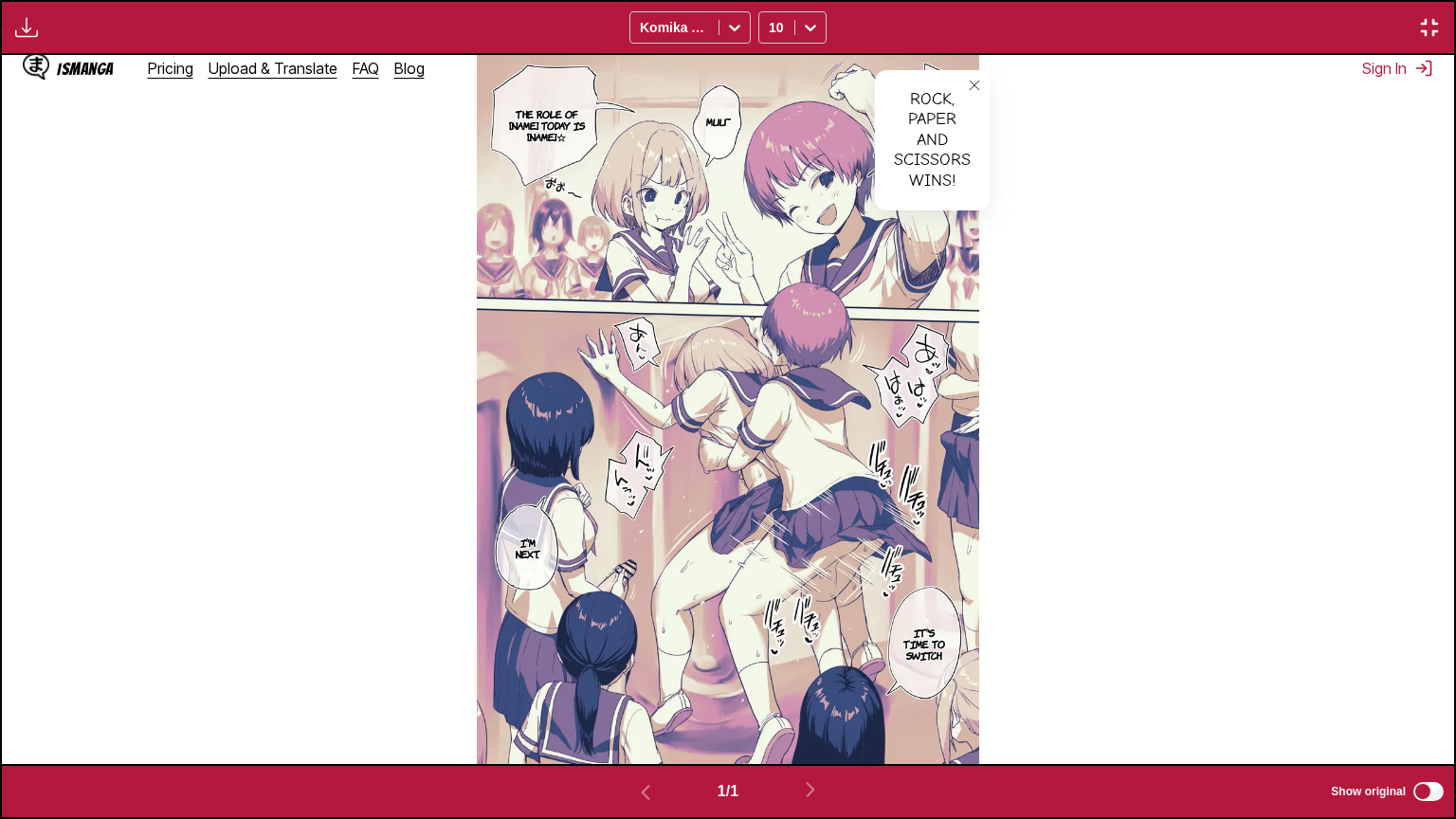 click on "The role of [NAME] today is [NAME]☆" at bounding box center [547, 125] 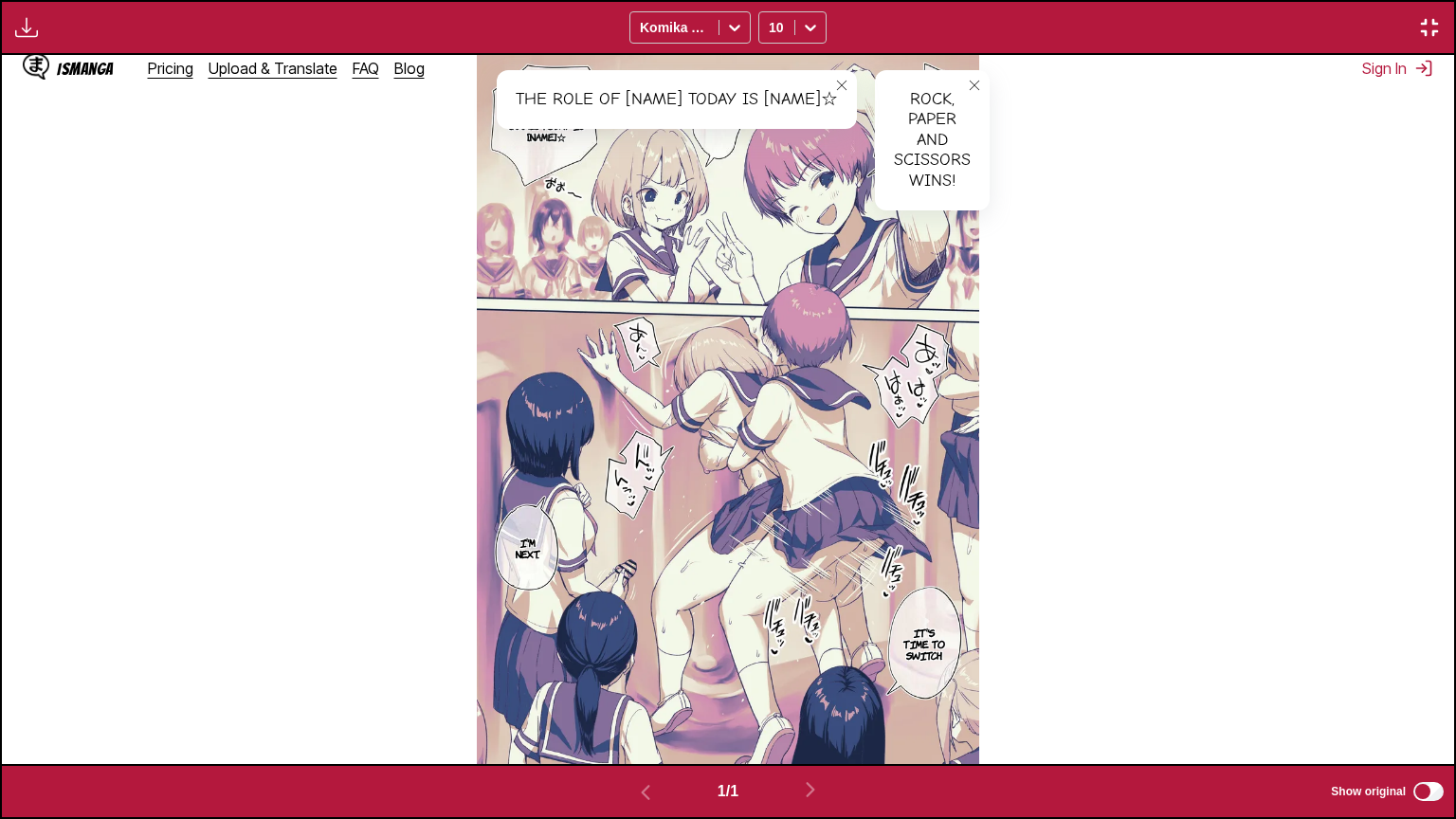 click at bounding box center [1429, 27] 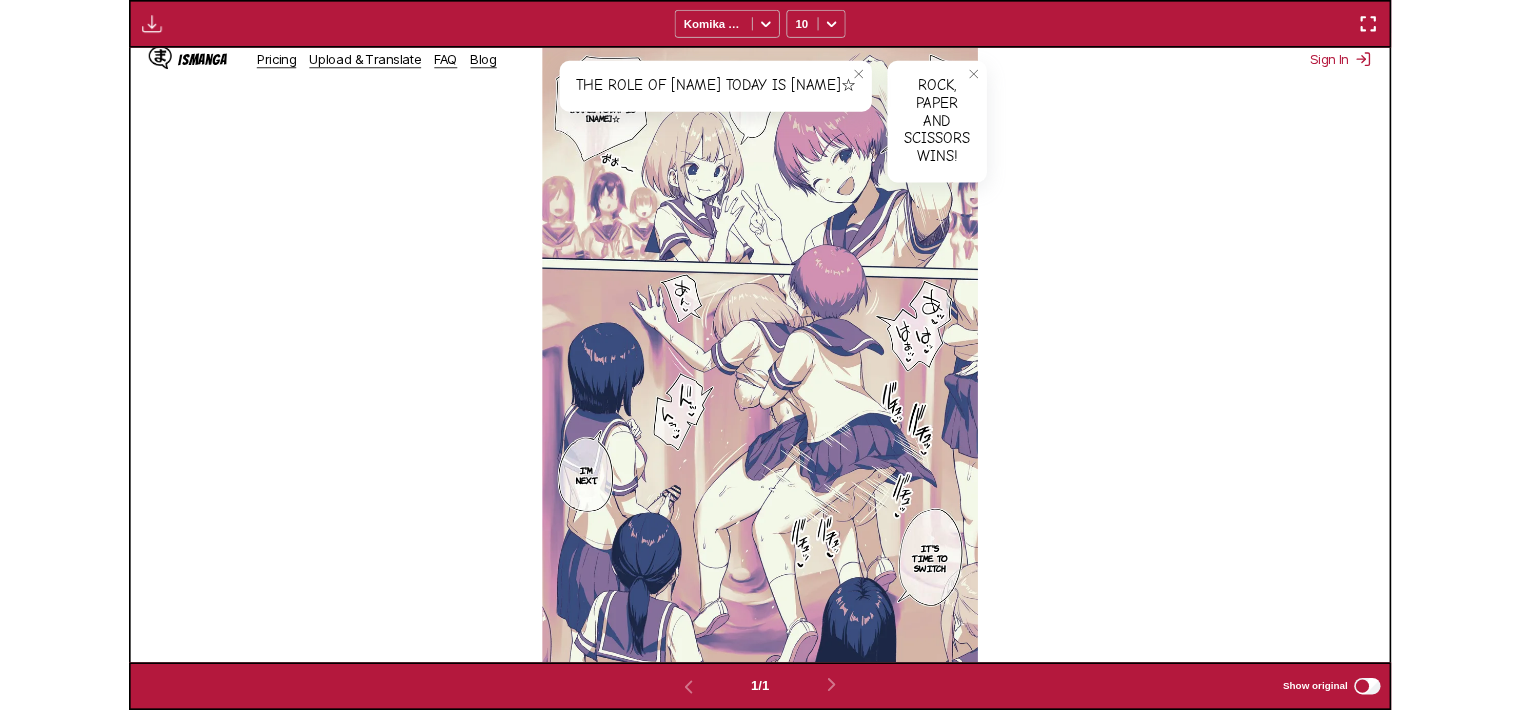 scroll, scrollTop: 521, scrollLeft: 0, axis: vertical 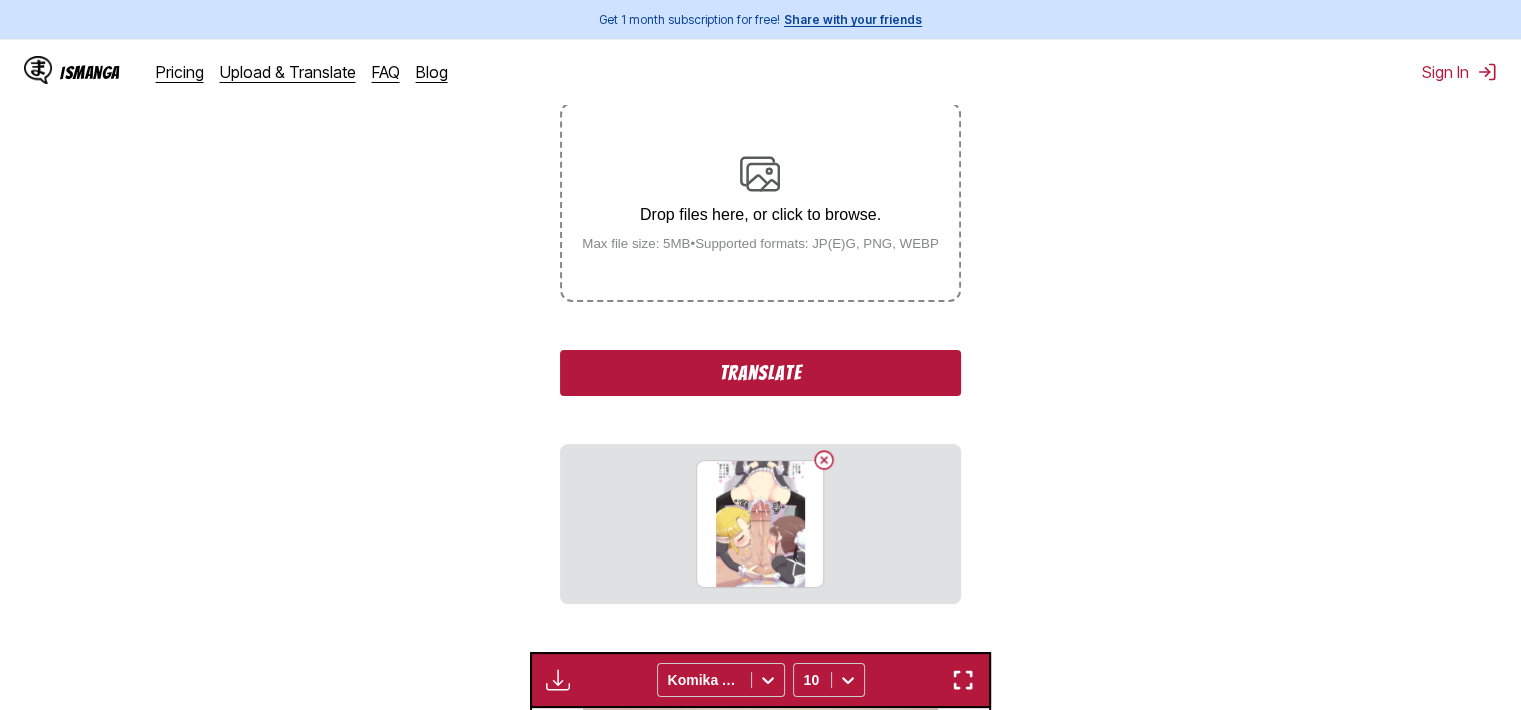 click on "Translate" at bounding box center (760, 373) 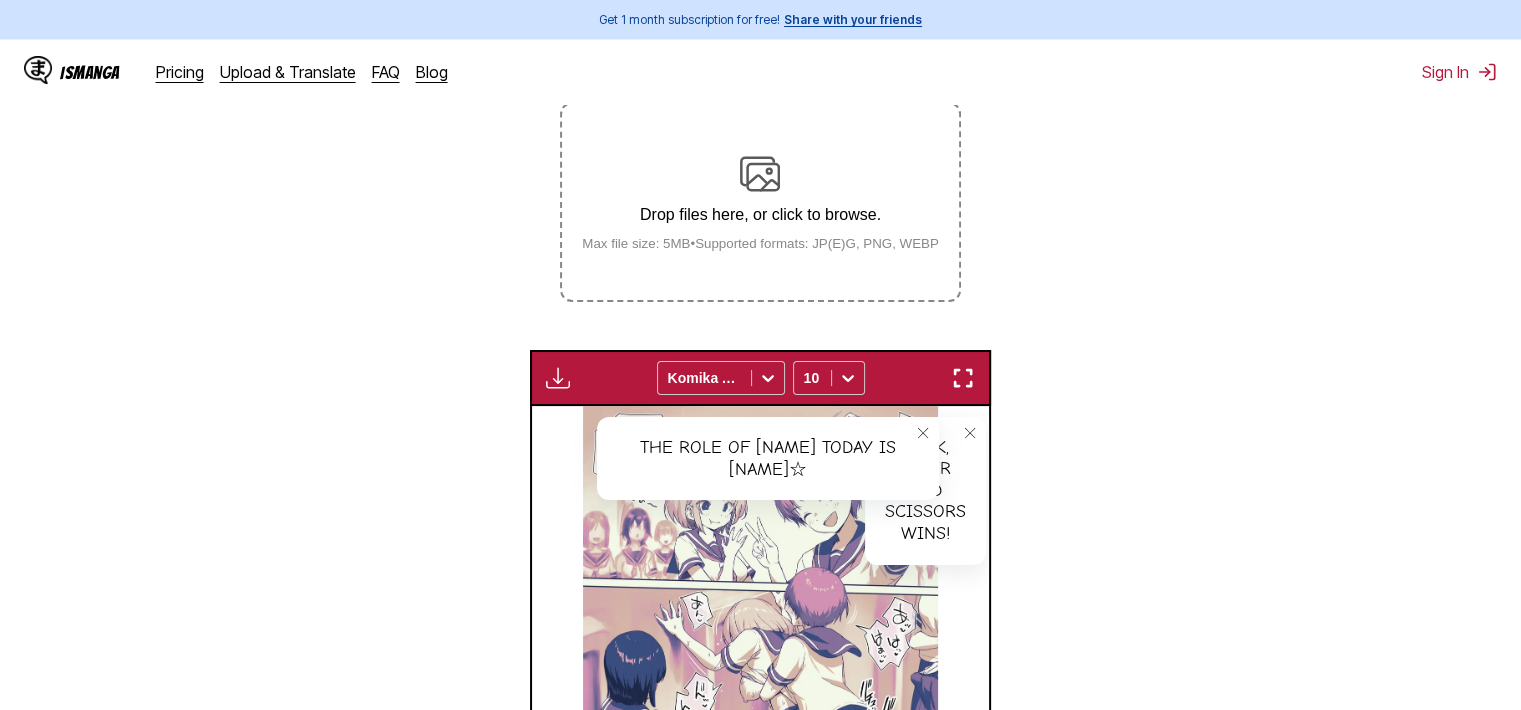 click at bounding box center [963, 378] 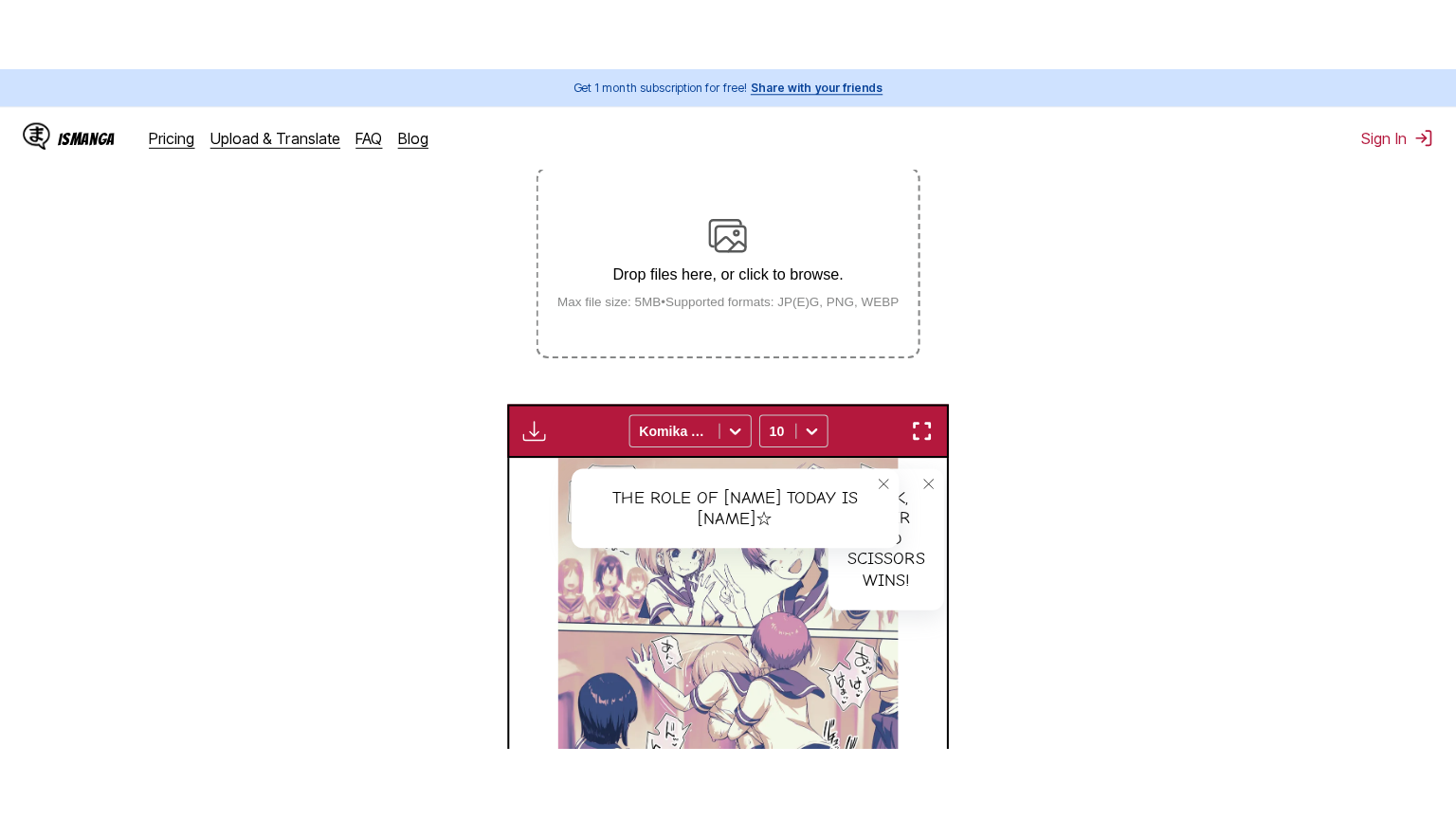 scroll, scrollTop: 220, scrollLeft: 0, axis: vertical 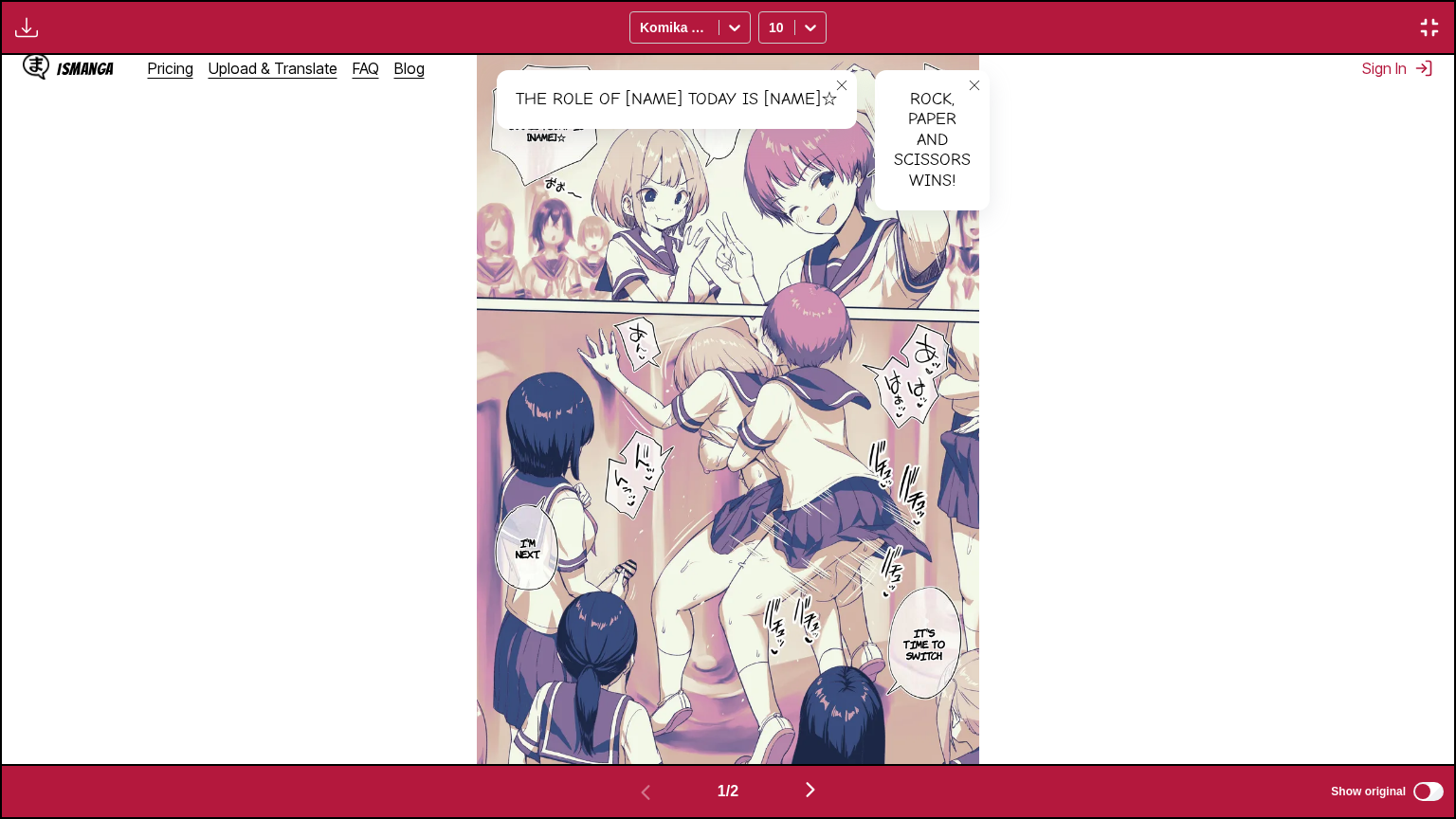 type 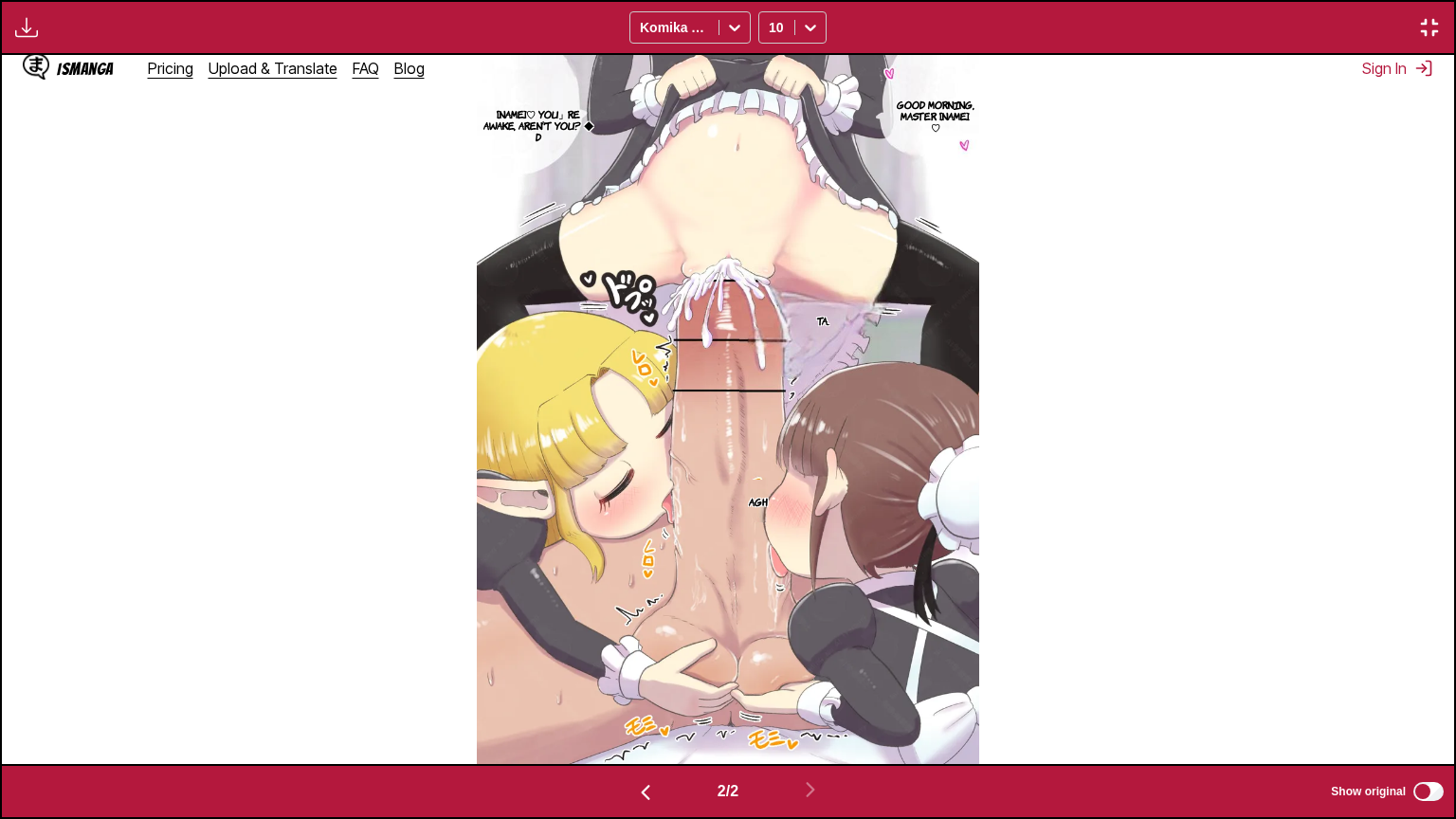 click on "[NAME]♡ You」re awake, aren't you? ◆ D" at bounding box center (538, 125) 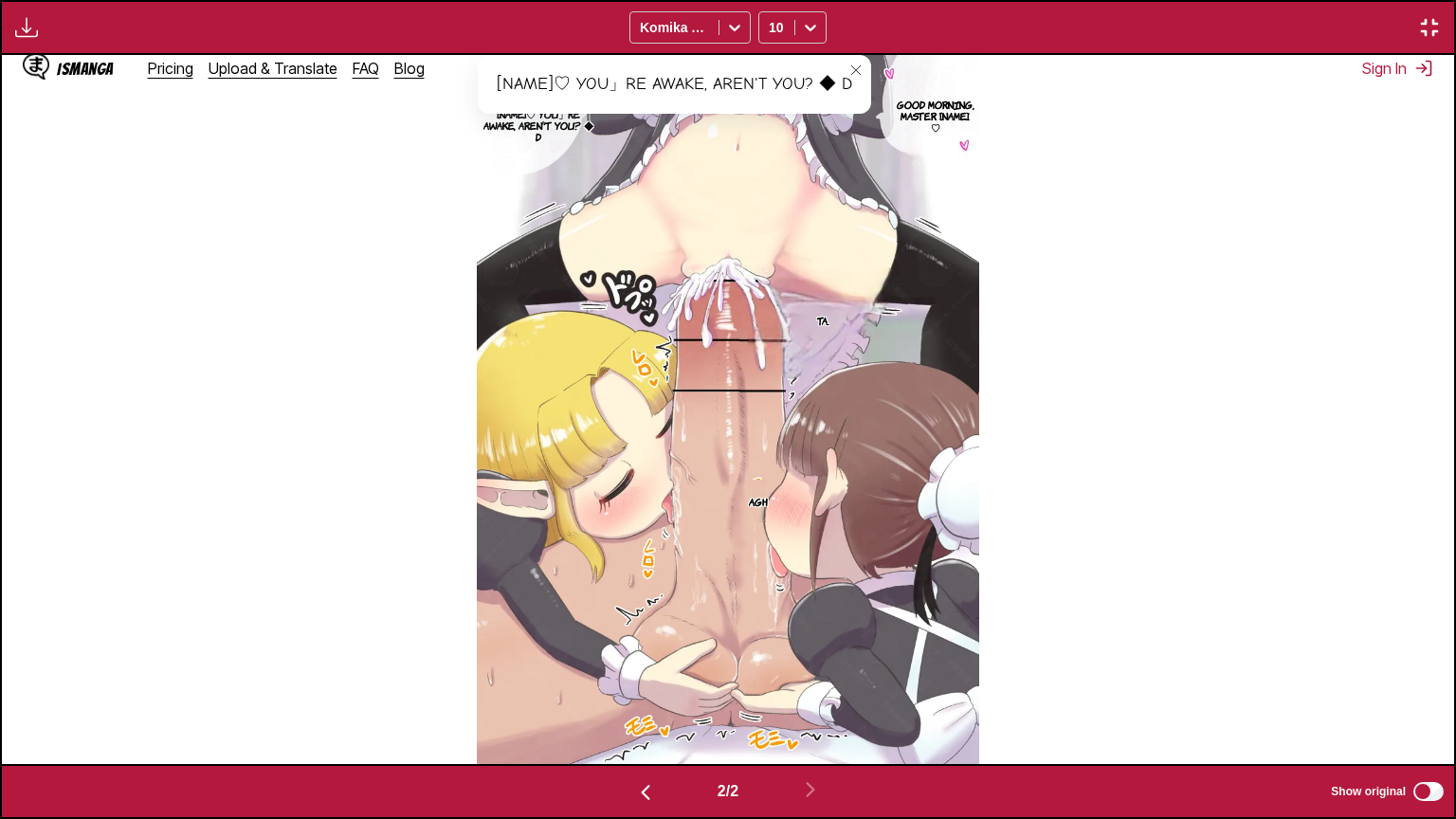 click at bounding box center [1429, 27] 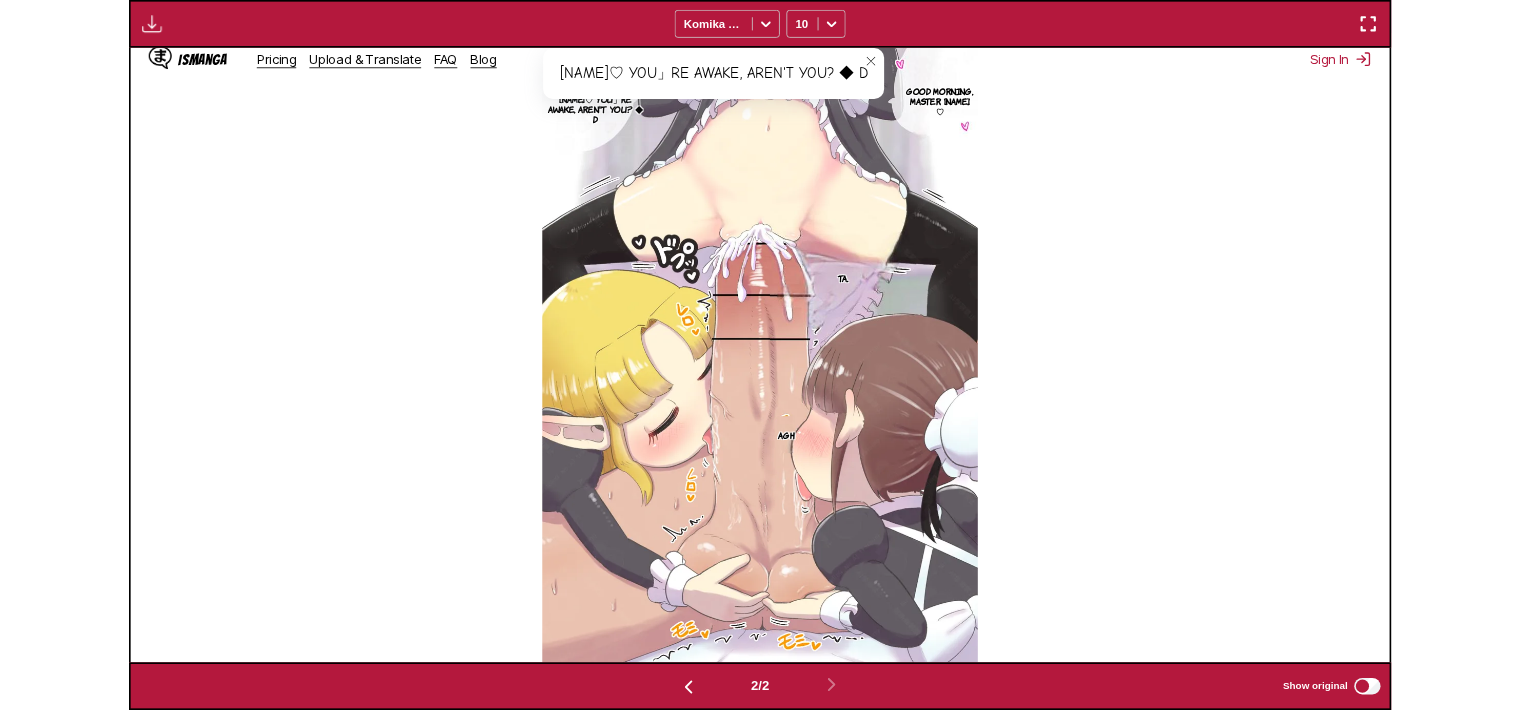 scroll, scrollTop: 521, scrollLeft: 0, axis: vertical 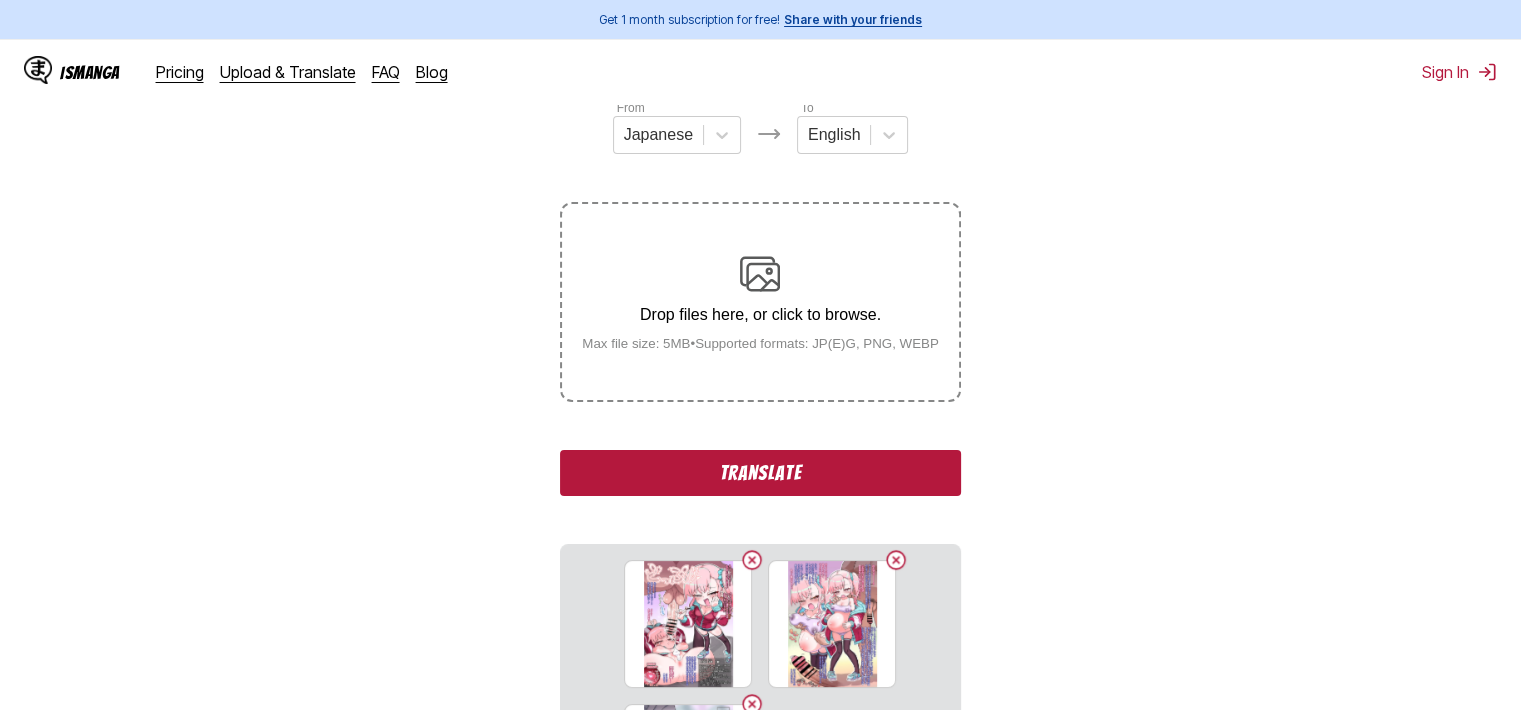 click on "Translate" at bounding box center [760, 473] 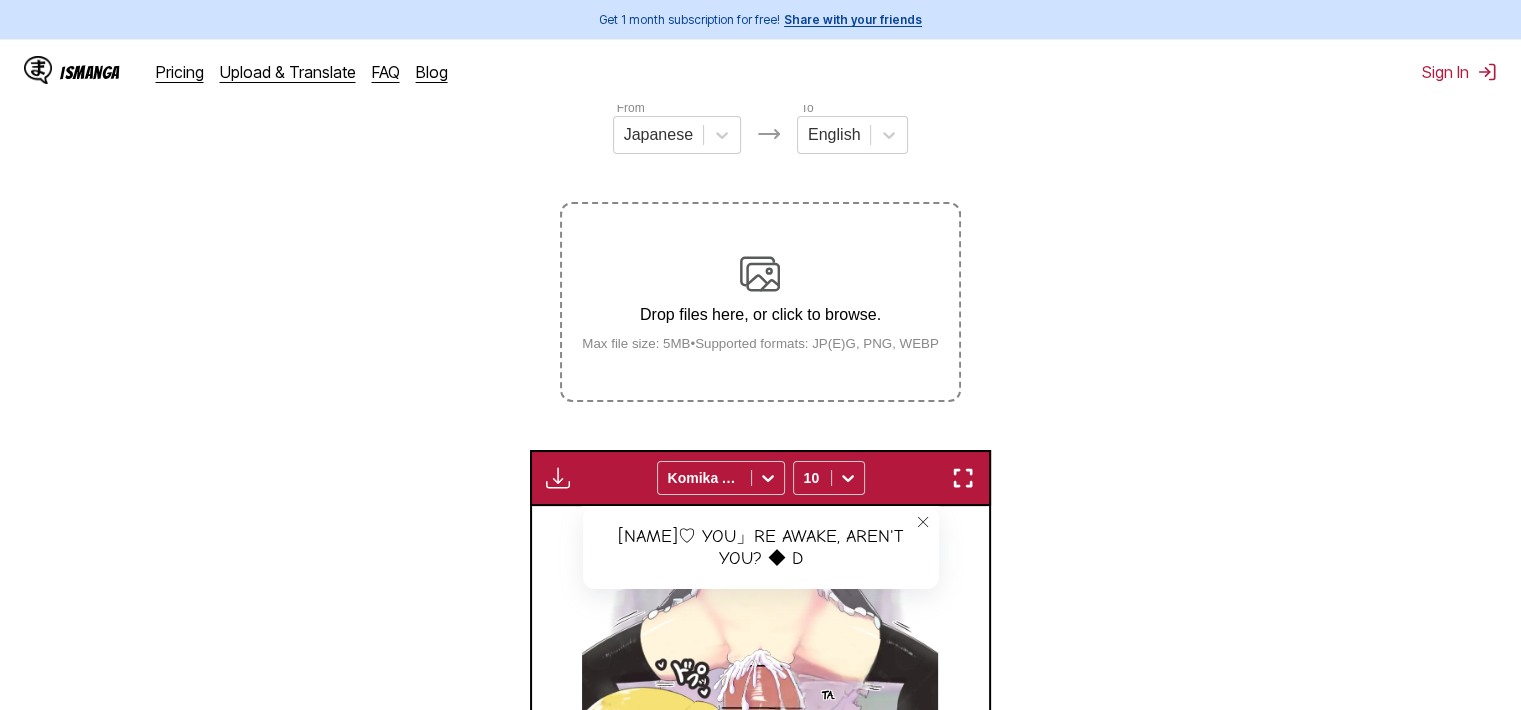 click at bounding box center (963, 478) 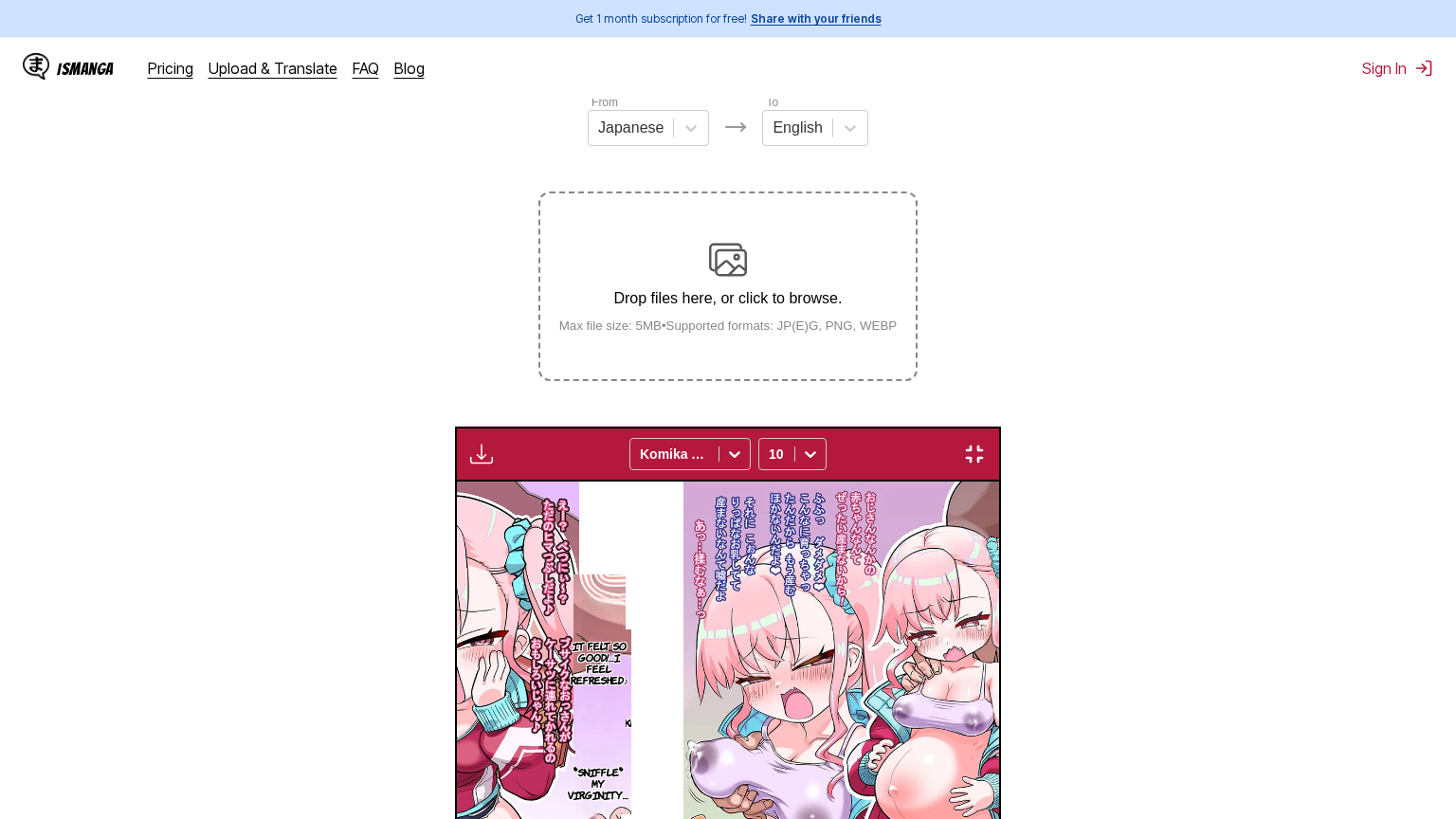 scroll, scrollTop: 0, scrollLeft: 2905, axis: horizontal 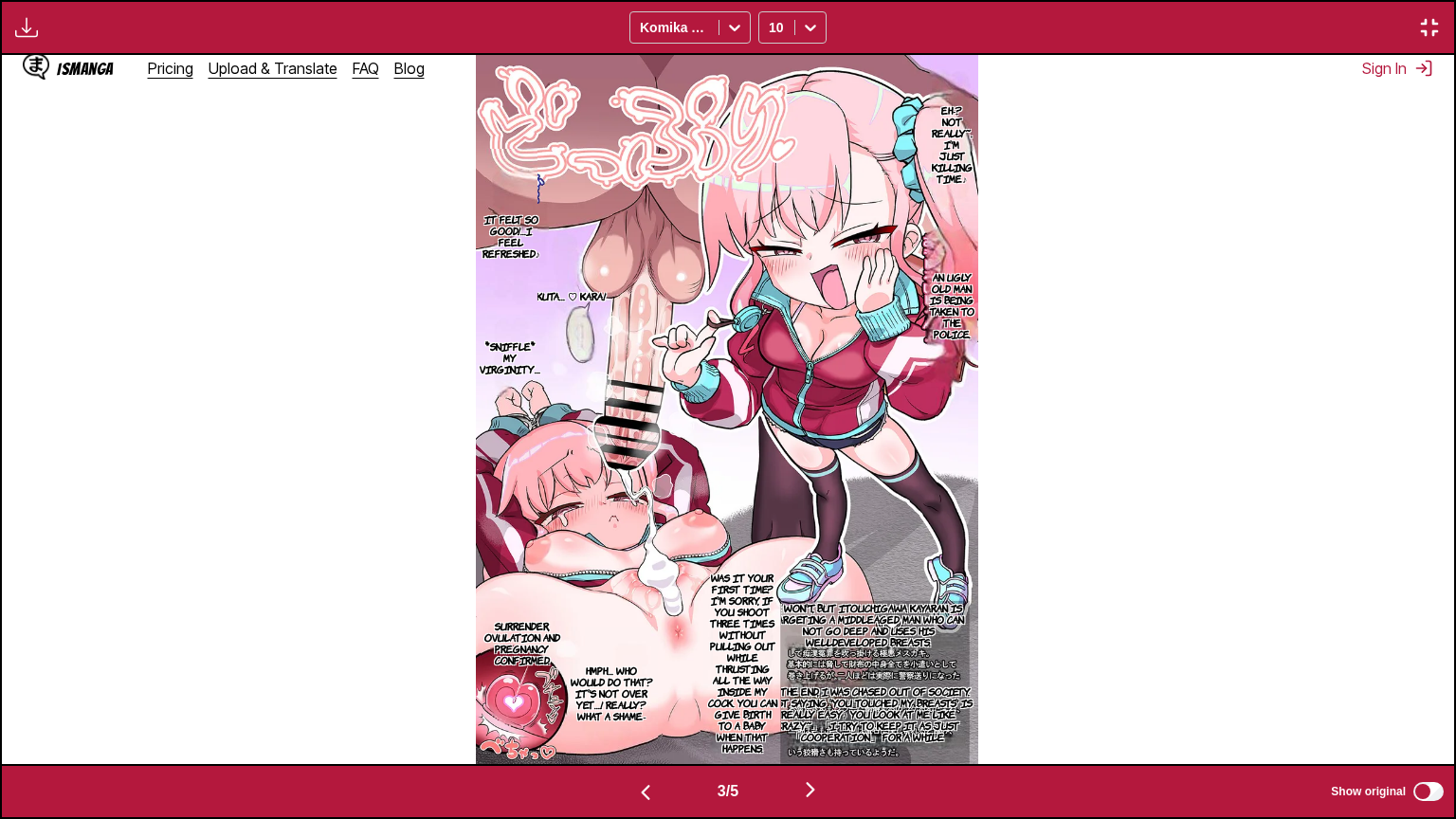 click on "Eh-? Not really~. I'm just killing time♪" at bounding box center (952, 144) 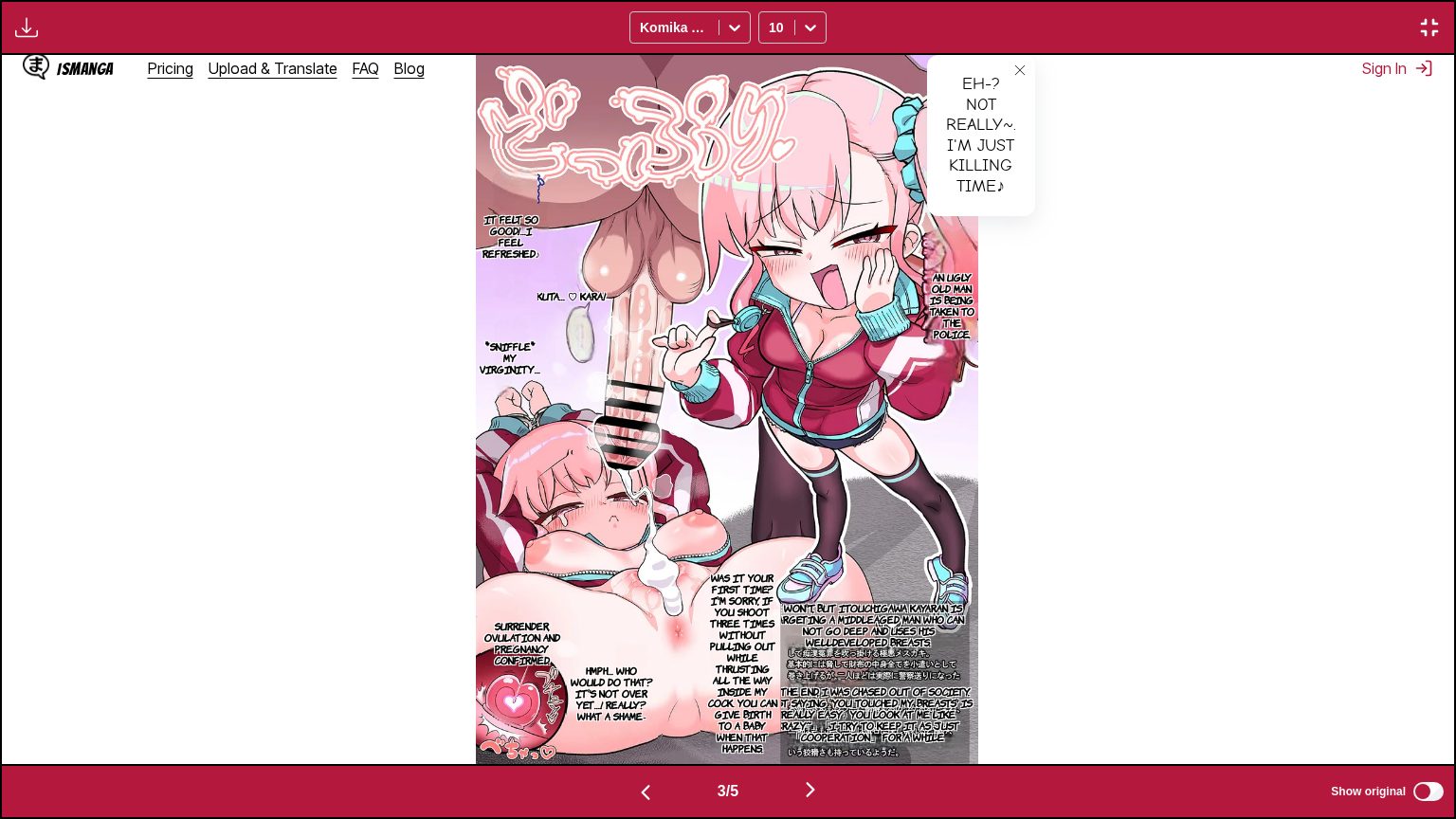 click on "An ugly old man is being taken to the police." at bounding box center (952, 305) 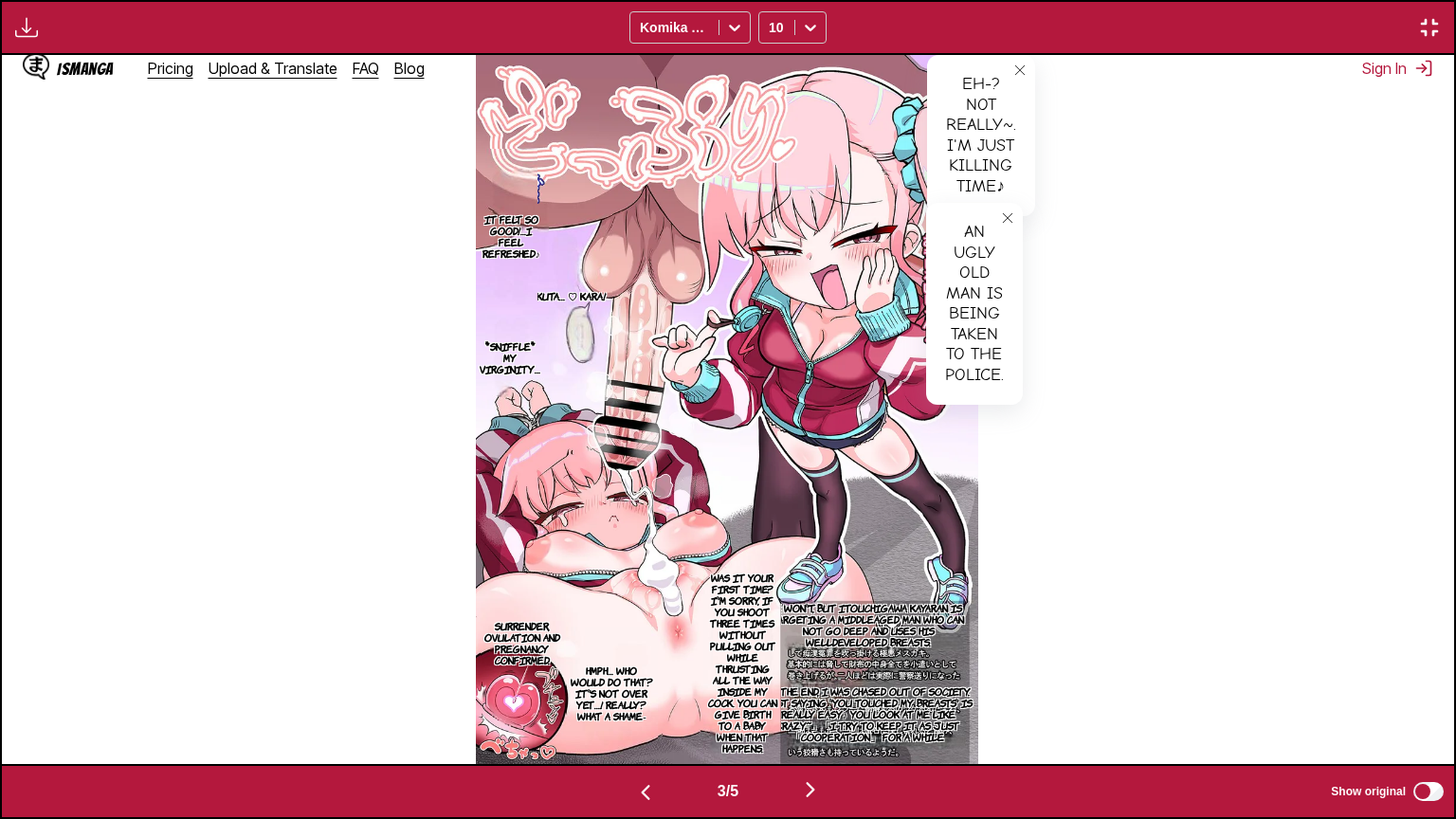 click 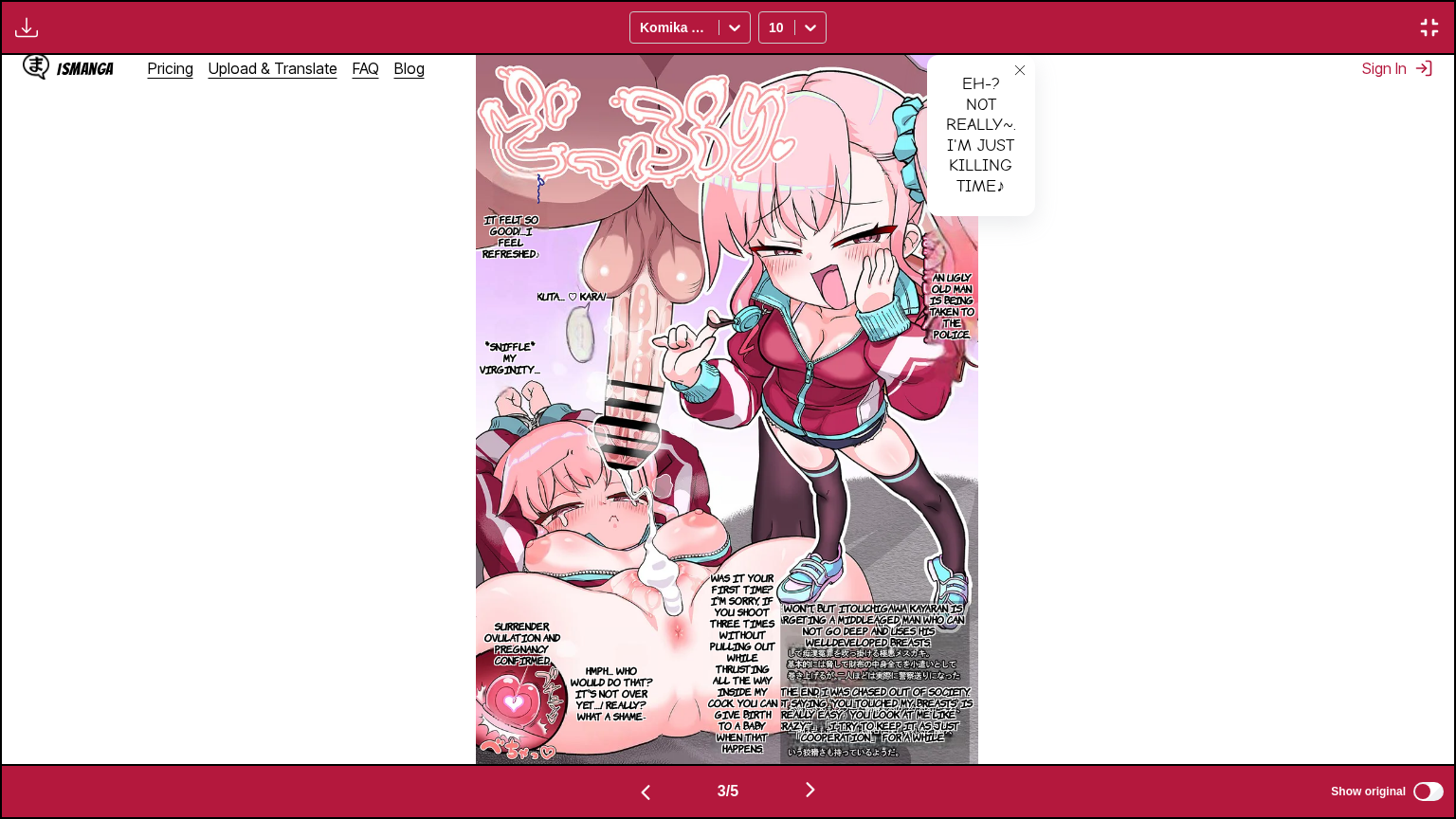 click 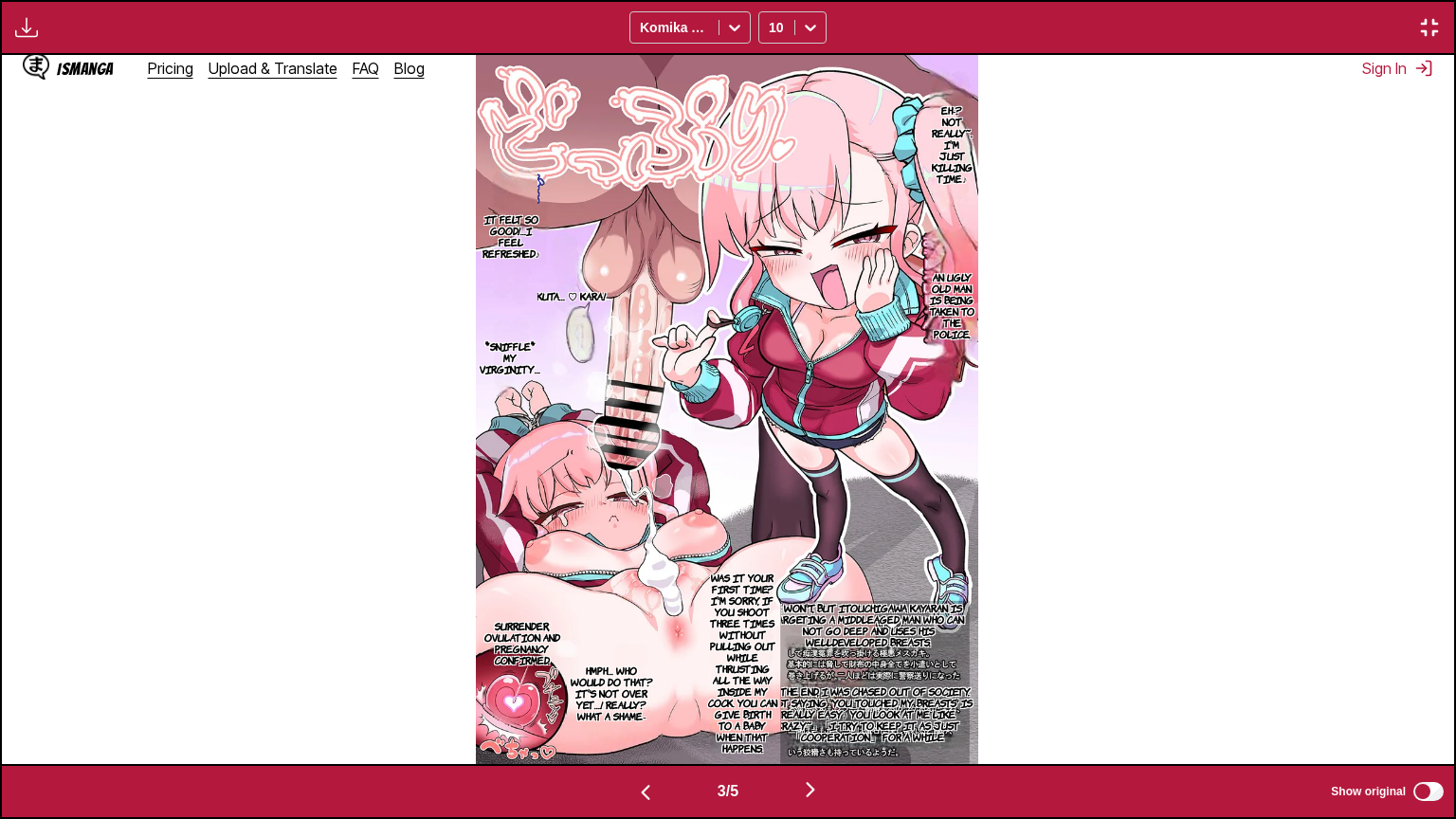 click on "3  /  5 Show original" at bounding box center [728, 792] 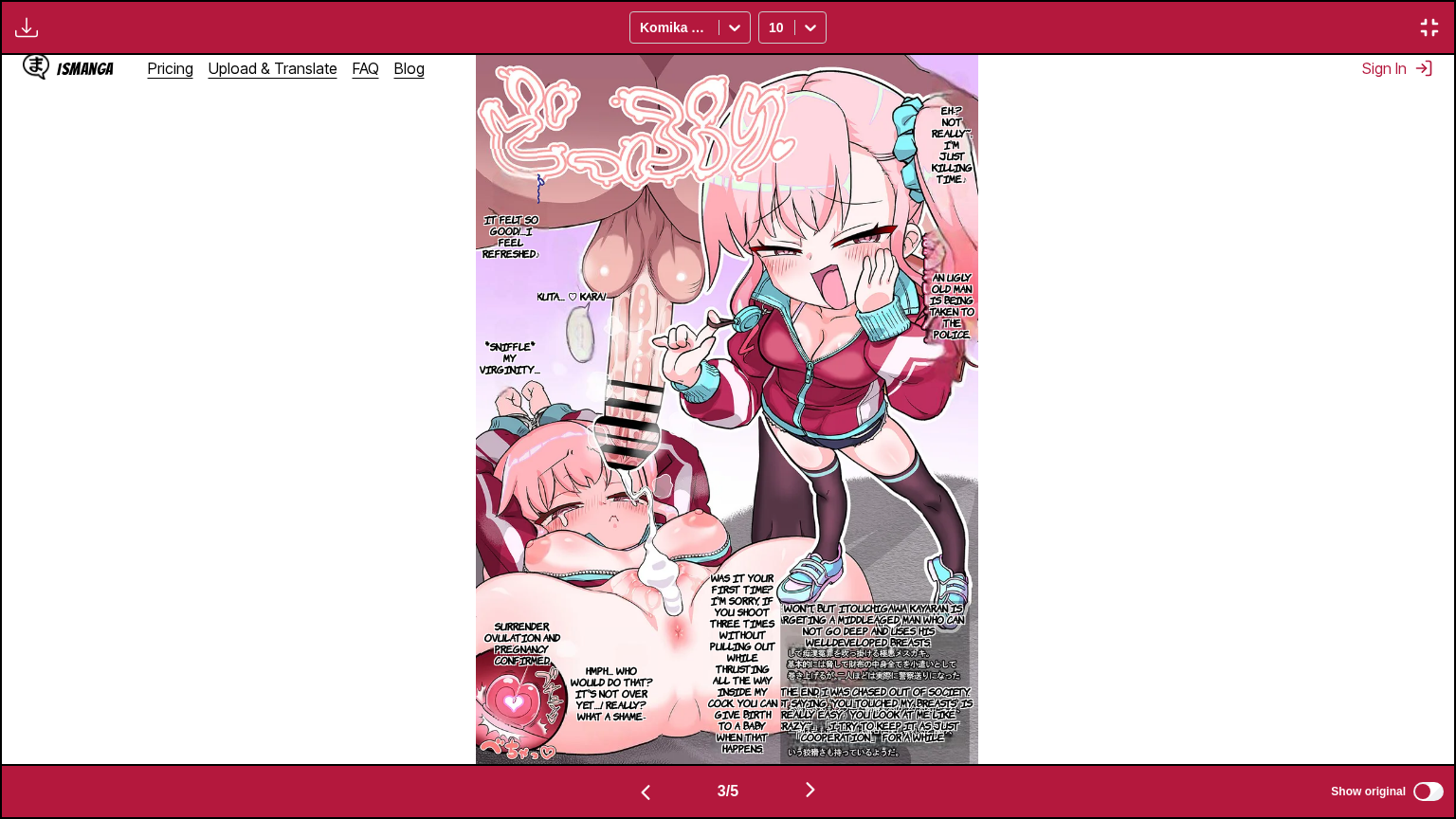 click on "I won't, but itouchigawa kayaran is targeting a middleaged man who can not go deep and uses his welldeveloped breasts." at bounding box center [868, 625] 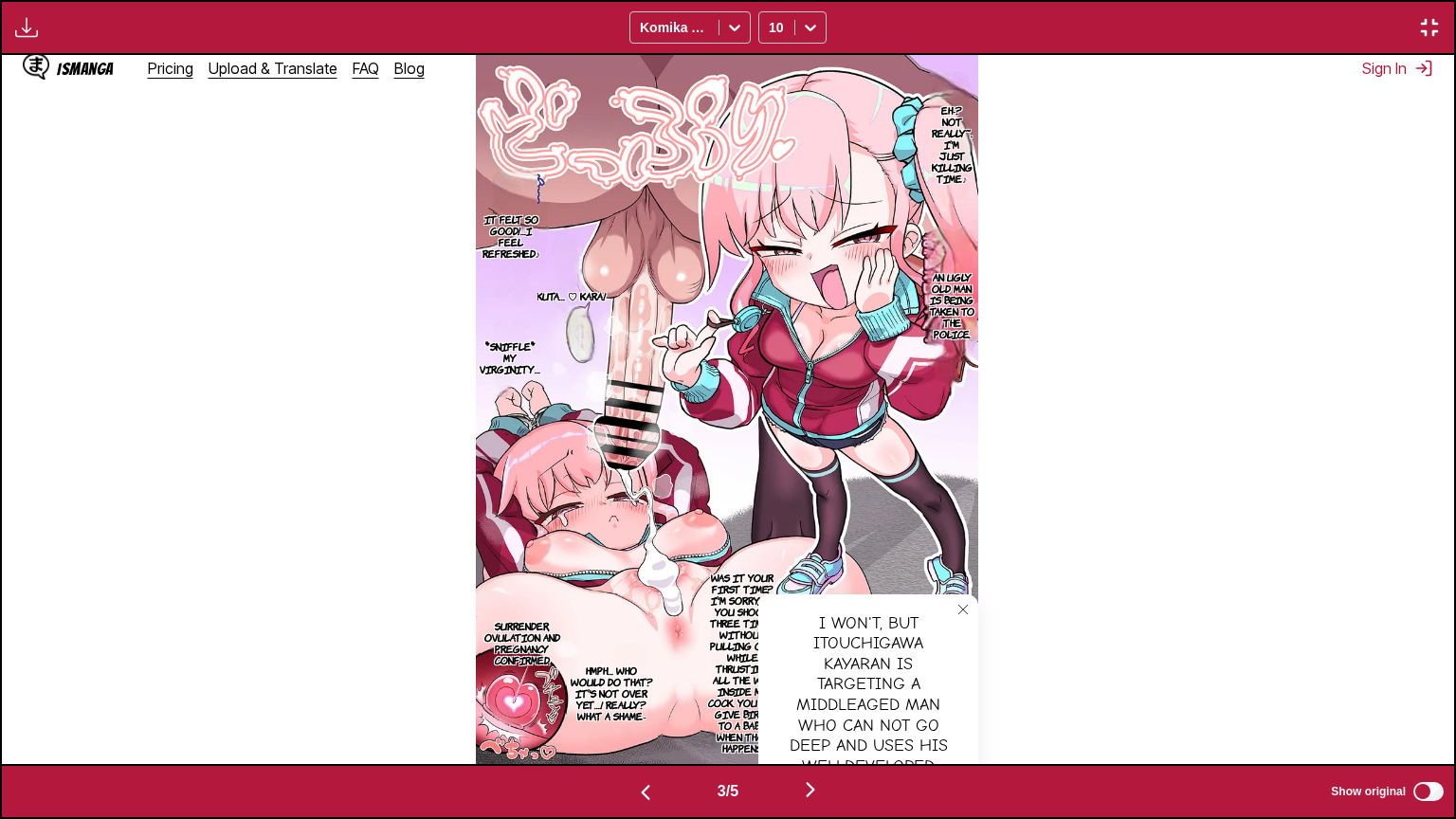 click at bounding box center [963, 610] 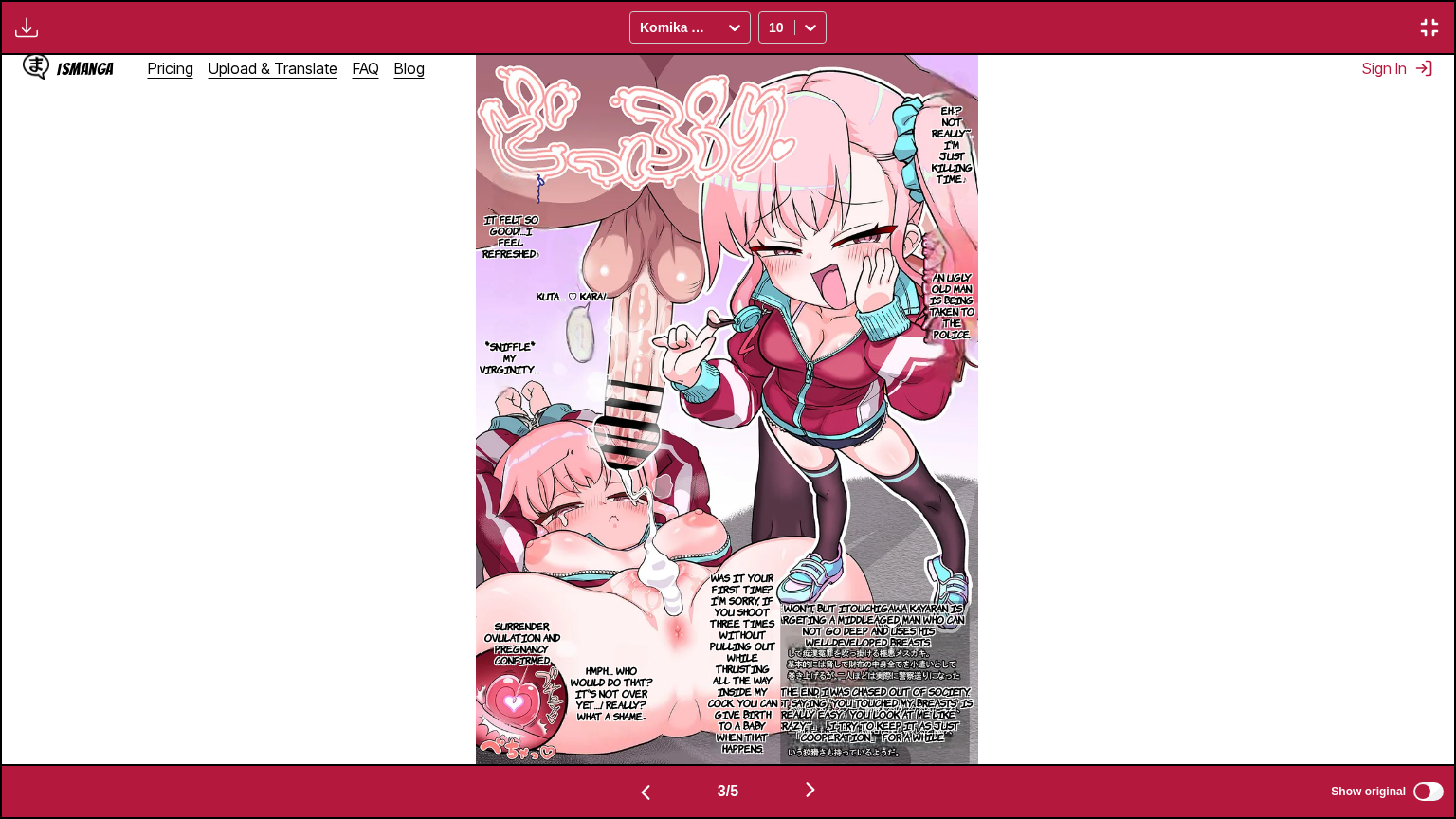 click on "In the end, I was chased out of society. Just saying 'You touched my breasts' is really easy♪ You look at me like crazy~」「I try to keep it as just 「cooperation」 for a while" at bounding box center (868, 714) 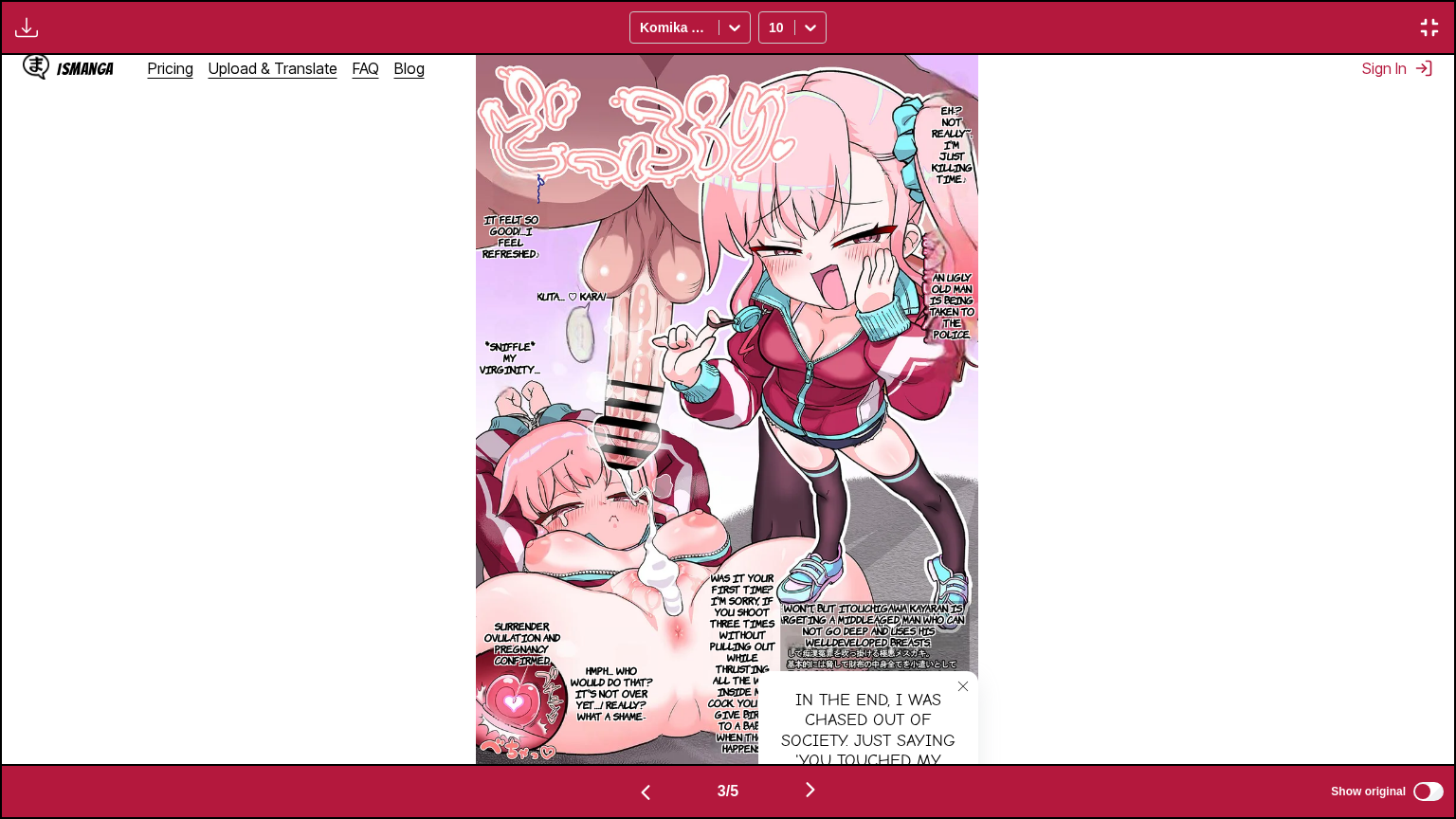 click 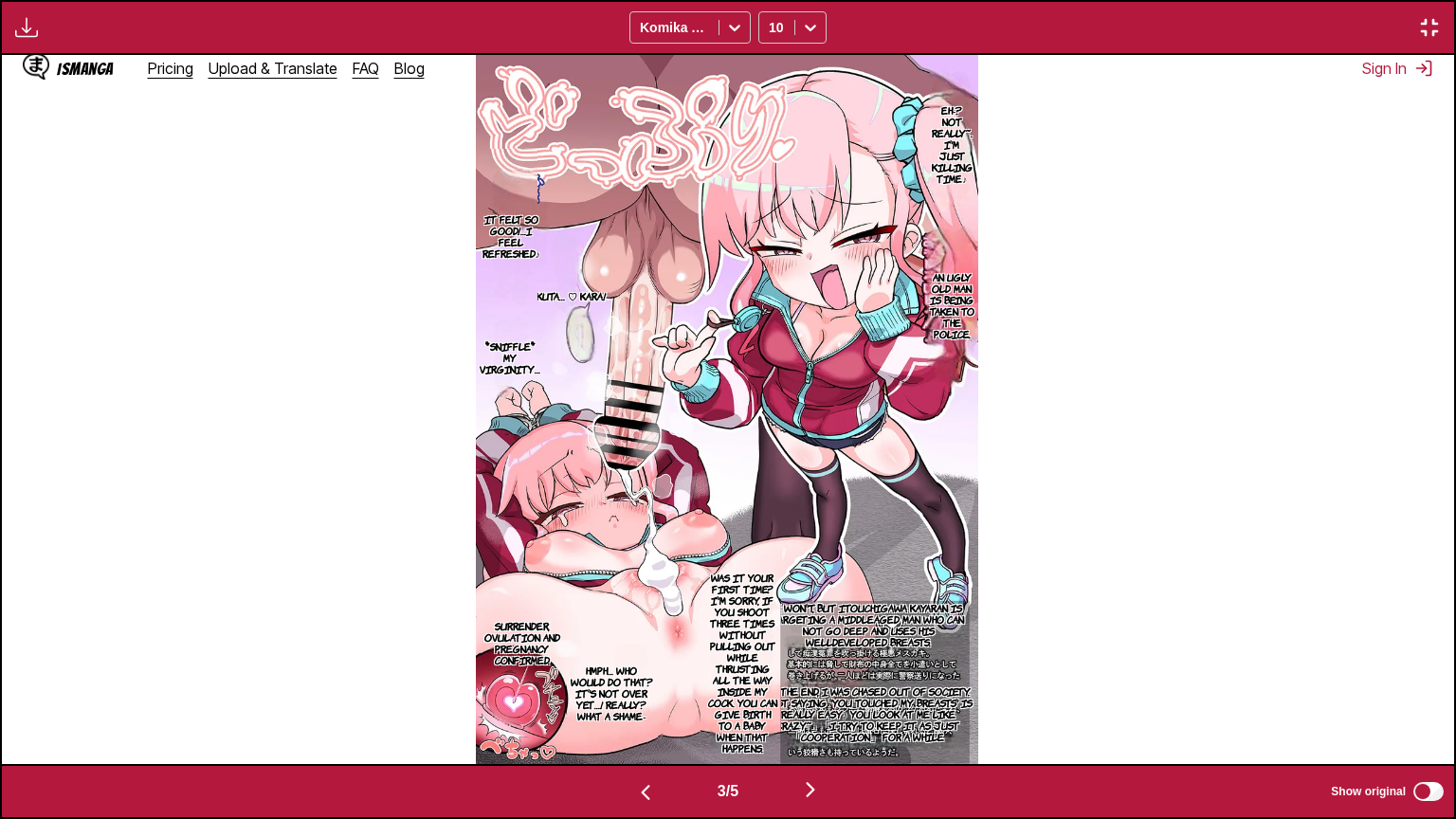 click on "Show original" at bounding box center [1389, 792] 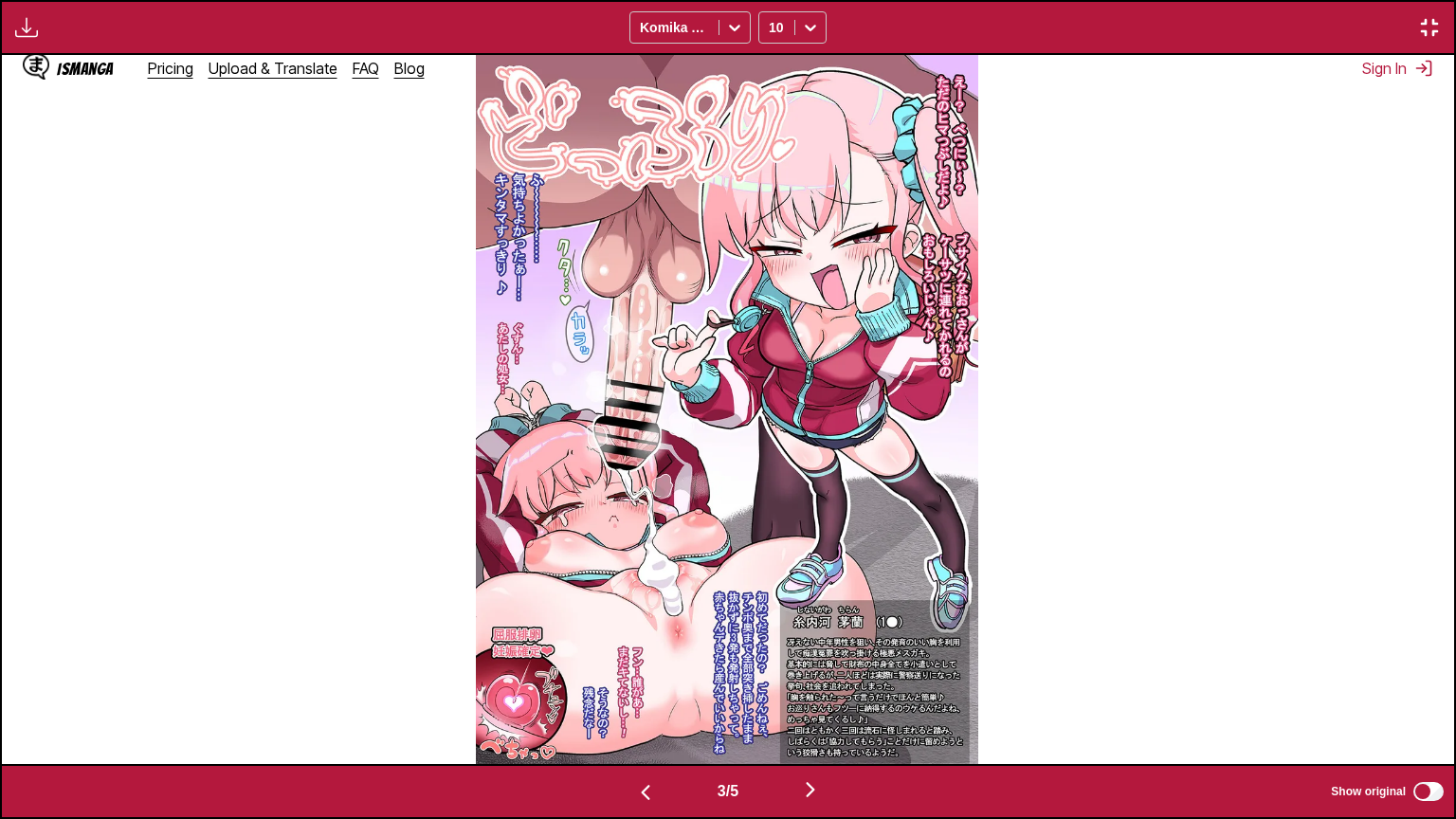click on "Show original" at bounding box center [1389, 792] 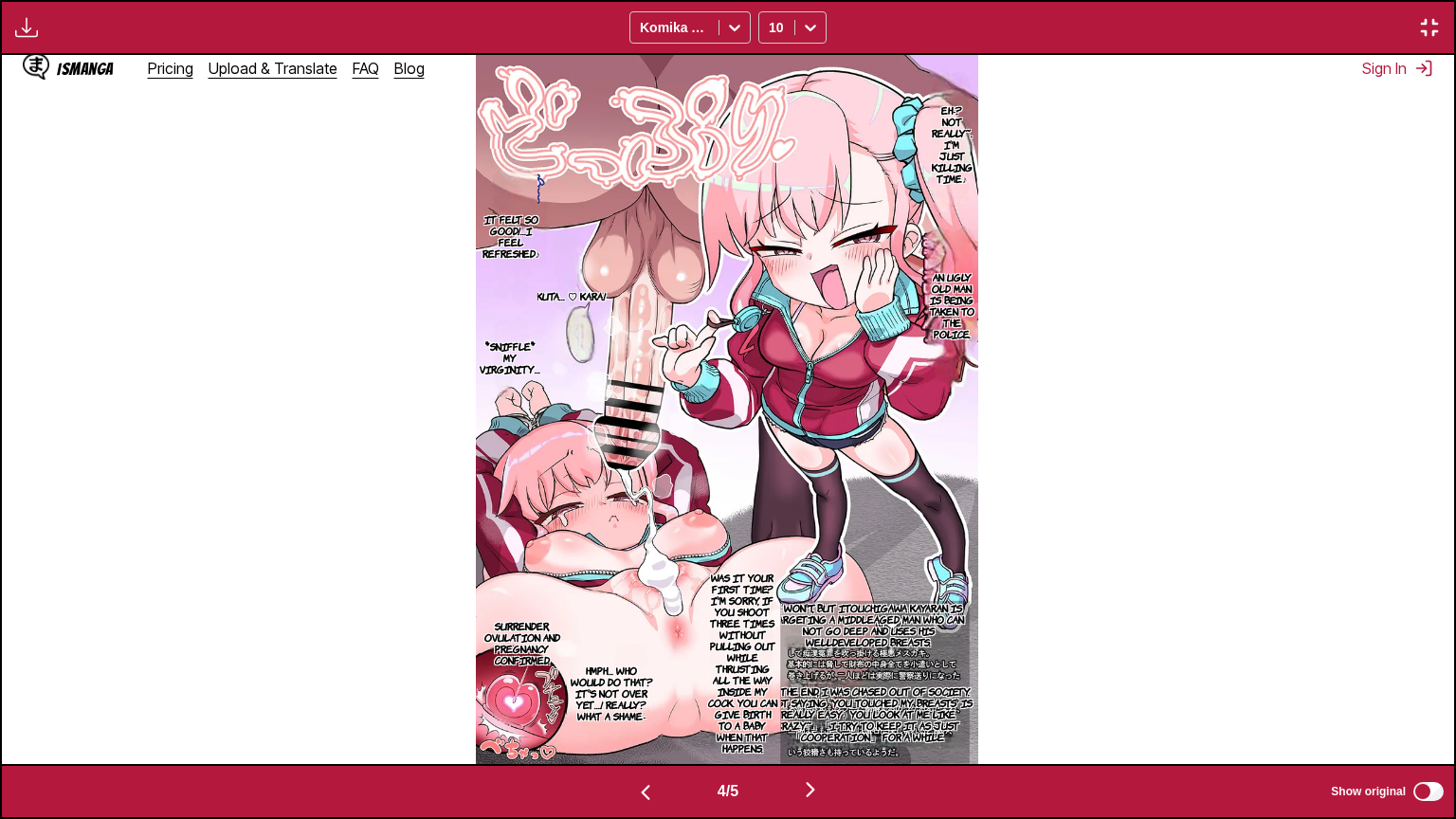 scroll, scrollTop: 0, scrollLeft: 4359, axis: horizontal 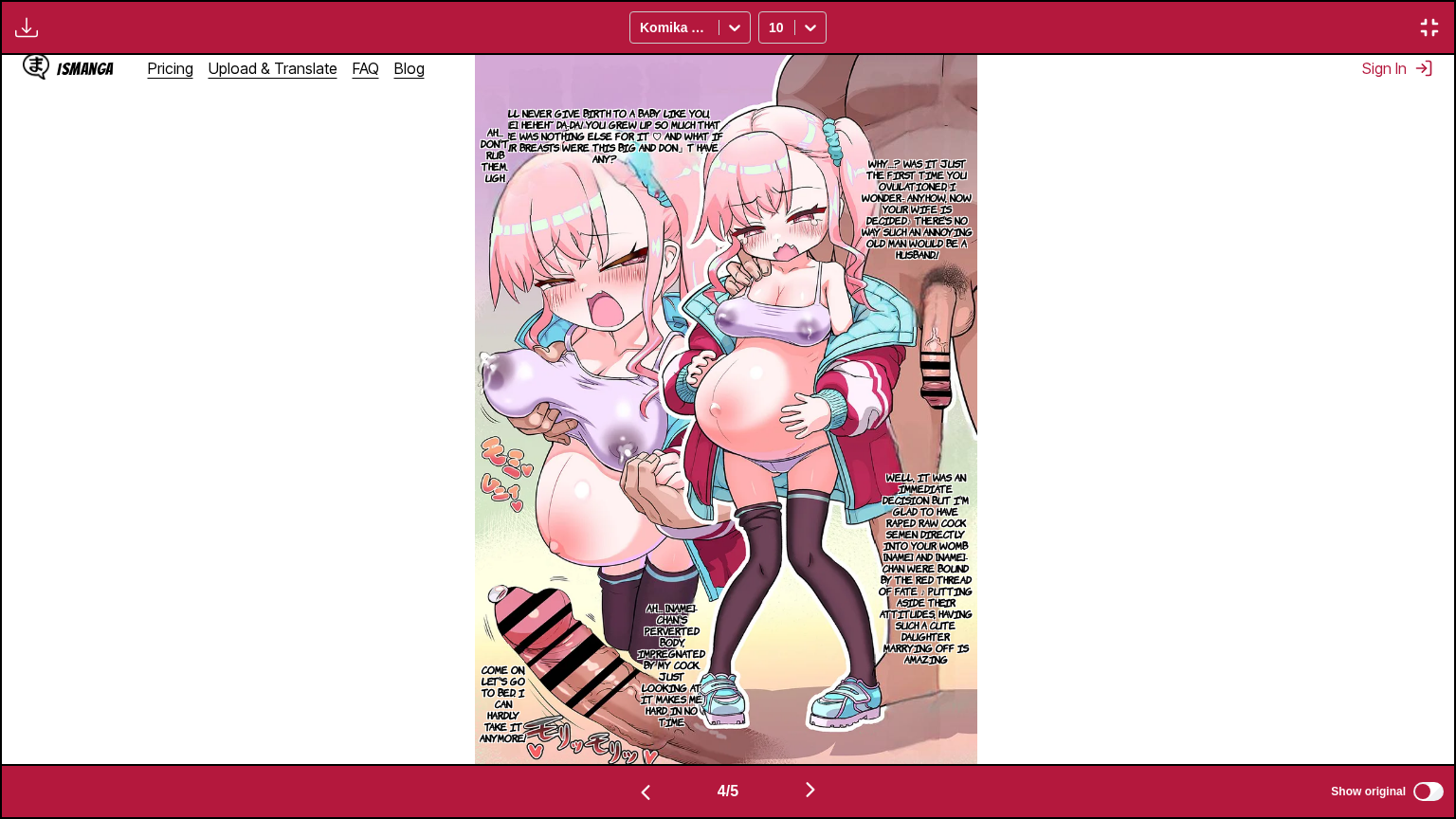 click on "Show original" at bounding box center (1389, 792) 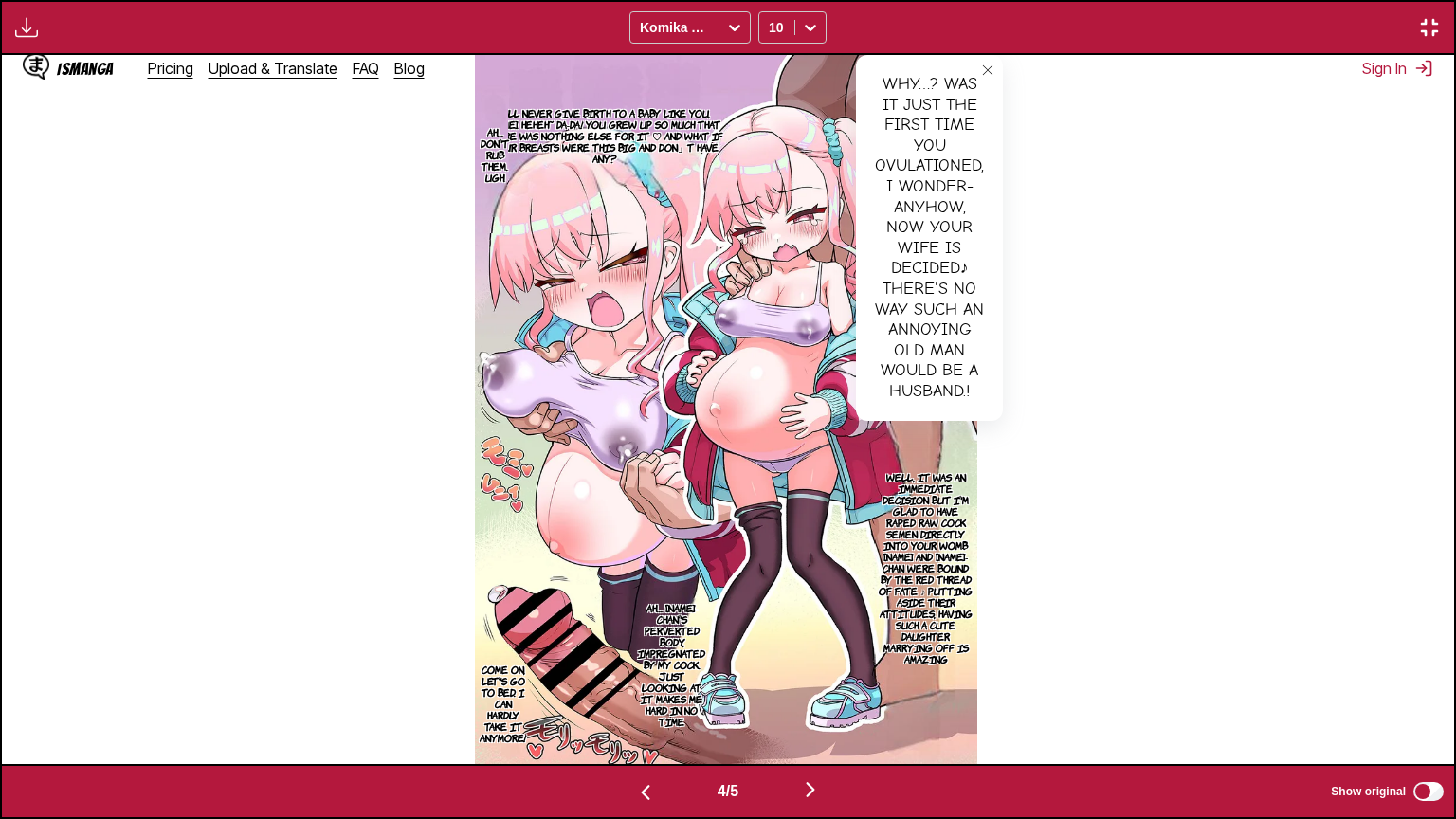 click 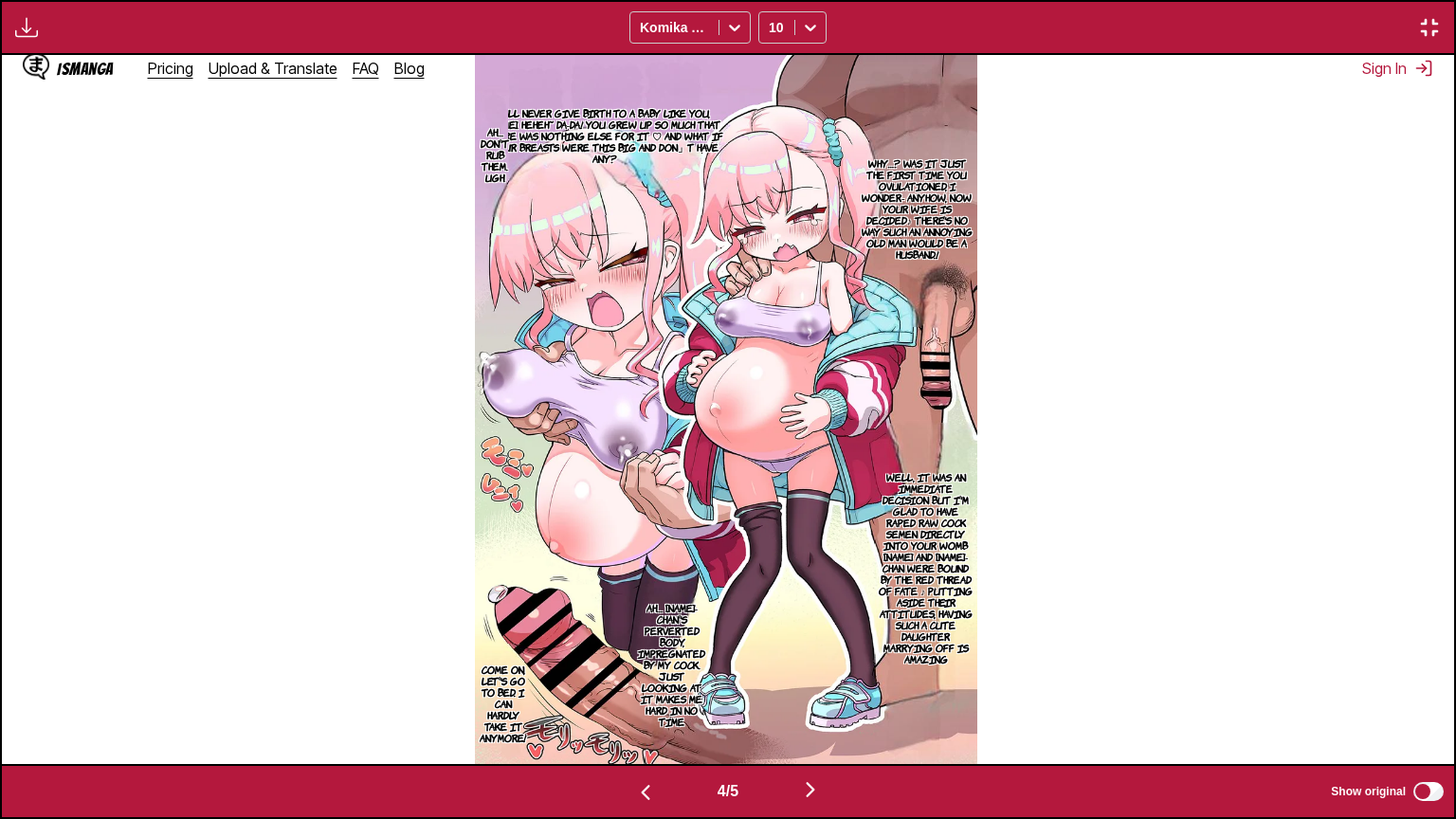 click on "I'll never give birth to a baby like you, [NAME]. Heheh~ Da-da! You grew up so much that there was nothing else for it ♡ And what if your breasts were this big and don」t have any?" at bounding box center (604, 136) 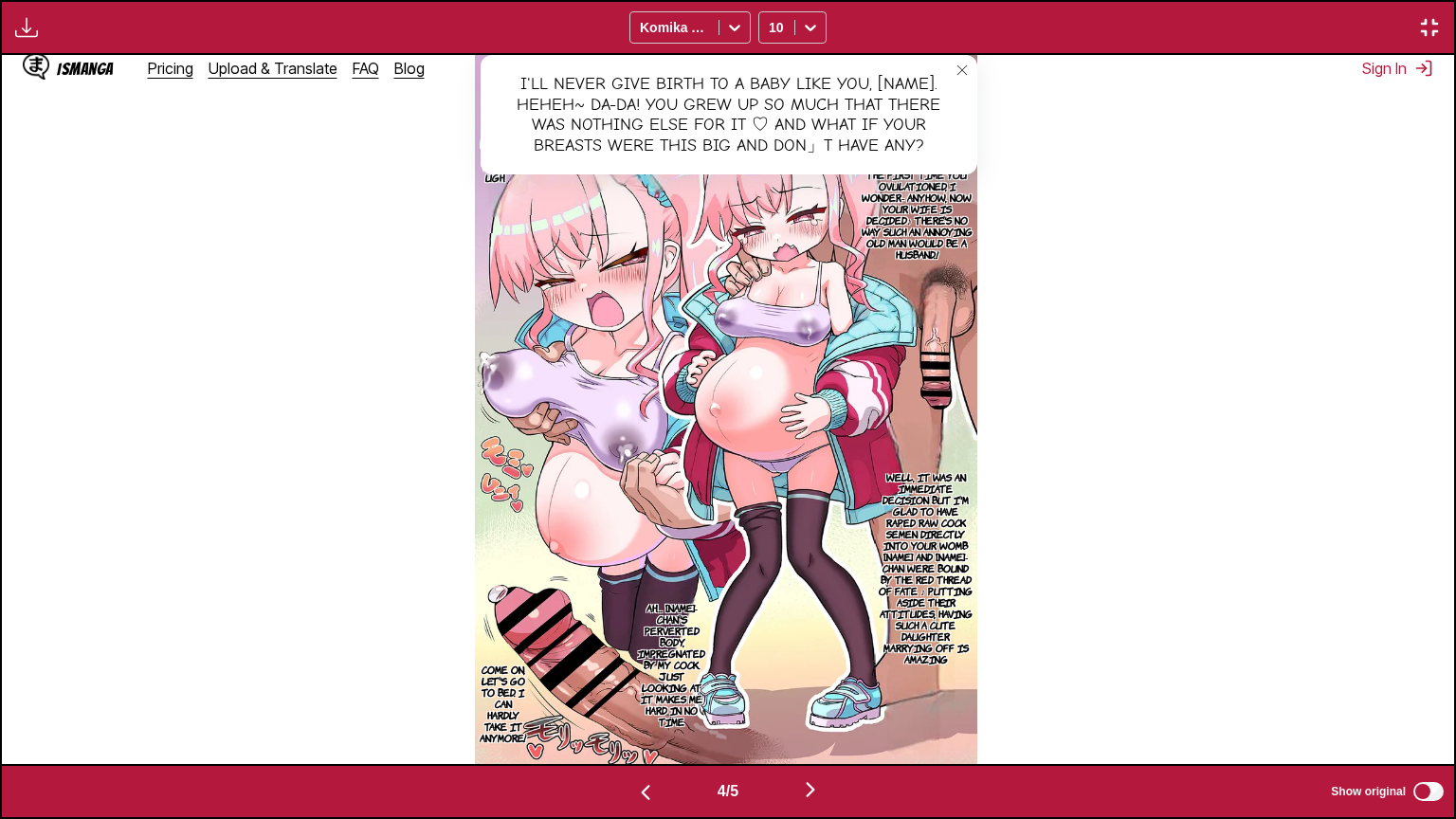 click at bounding box center [962, 70] 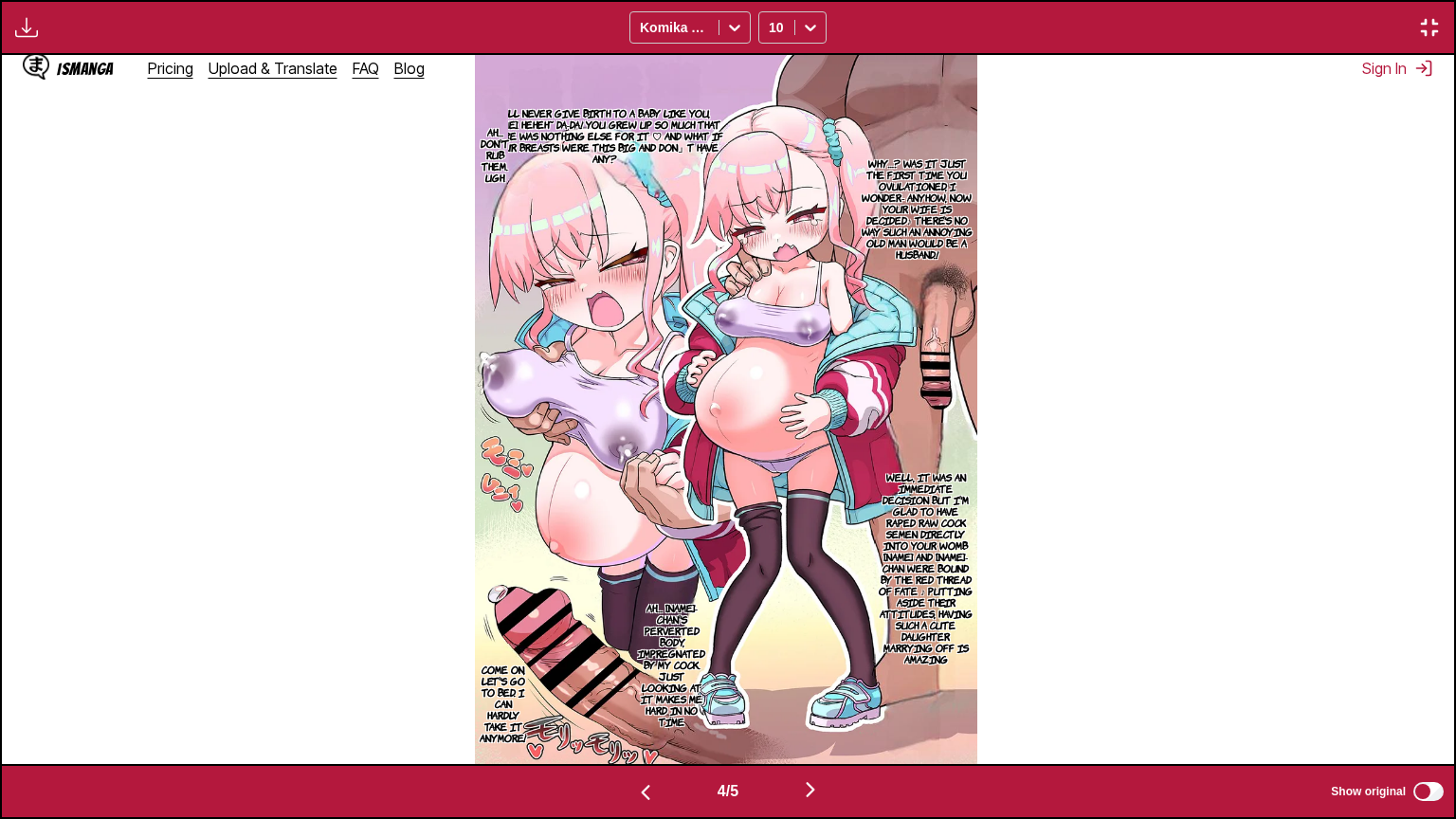 click on "Well, it was an immediate decision but I'm glad to have raped raw cock semen directly into your womb [NAME] and [NAME]-chan were bound by the red thread of fate ♪ Putting aside their attitudes, having such a cute daughter marrying off is amazing" at bounding box center [926, 568] 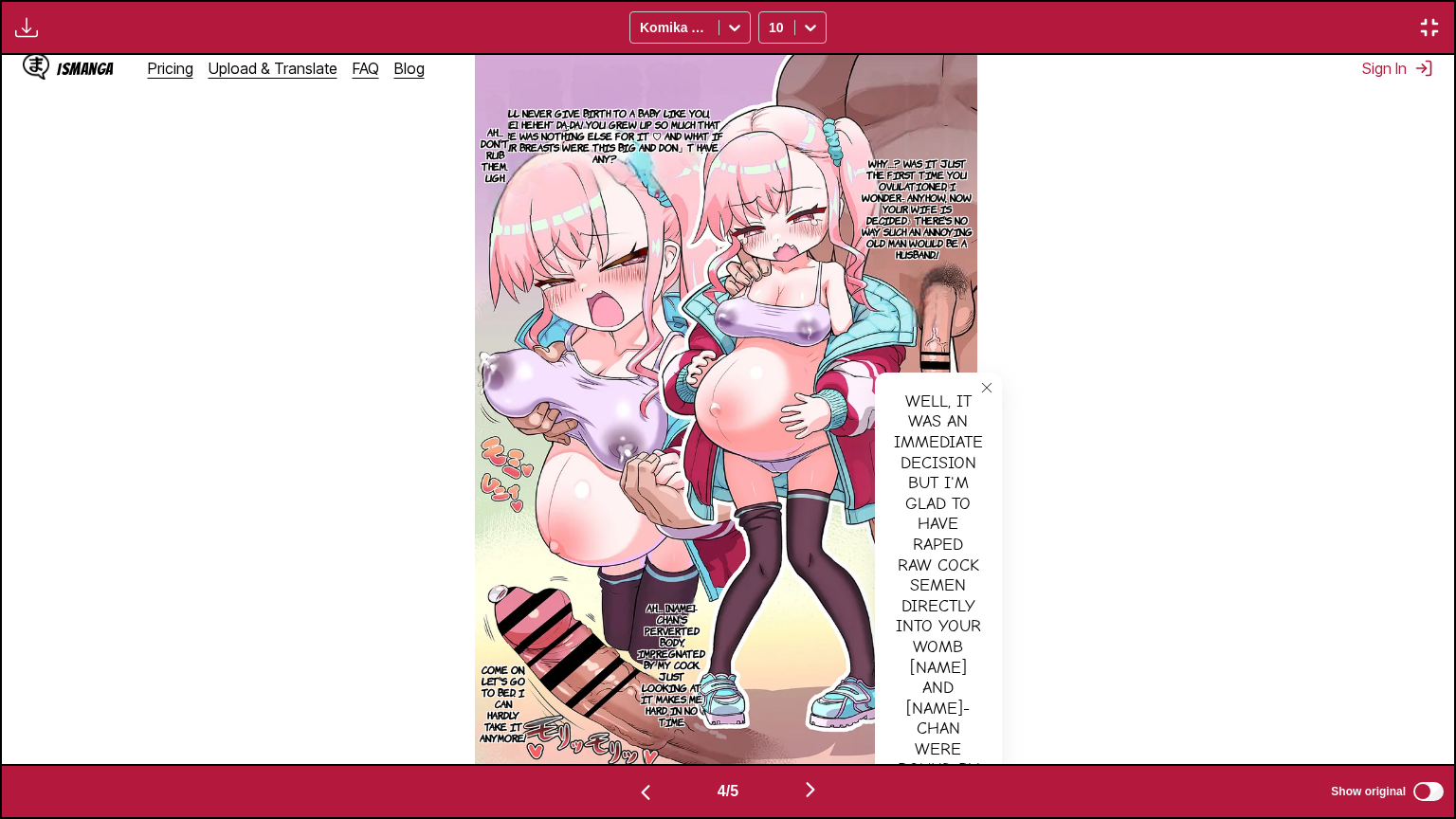 click 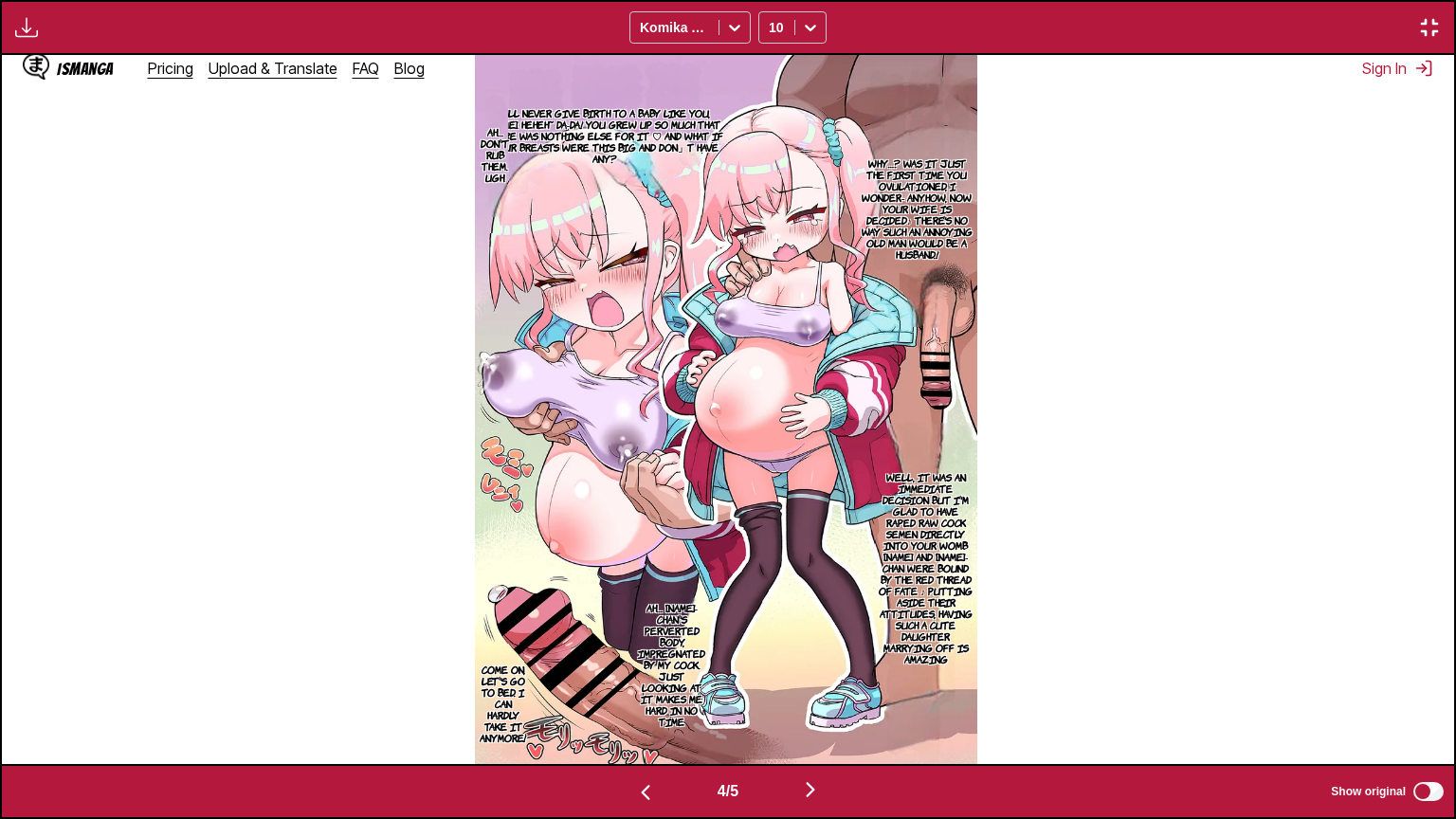click on "Ah… [NAME]-chan's perverted body, impregnated by my cock. Just looking at it makes me hard in no time" at bounding box center (671, 664) 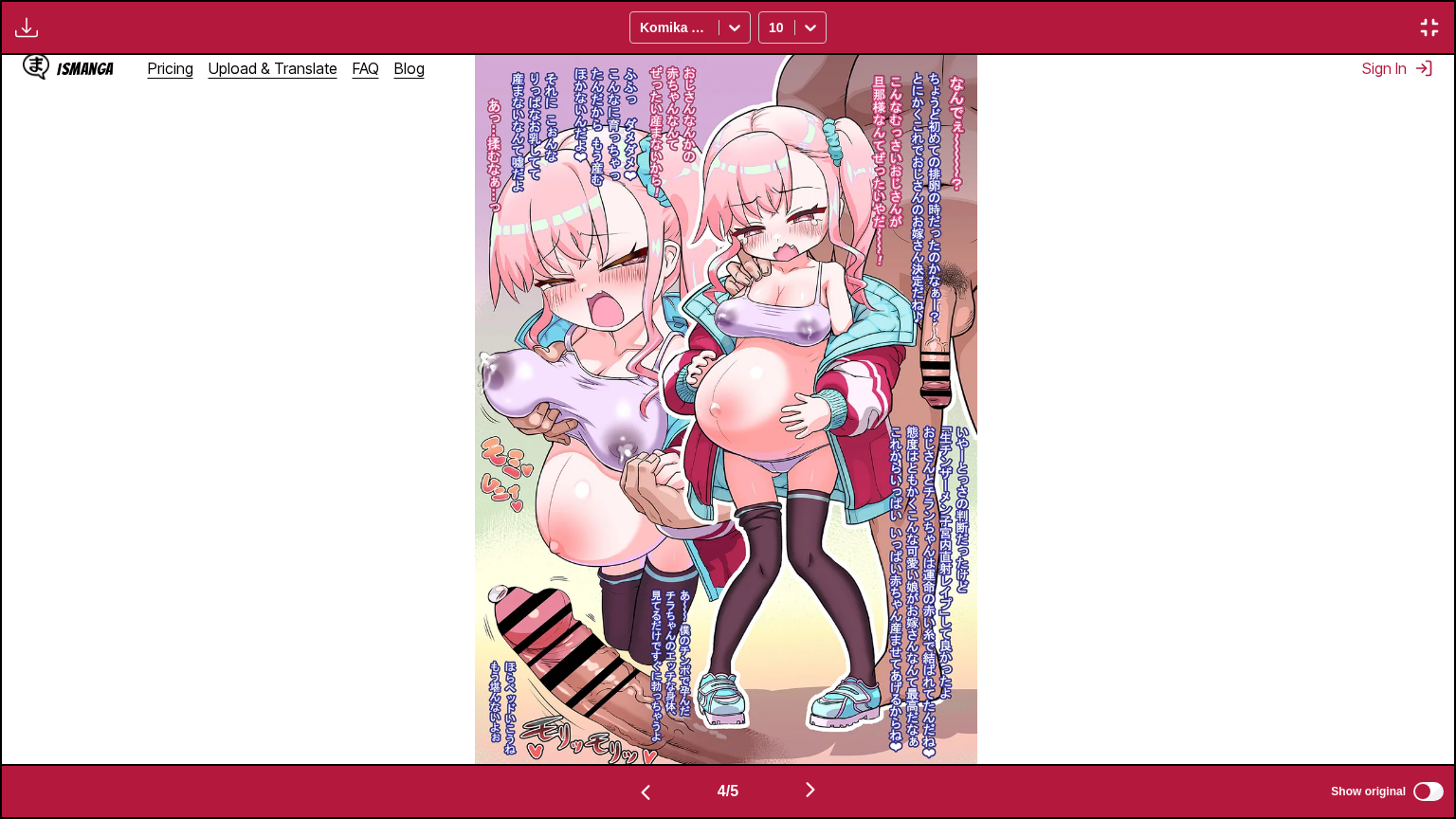 scroll, scrollTop: 0, scrollLeft: 5812, axis: horizontal 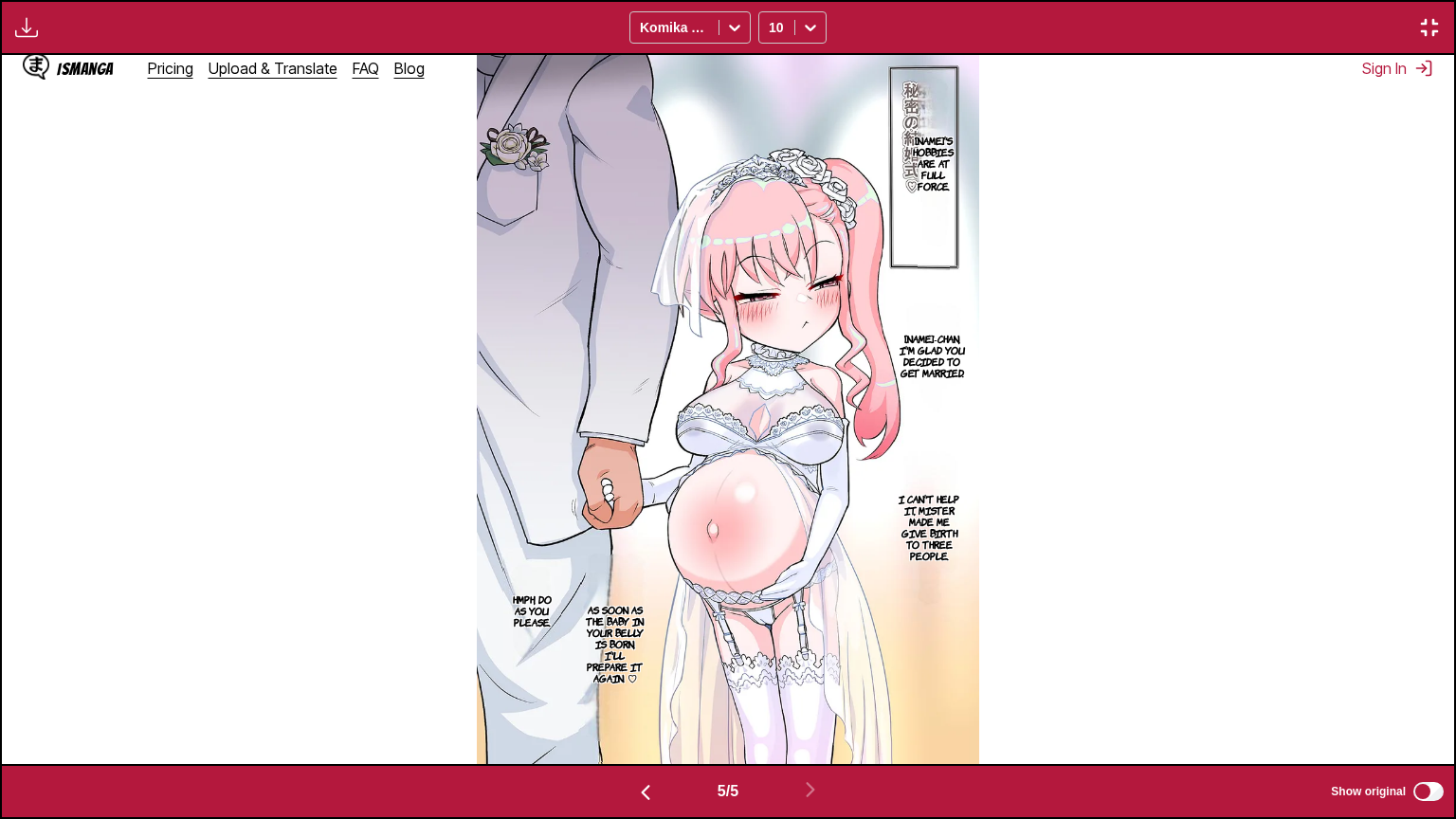 click on "[NAME]'s hobbies are at full force." at bounding box center (933, 163) 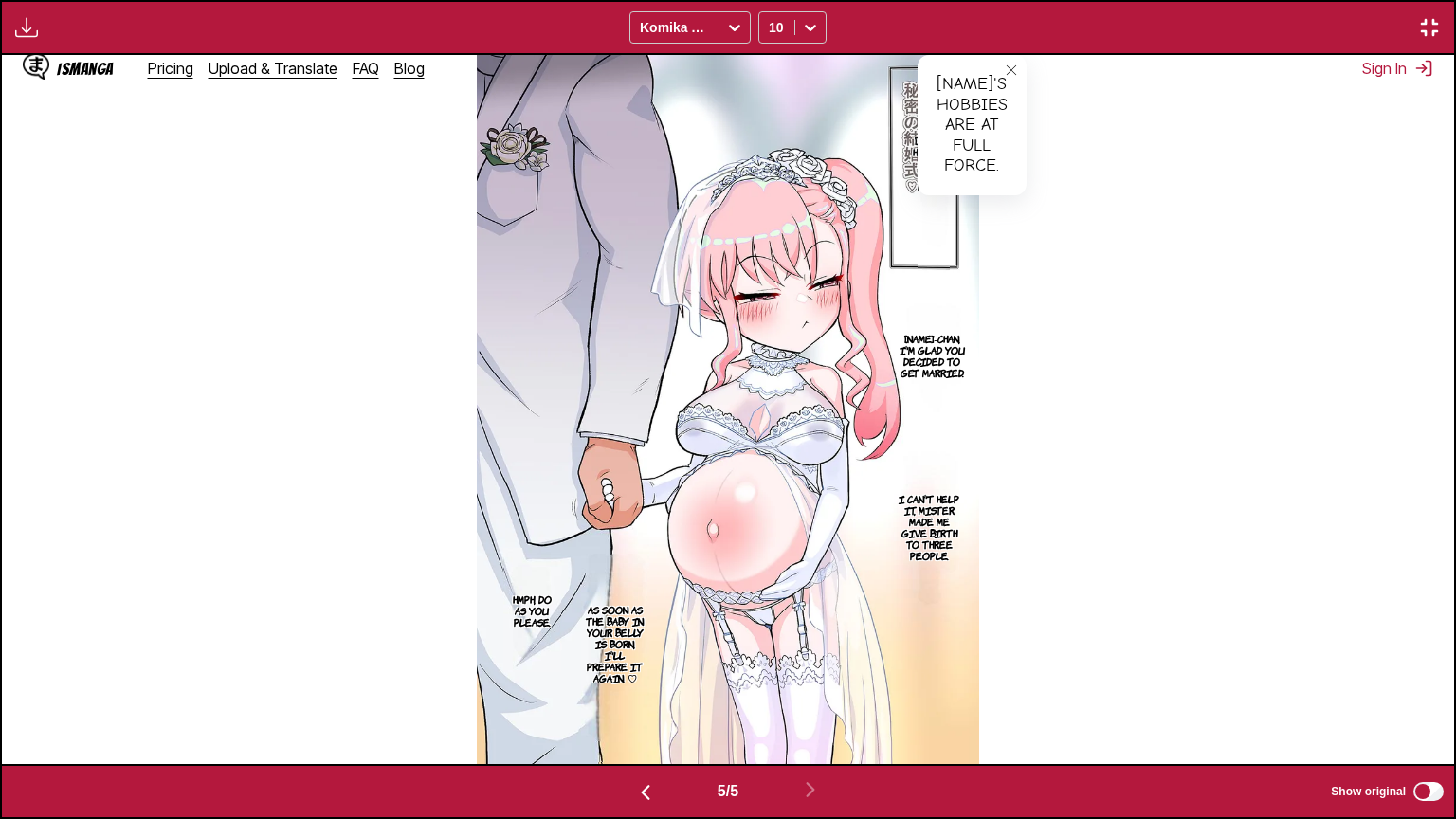 click on "[NAME]-chan, I'm glad you decided to get married." at bounding box center (932, 355) 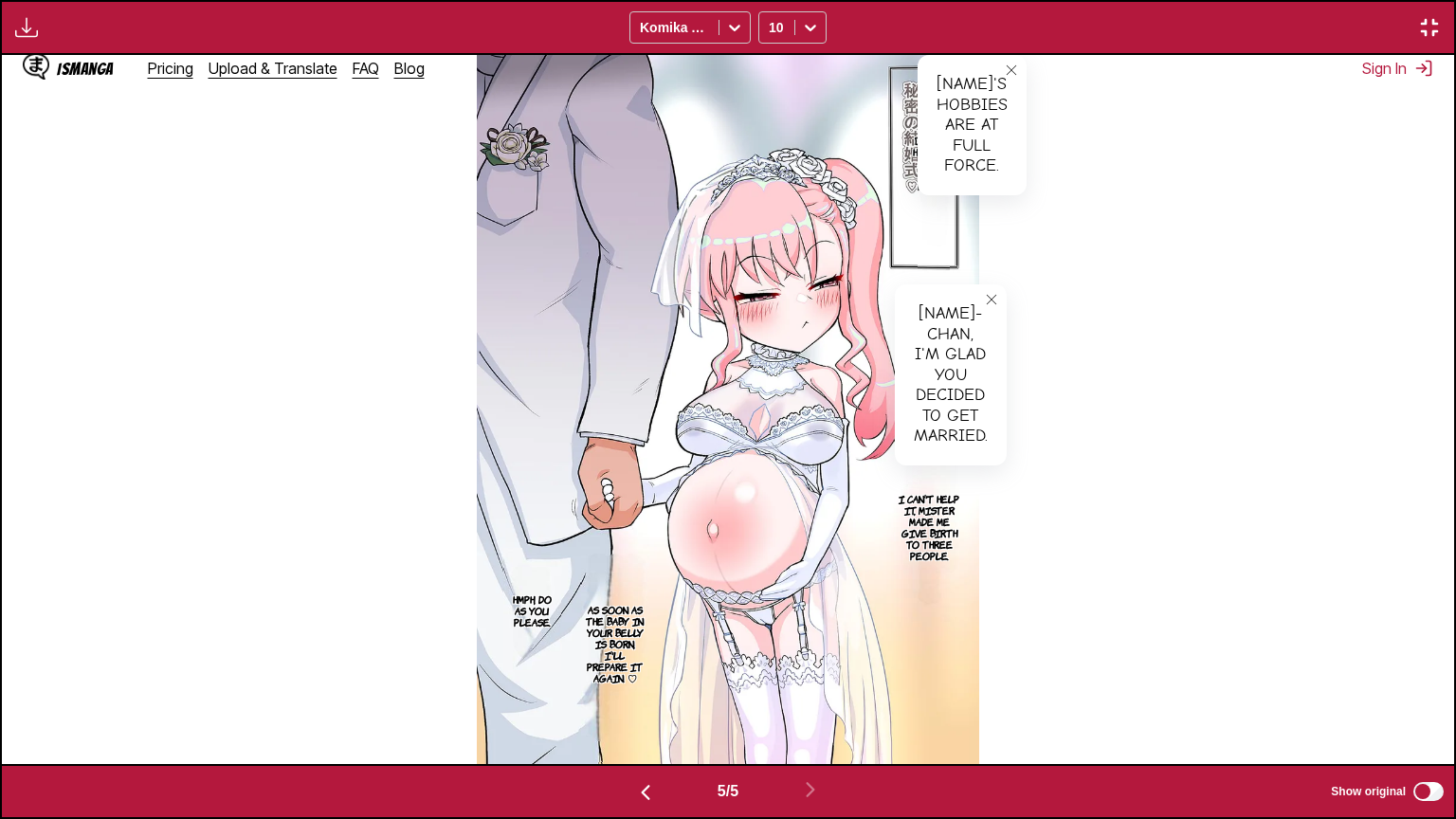 click on "I can't help it, Mister made me give birth to three people." at bounding box center (929, 527) 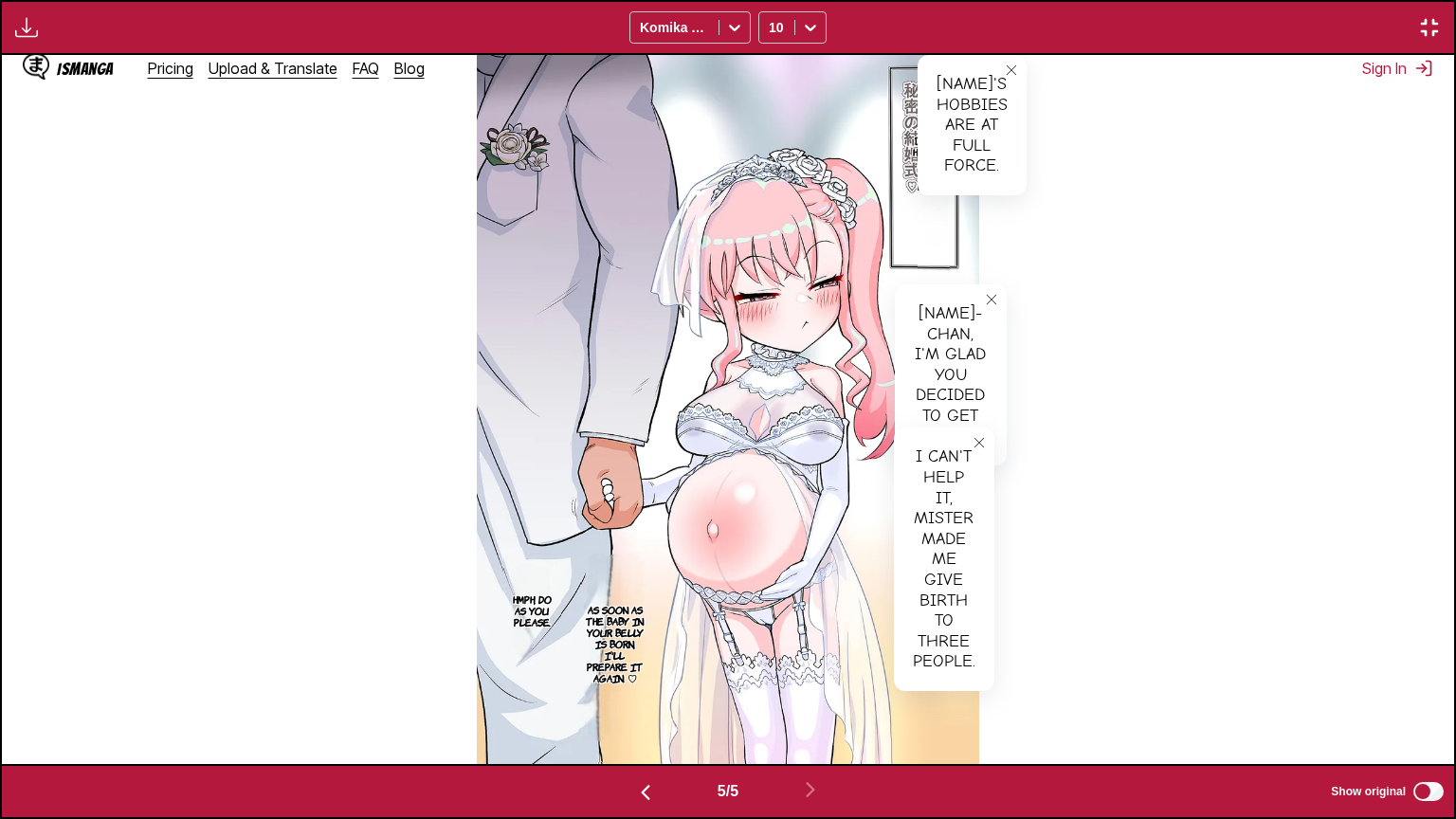 click on "As soon as the baby in your belly is born, I'll prepare it again. ♡" at bounding box center (615, 644) 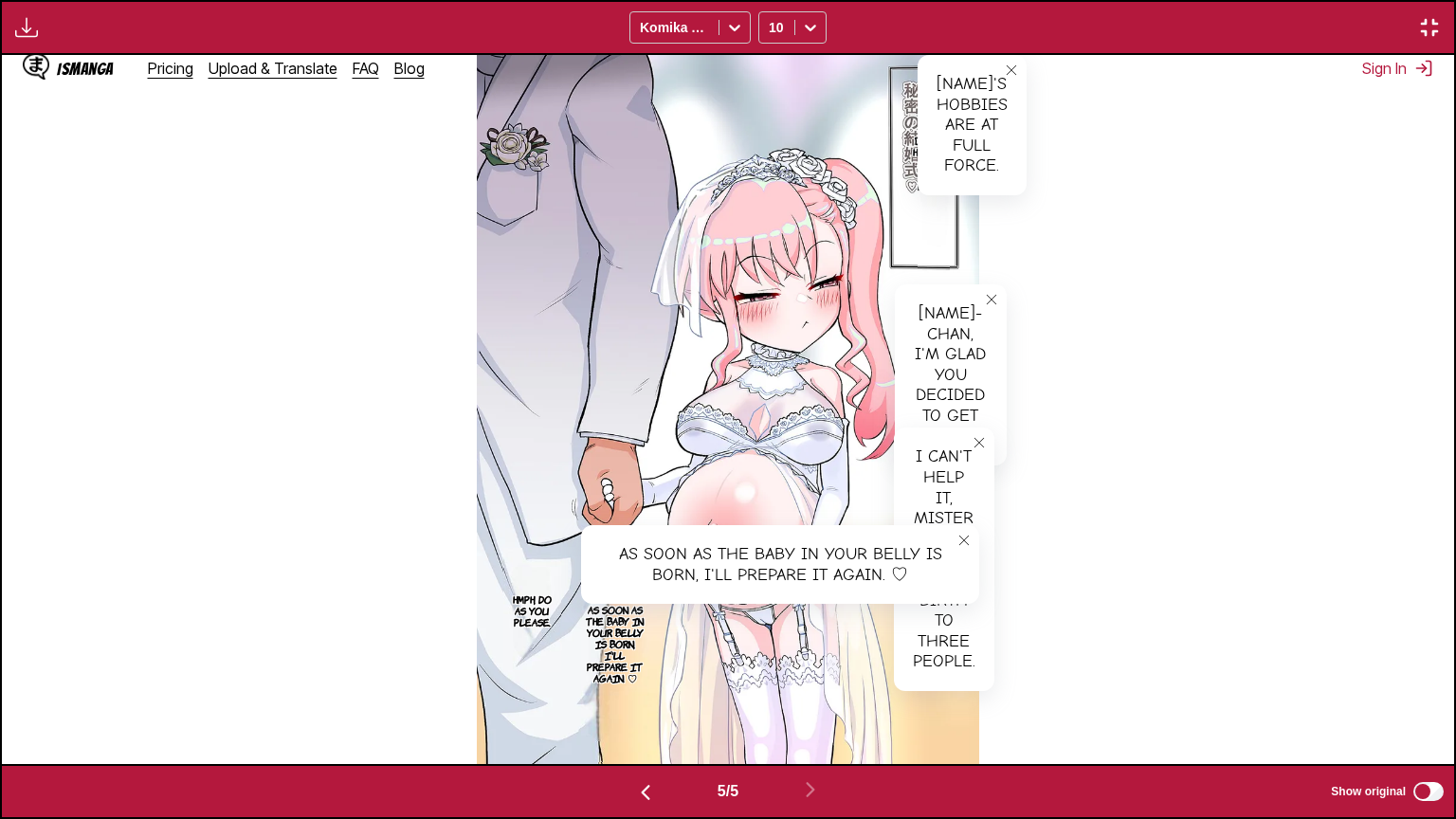 click on "Hmph, do as you please." at bounding box center (532, 610) 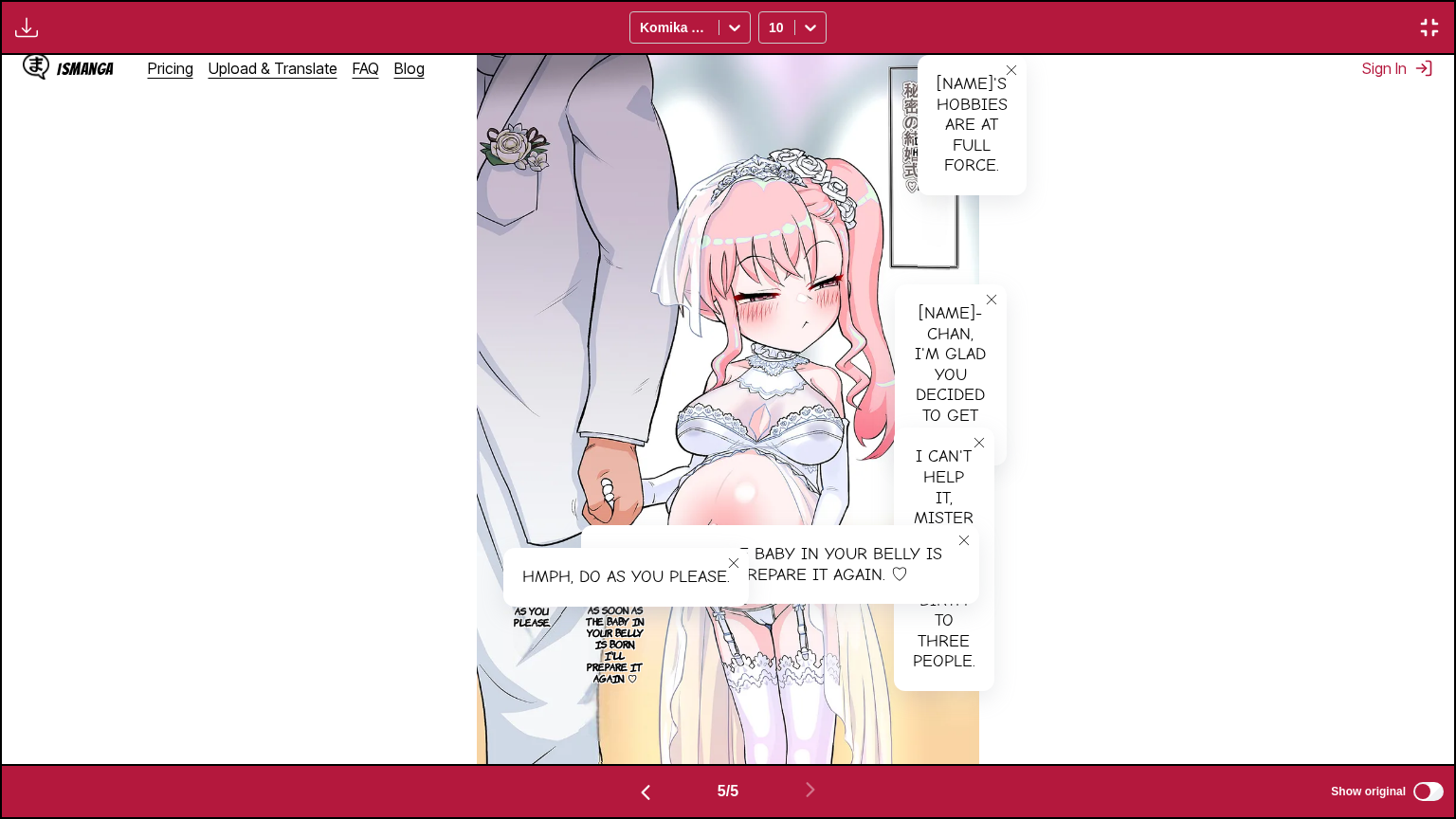 click on "Available for premium users only Komika Axis 10" at bounding box center (728, 27) 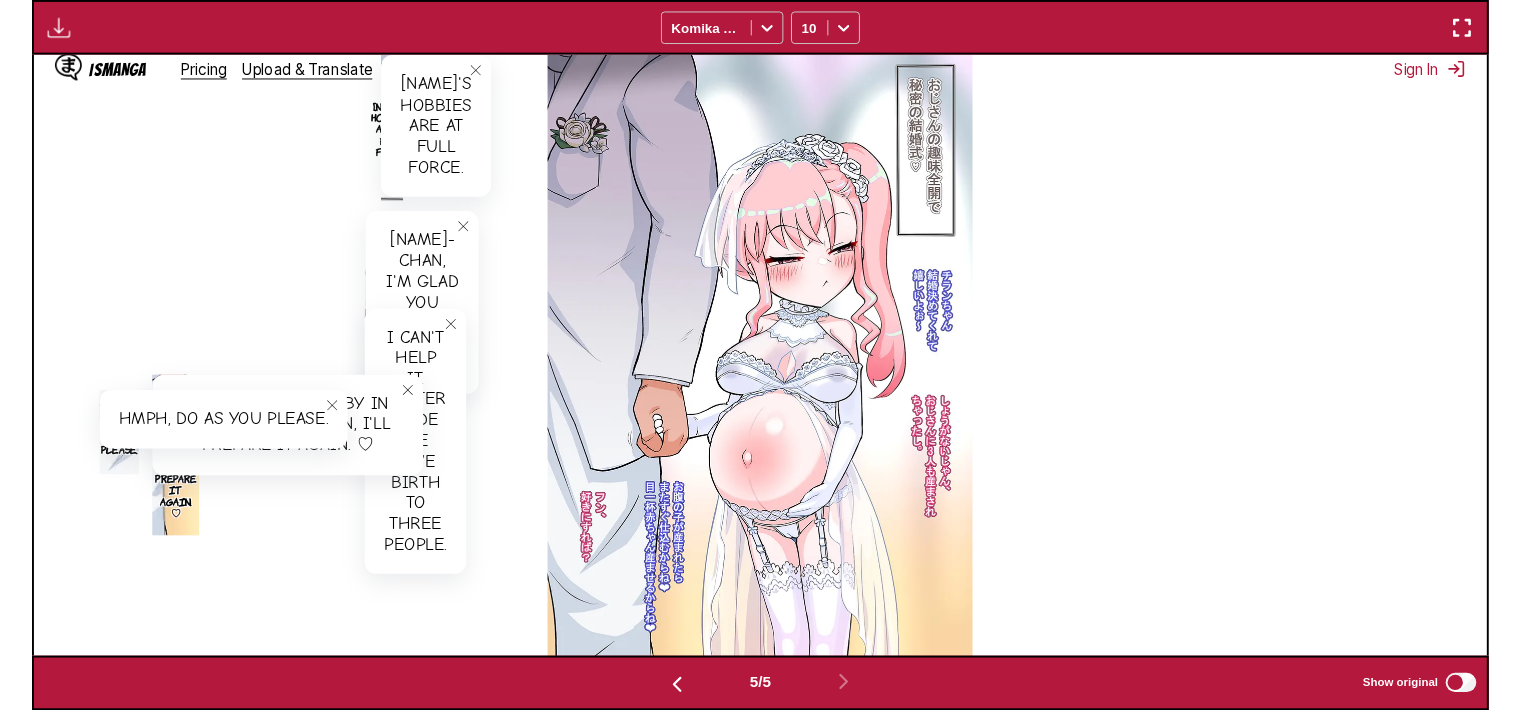 scroll, scrollTop: 521, scrollLeft: 0, axis: vertical 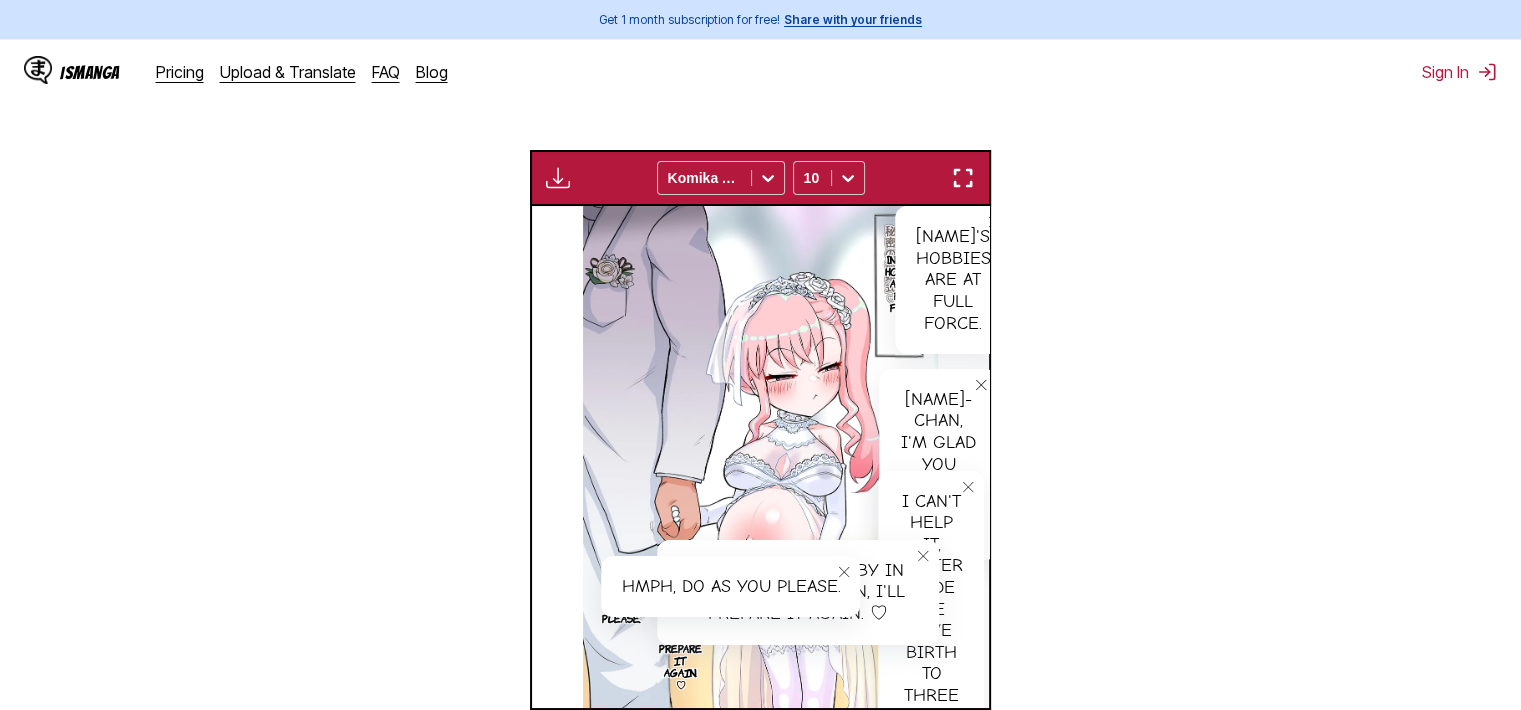 click on "From Japanese To English Drop files here, or click to browse. Max file size: 5MB  •  Supported formats: JP(E)G, PNG, WEBP Available for premium users only Komika Axis 10 Rock, paper and scissors wins! Rock, paper and scissors wins! Muu~ The role of [NAME] today is [NAME]☆ The role of [NAME] today is [NAME]☆ I'm next. It's time to switch. Good morning, Master [NAME]. ♡ [NAME]♡ You」re awake, aren't you? ◆ D [NAME]♡ You」re awake, aren't you? ◆ D Ta. Agh Eh-? Not really~. I'm just killing time♪ An ugly old man is being taken to the police. Kuta… ♡ Kara! It felt so good!…I feel refreshed♪ *sniffle* My virginity… I won't, but itouchigawa kayaran is targeting a middleaged man who can not go deep and uses his welldeveloped breasts. Surrender, ovulation and pregnancy confirmed. In the end, I was chased out of society. Just saying 'You touched my breasts' is really easy♪ You look at me like crazy~」「I try to keep it as just 「cooperation」 for a while Ah… Don't rub them. Ugh. 5  /  5" at bounding box center [760, 281] 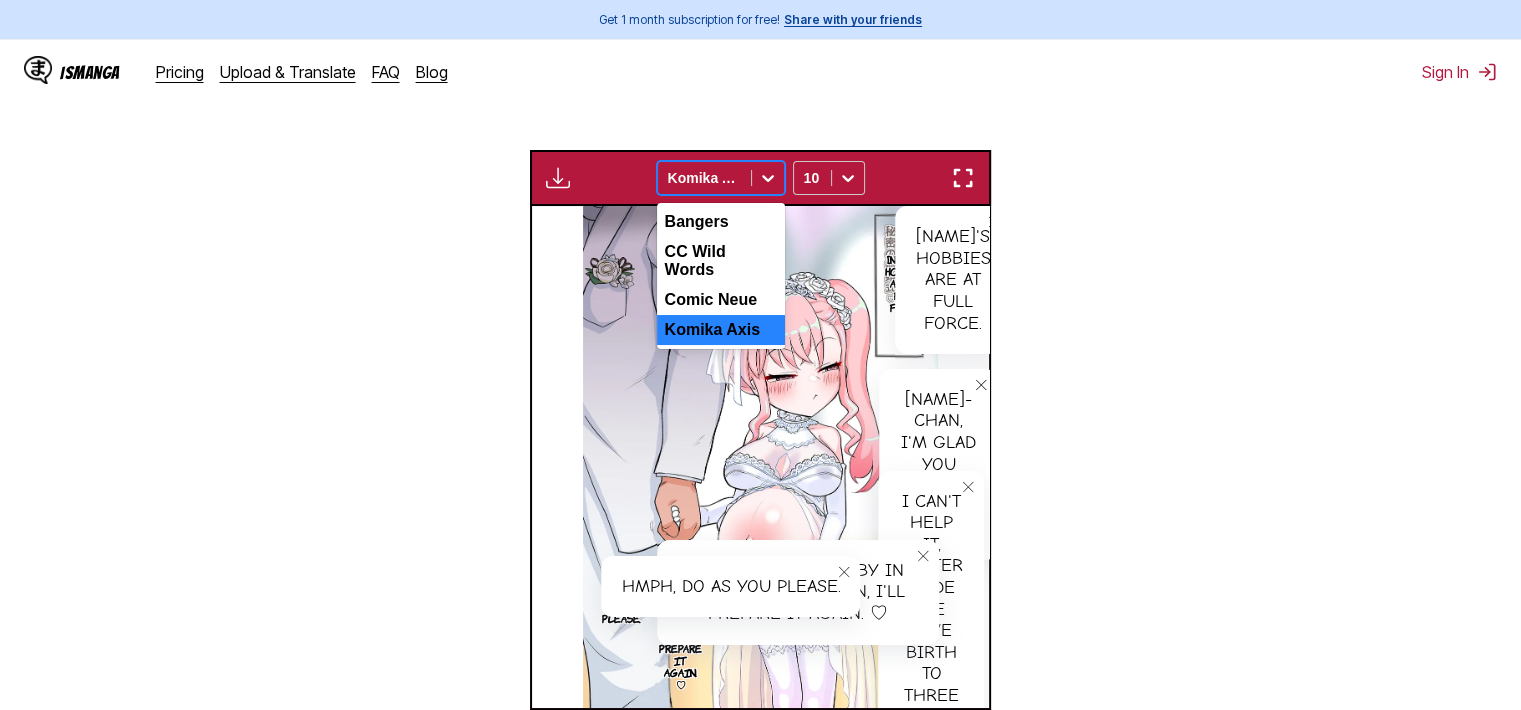 click 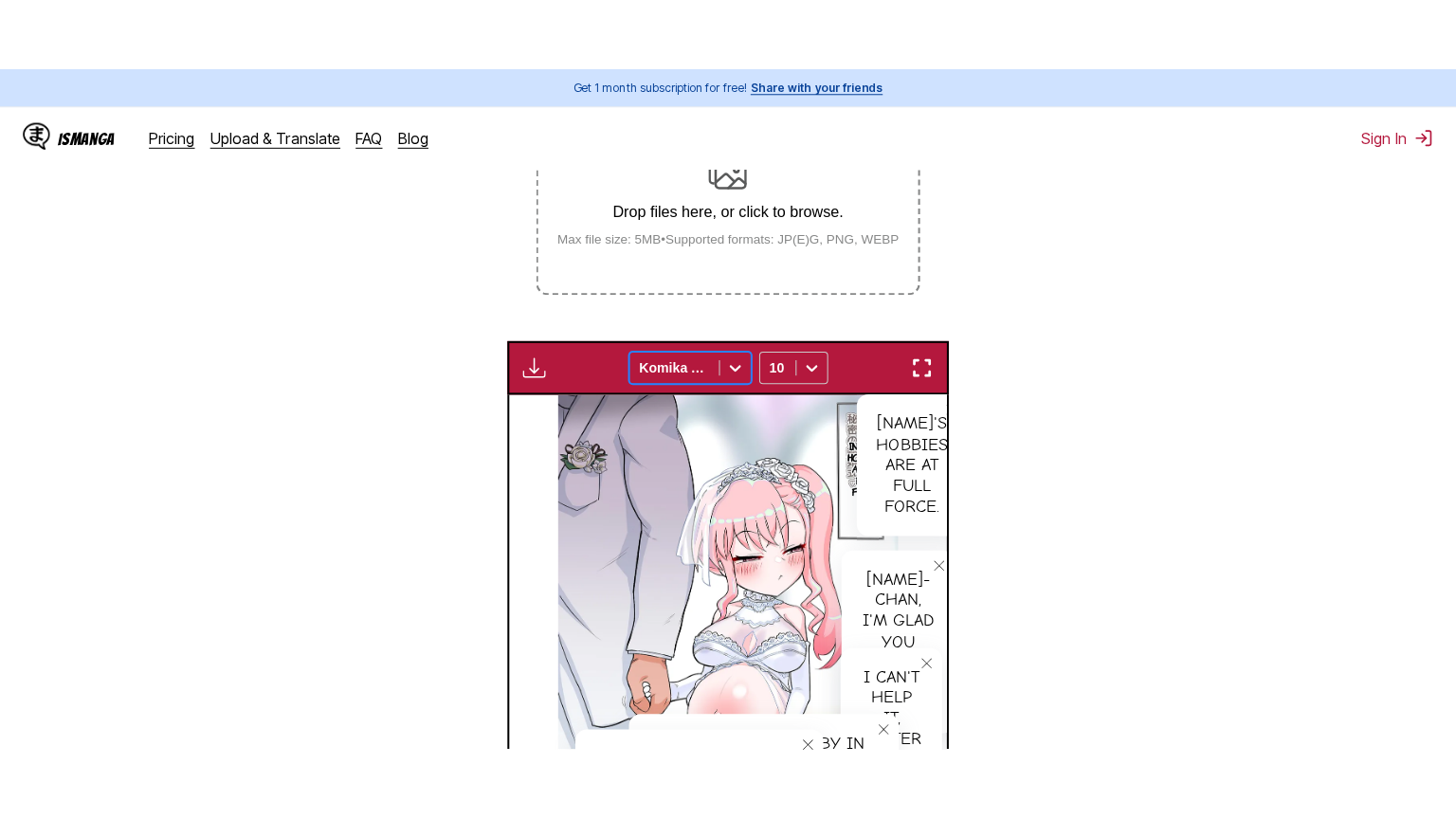 scroll, scrollTop: 209, scrollLeft: 0, axis: vertical 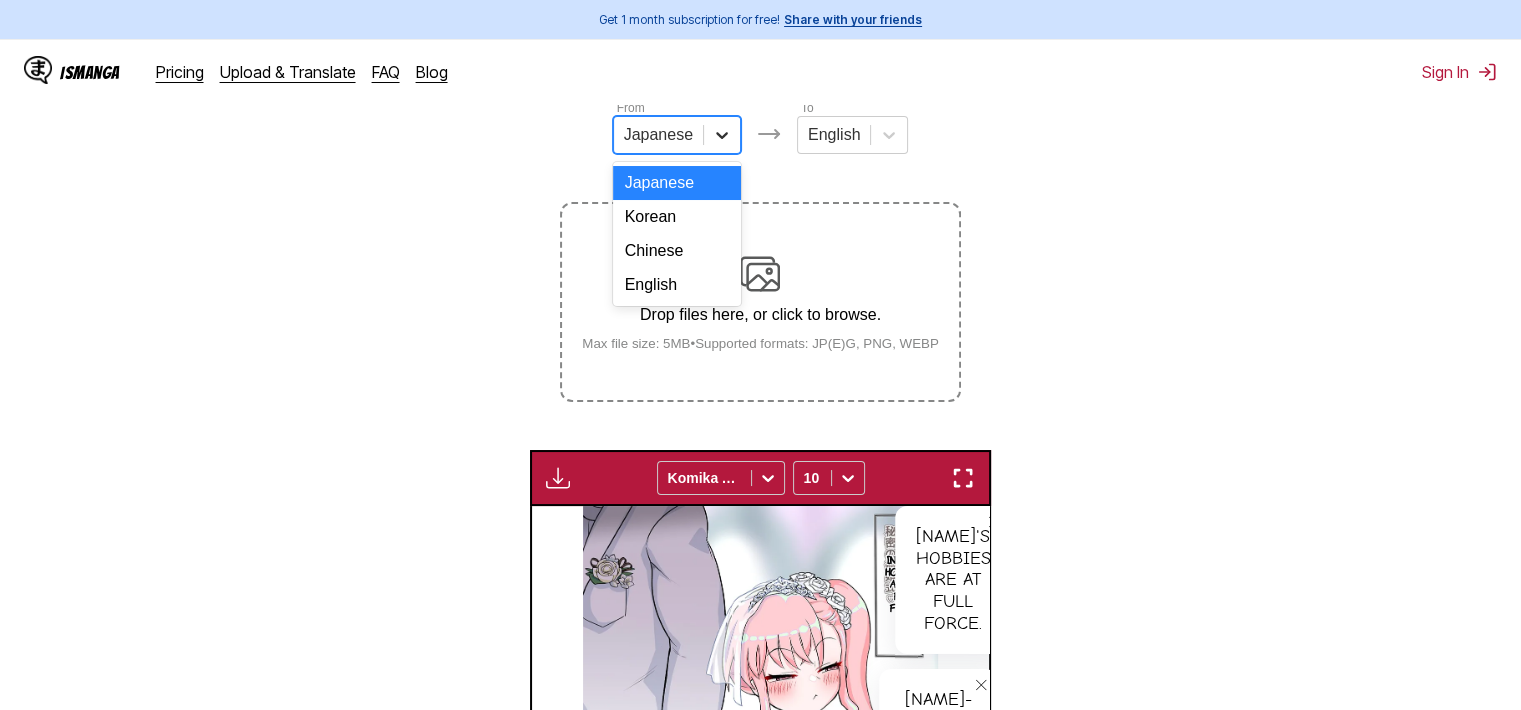 click 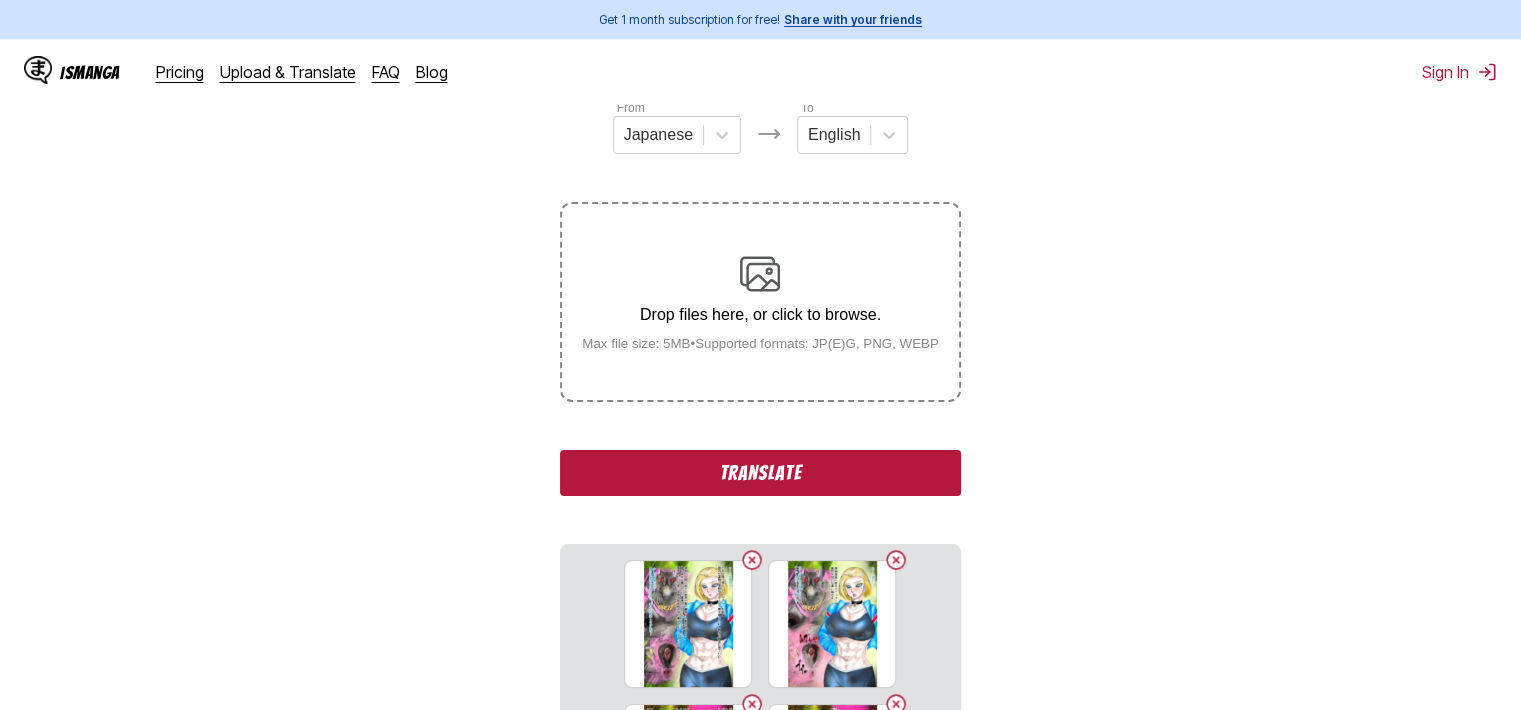click on "Translate" at bounding box center (760, 473) 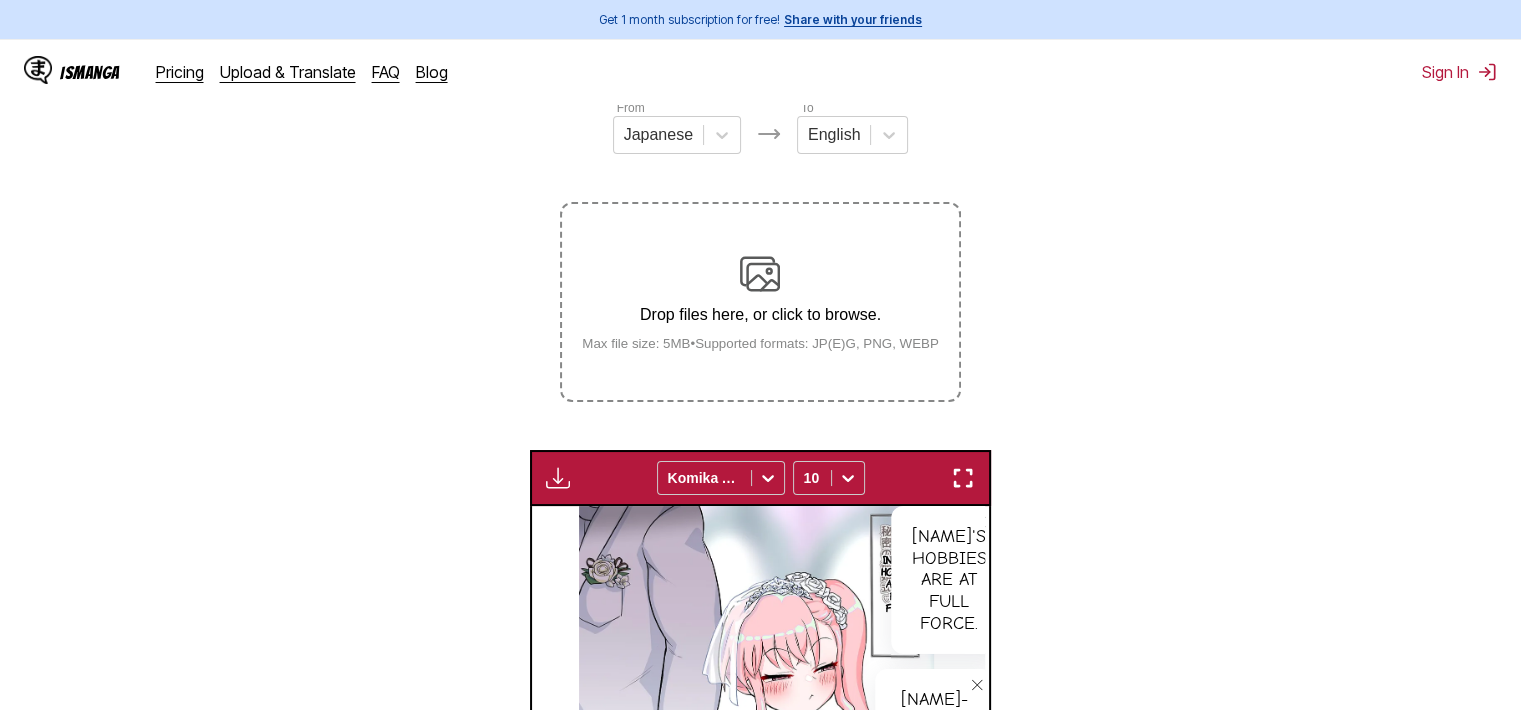 click at bounding box center (963, 478) 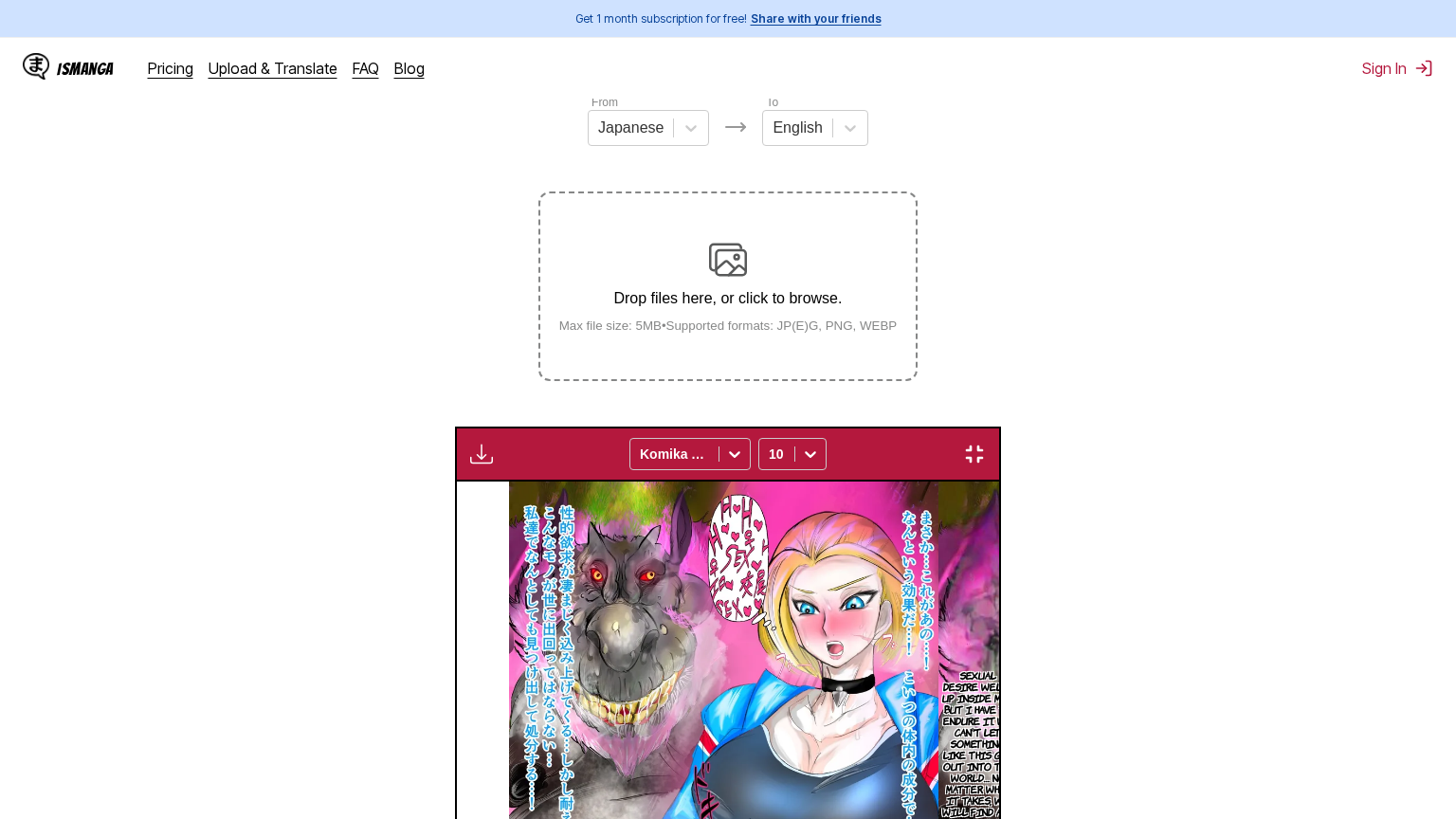 scroll, scrollTop: 0, scrollLeft: 7265, axis: horizontal 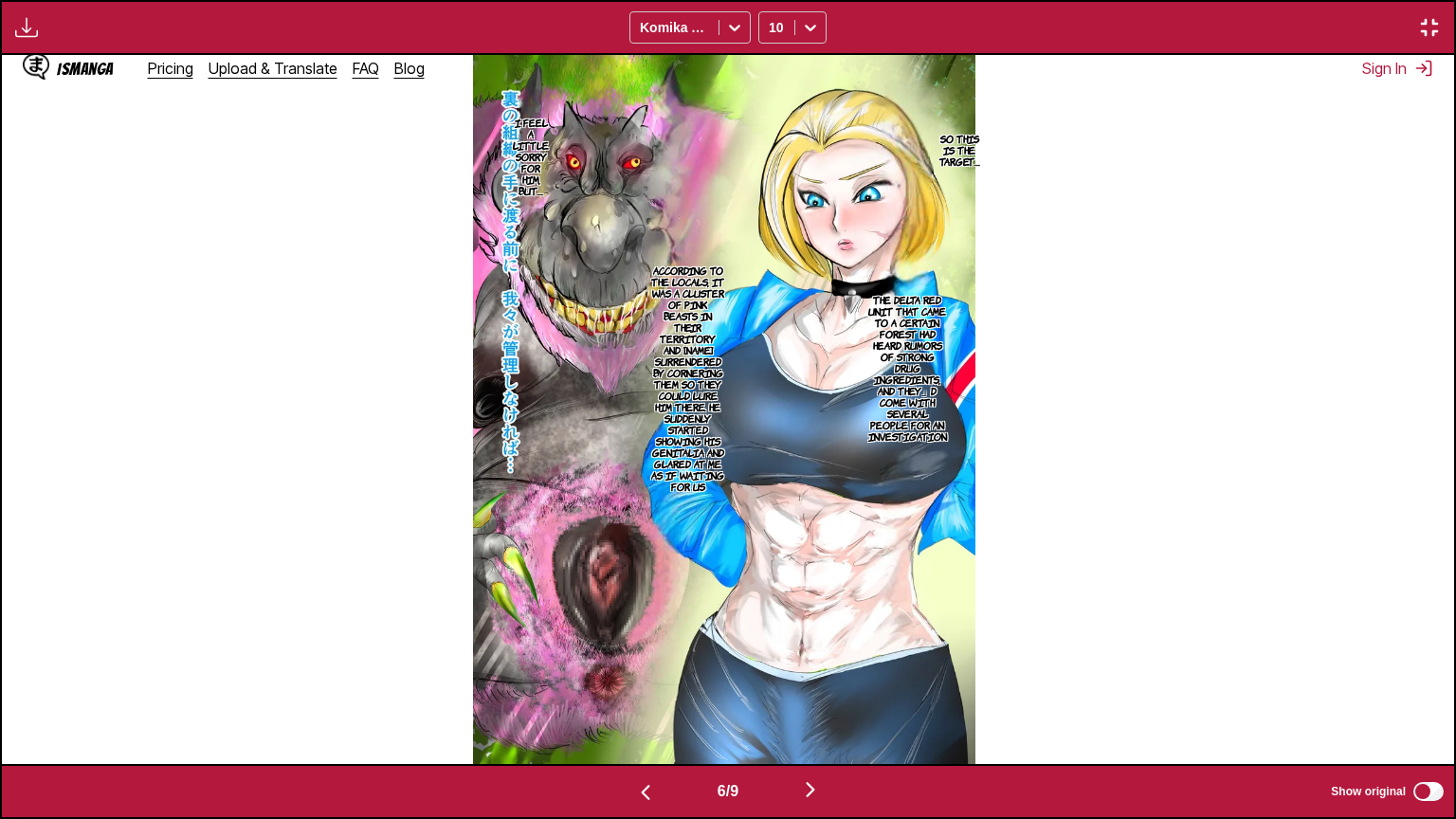 click on "Show original" at bounding box center (1389, 792) 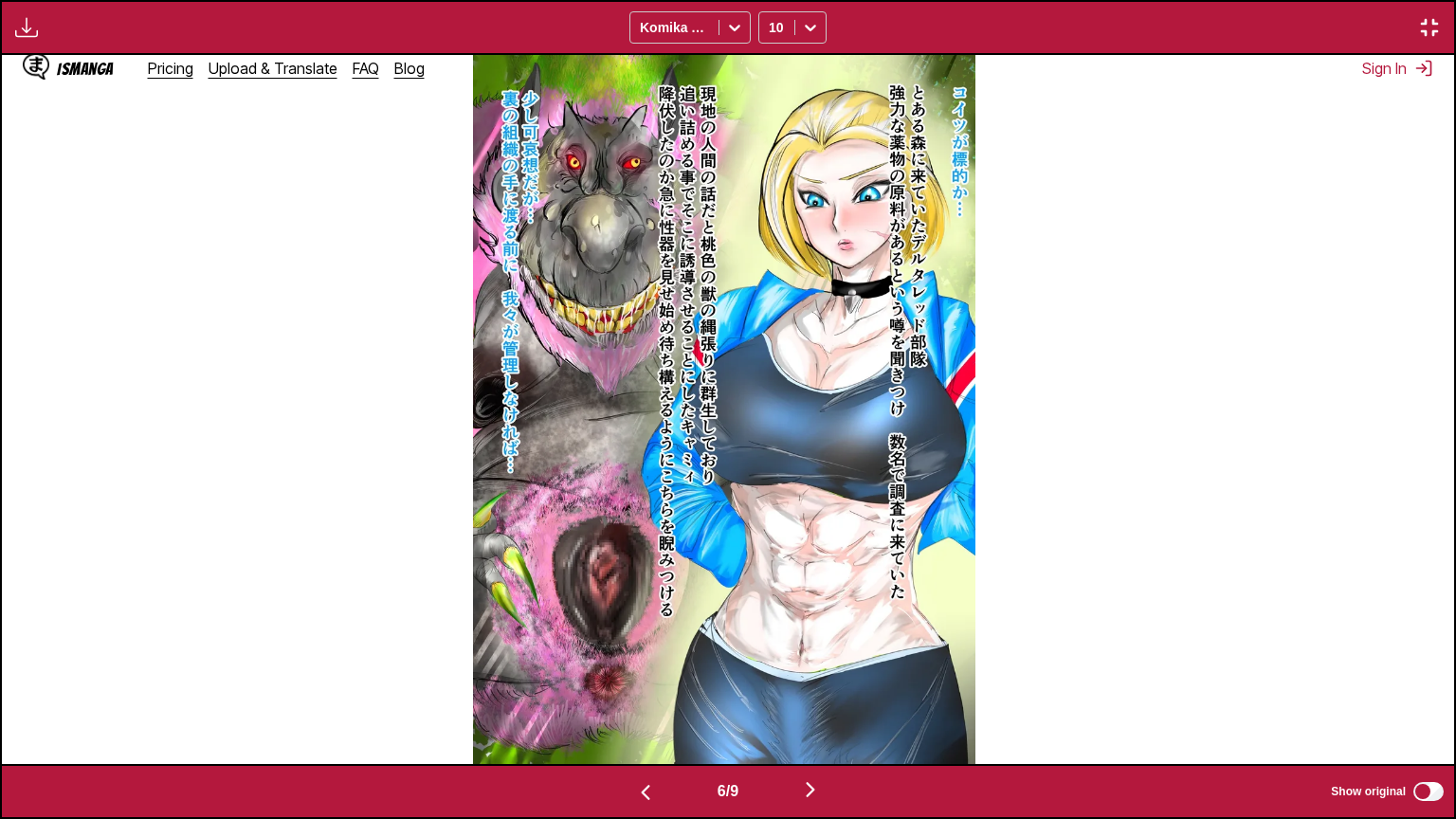 click on "6  /  9 Show original" at bounding box center (728, 792) 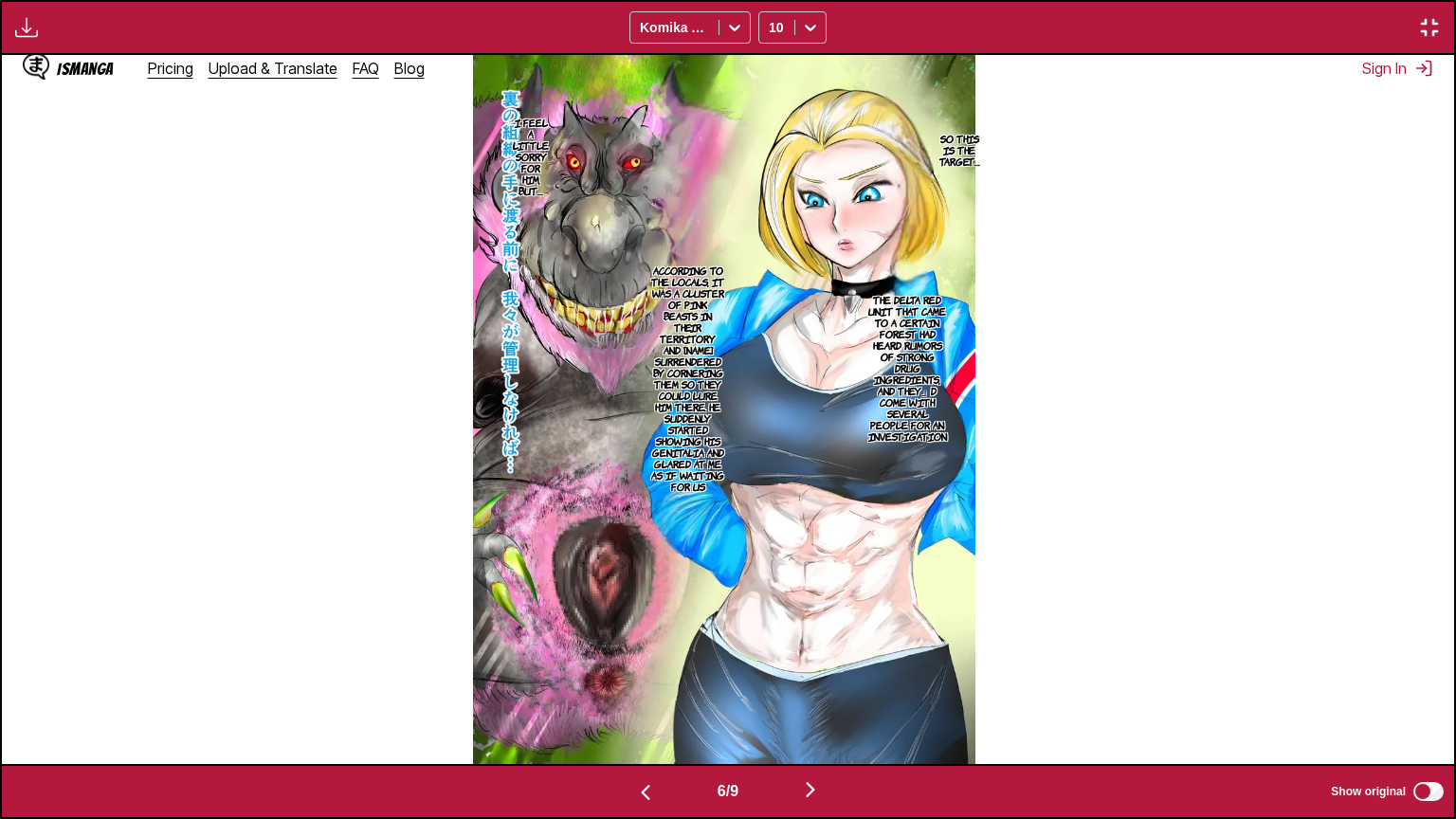 click on "So this is the target…" at bounding box center [959, 150] 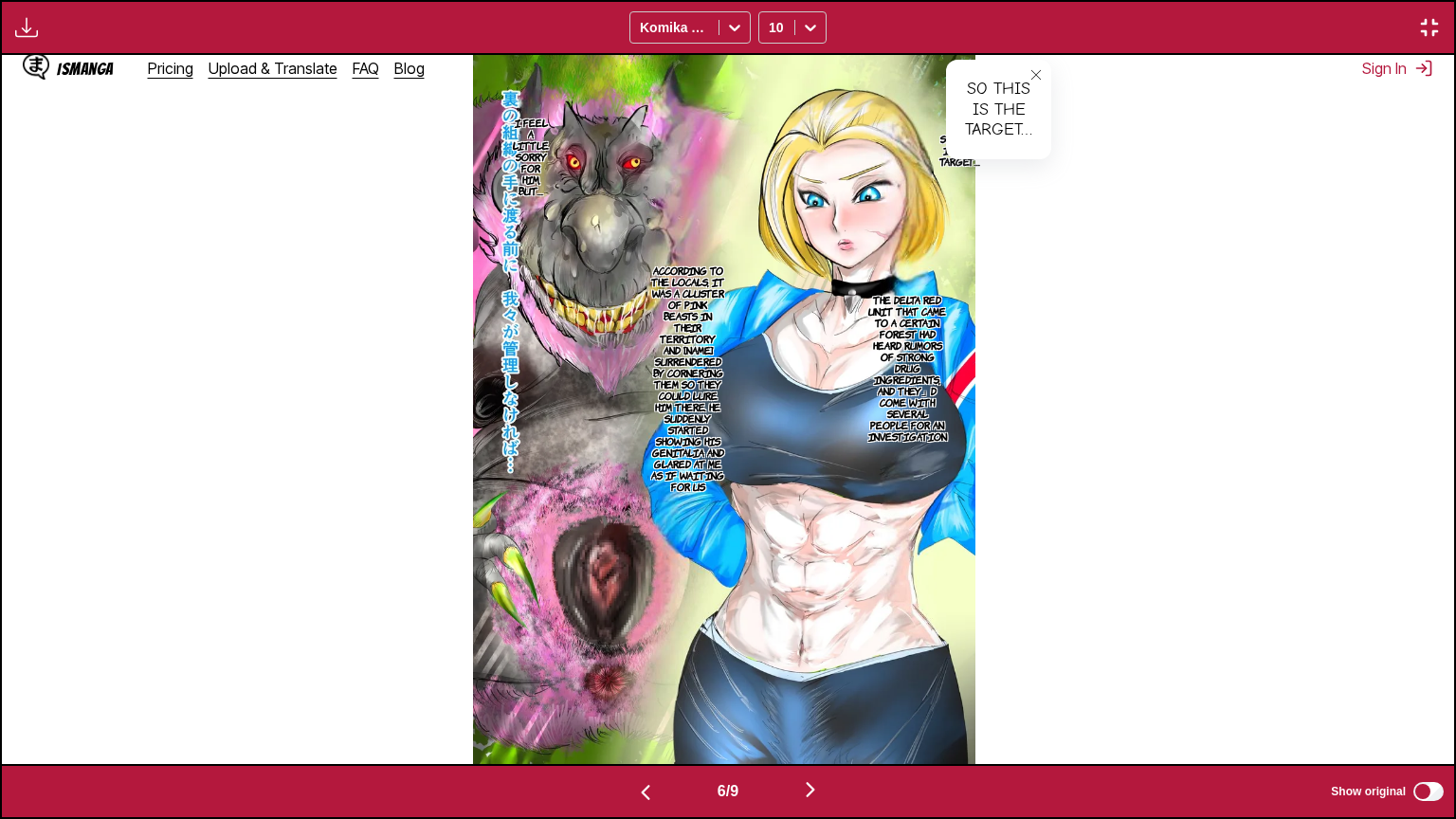 click on "The delta red unit that came to a certain forest had heard rumors of strong drug ingredients, and they」d come with several people for an investigation" at bounding box center (907, 368) 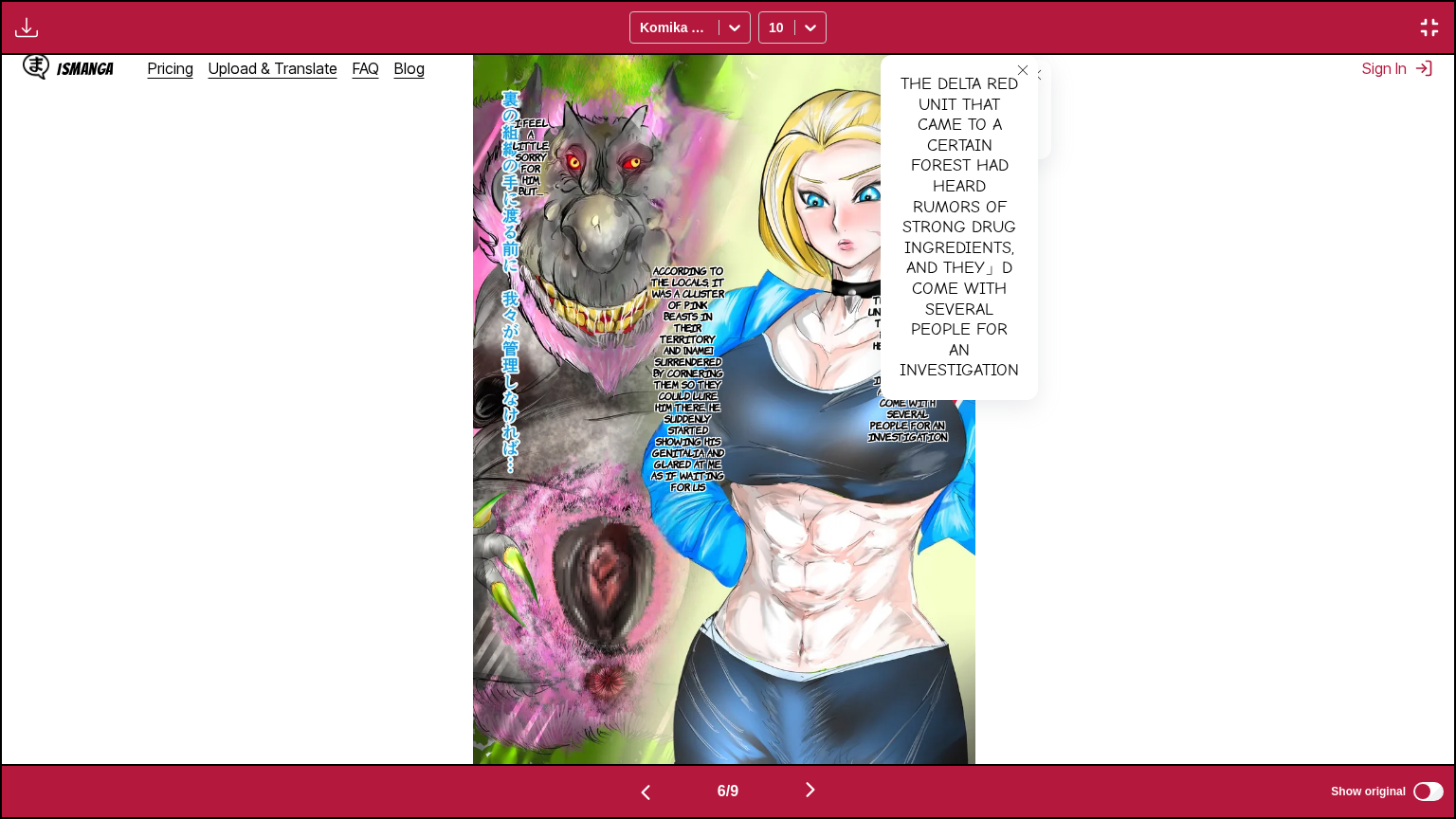 click on "So this is the target… So this is the target… I feel a little sorry for him, but… The delta red unit that came to a certain forest had heard rumors of strong drug ingredients, and they」d come with several people for an investigation The delta red unit that came to a certain forest had heard rumors of strong drug ingredients, and they」d come with several people for an investigation According to the locals, it was a cluster of pink beasts in their territory and [NAME] surrendered by cornering them so they could lure him there. He suddenly started showing his genitalia and glared at me as if waiting for us" at bounding box center (724, 410) 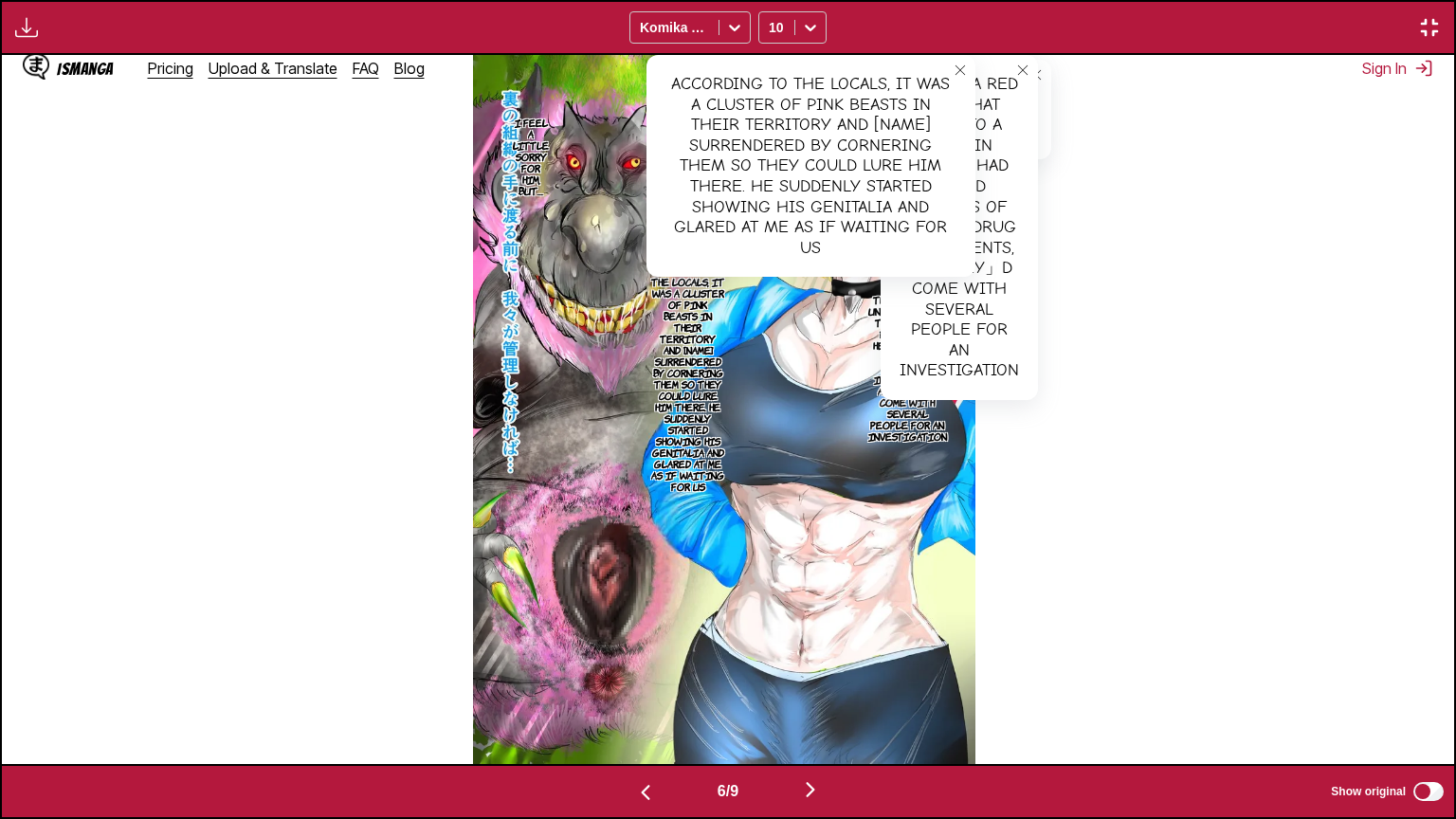 click on "I feel a little sorry for him, but…" at bounding box center [531, 156] 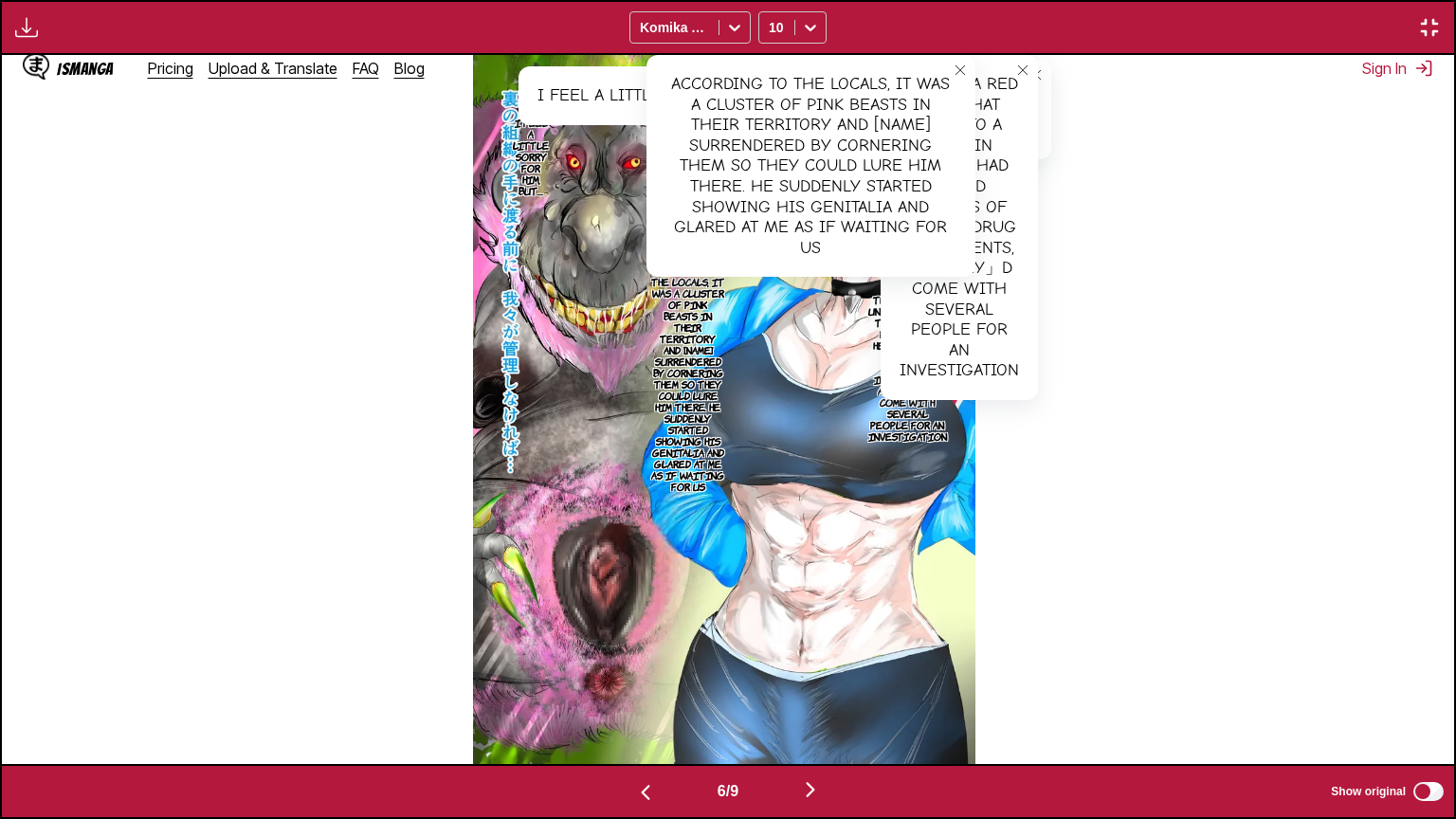 scroll, scrollTop: 0, scrollLeft: 8717, axis: horizontal 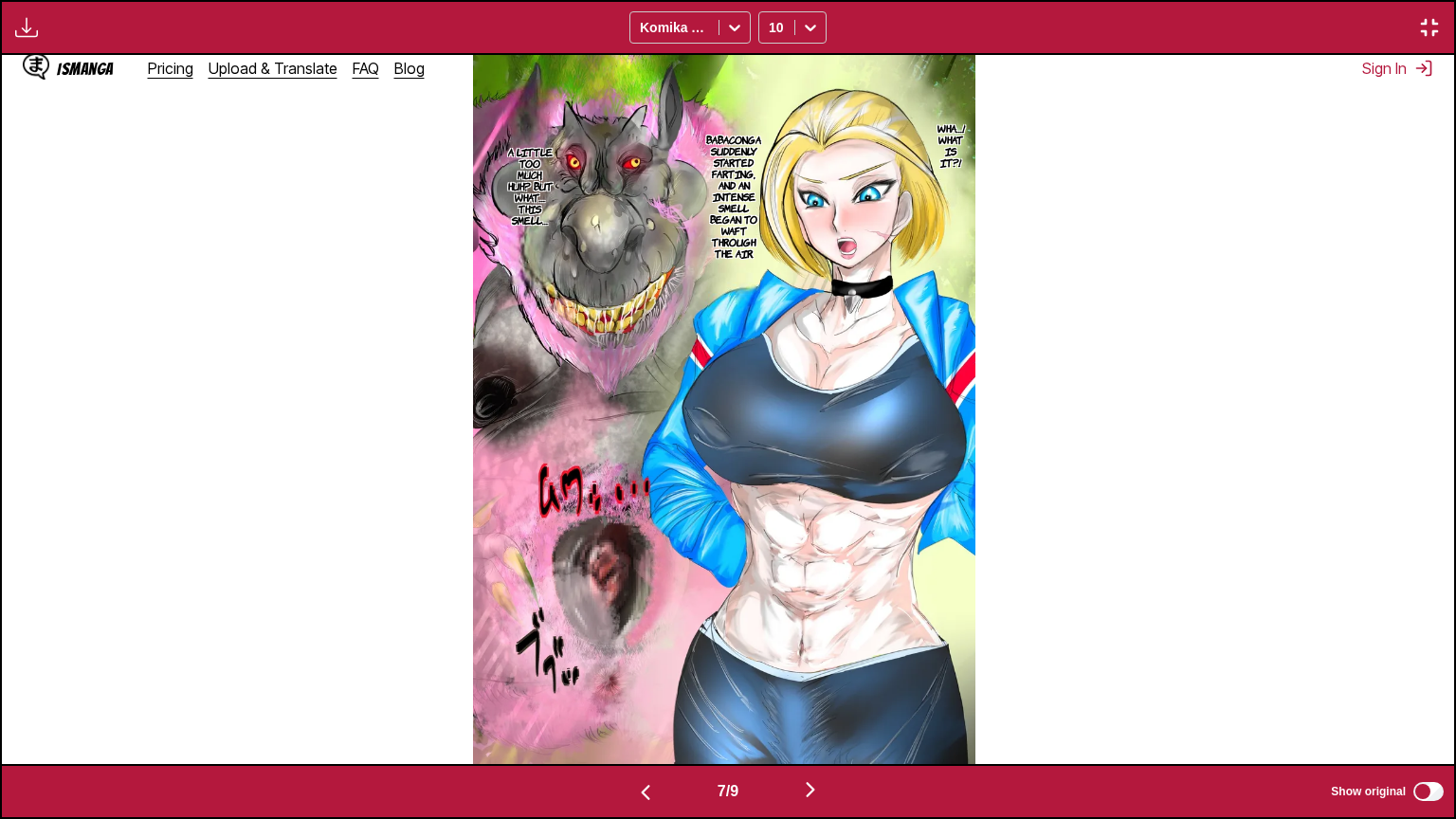 click on "Wha…! What is it?!" at bounding box center [951, 145] 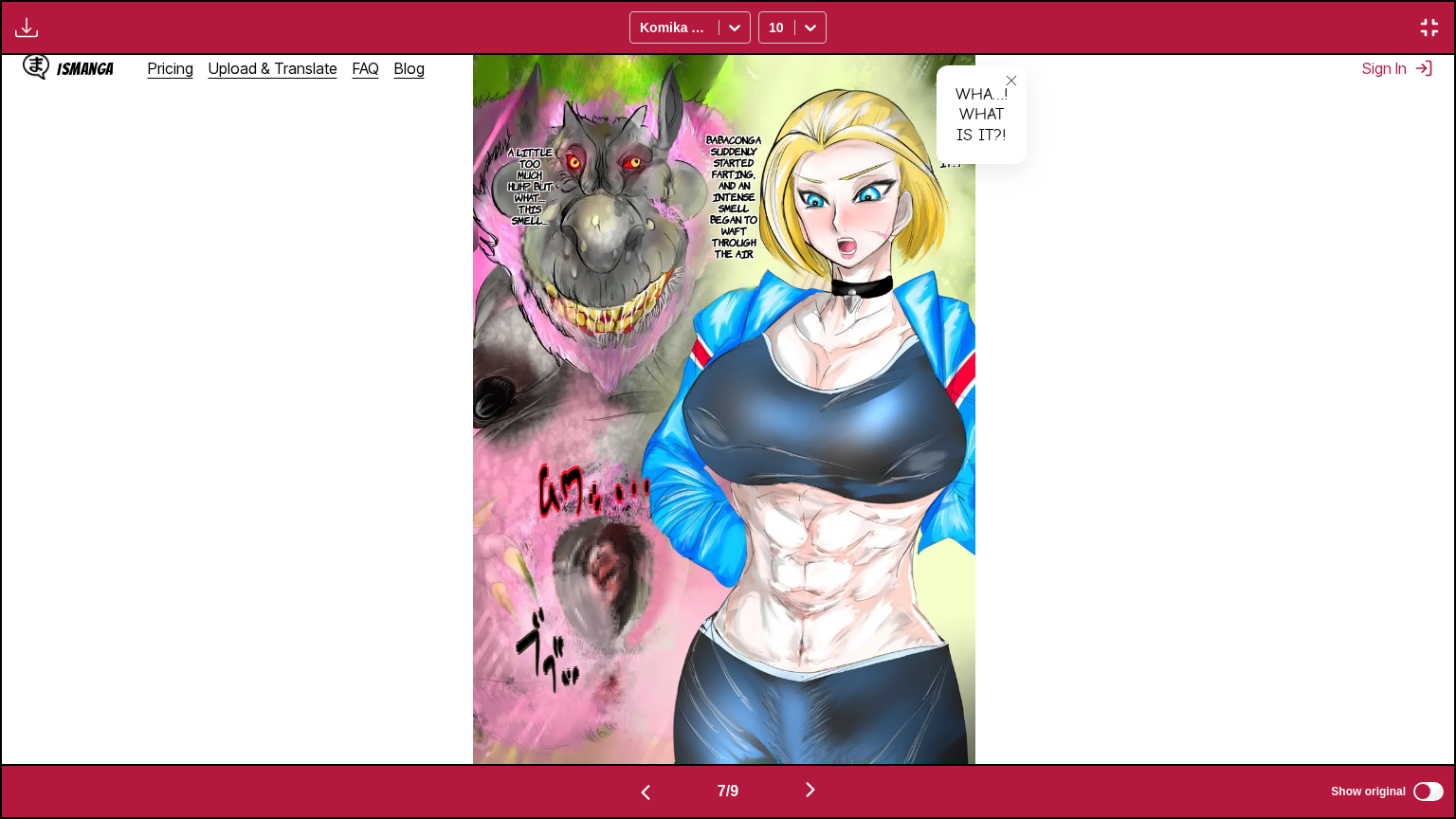 click on "Babaconga suddenly started farting, and an intense smell began to waft through the air." at bounding box center (734, 196) 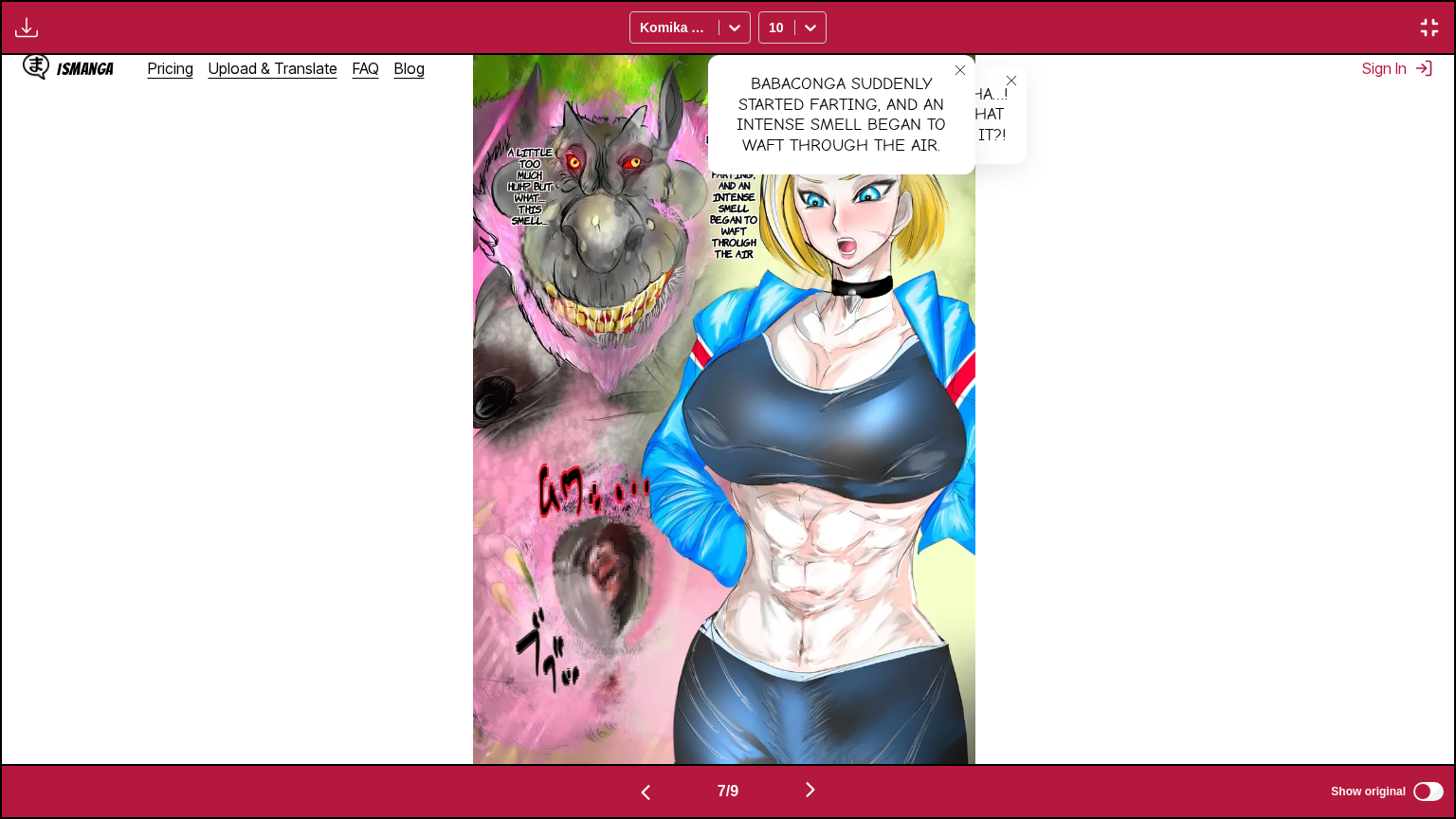 click on "A little too much, huh? But what… This smell…" at bounding box center (531, 186) 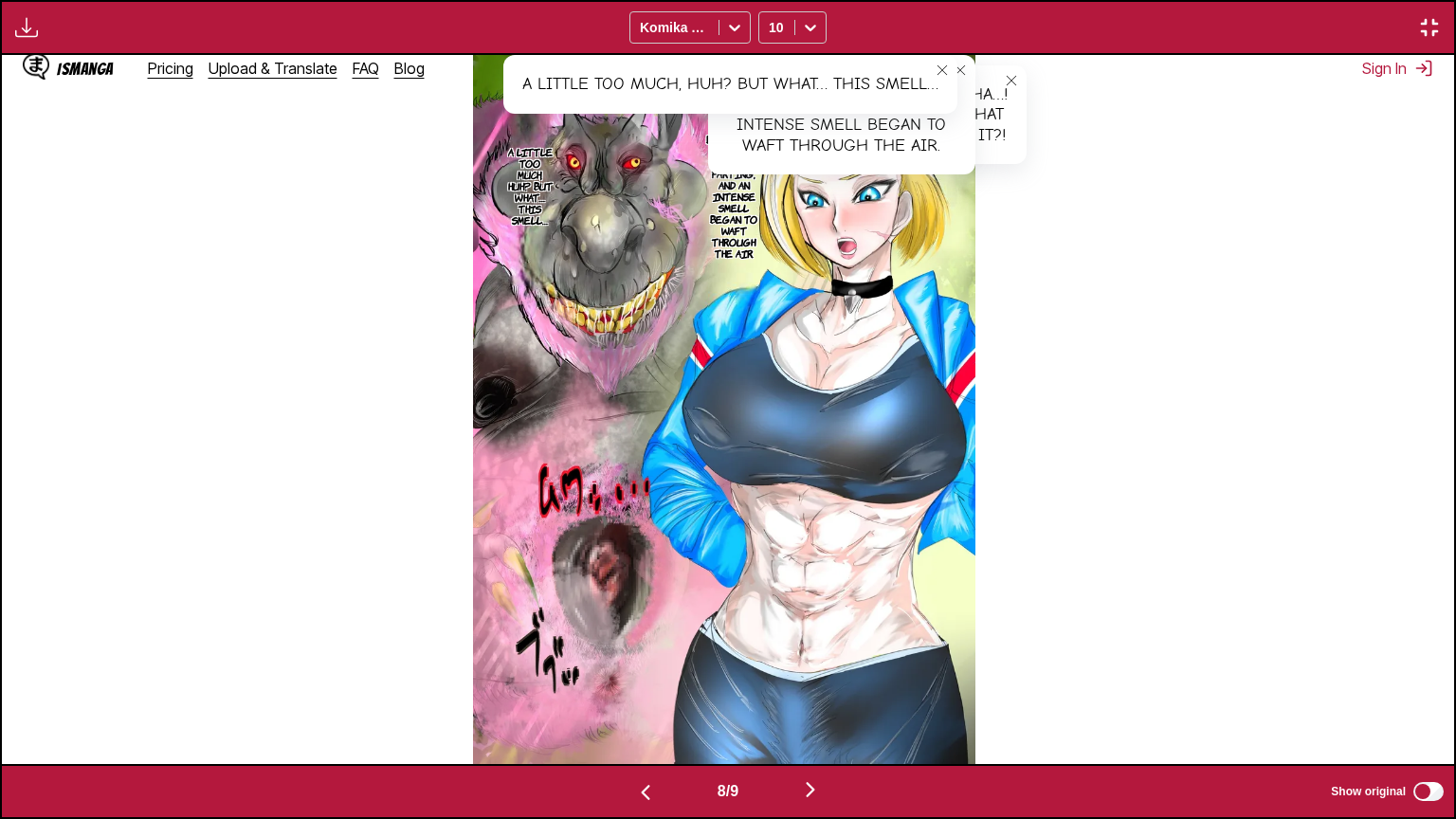 scroll, scrollTop: 0, scrollLeft: 10170, axis: horizontal 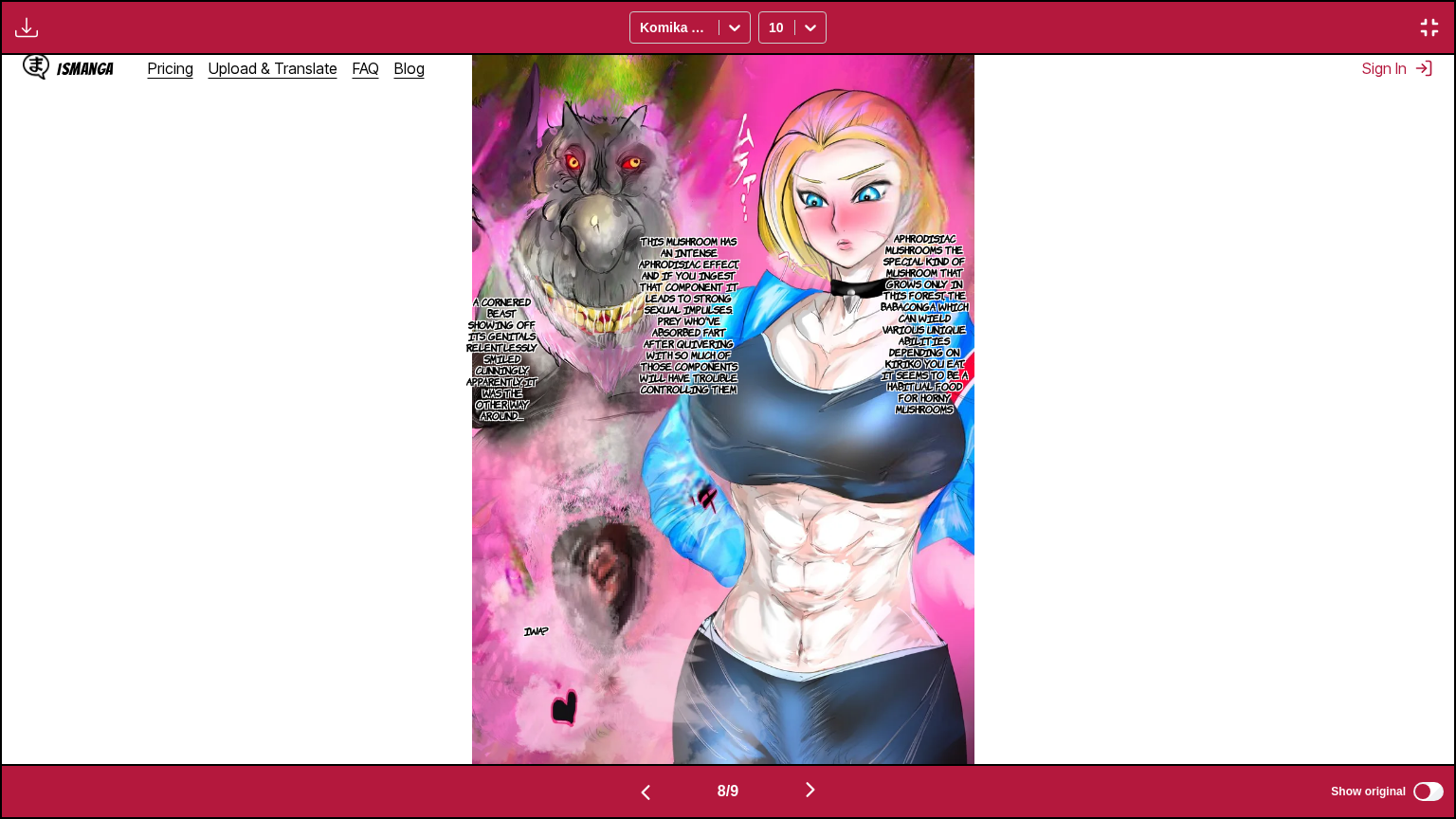click on "Aphrodisiac Mushrooms The special kind of mushroom that grows only in this forest, the babaconga which can wield various unique abilities depending on Kiriko you eat. It seems to be a habitual food for horny mushrooms" at bounding box center [924, 323] 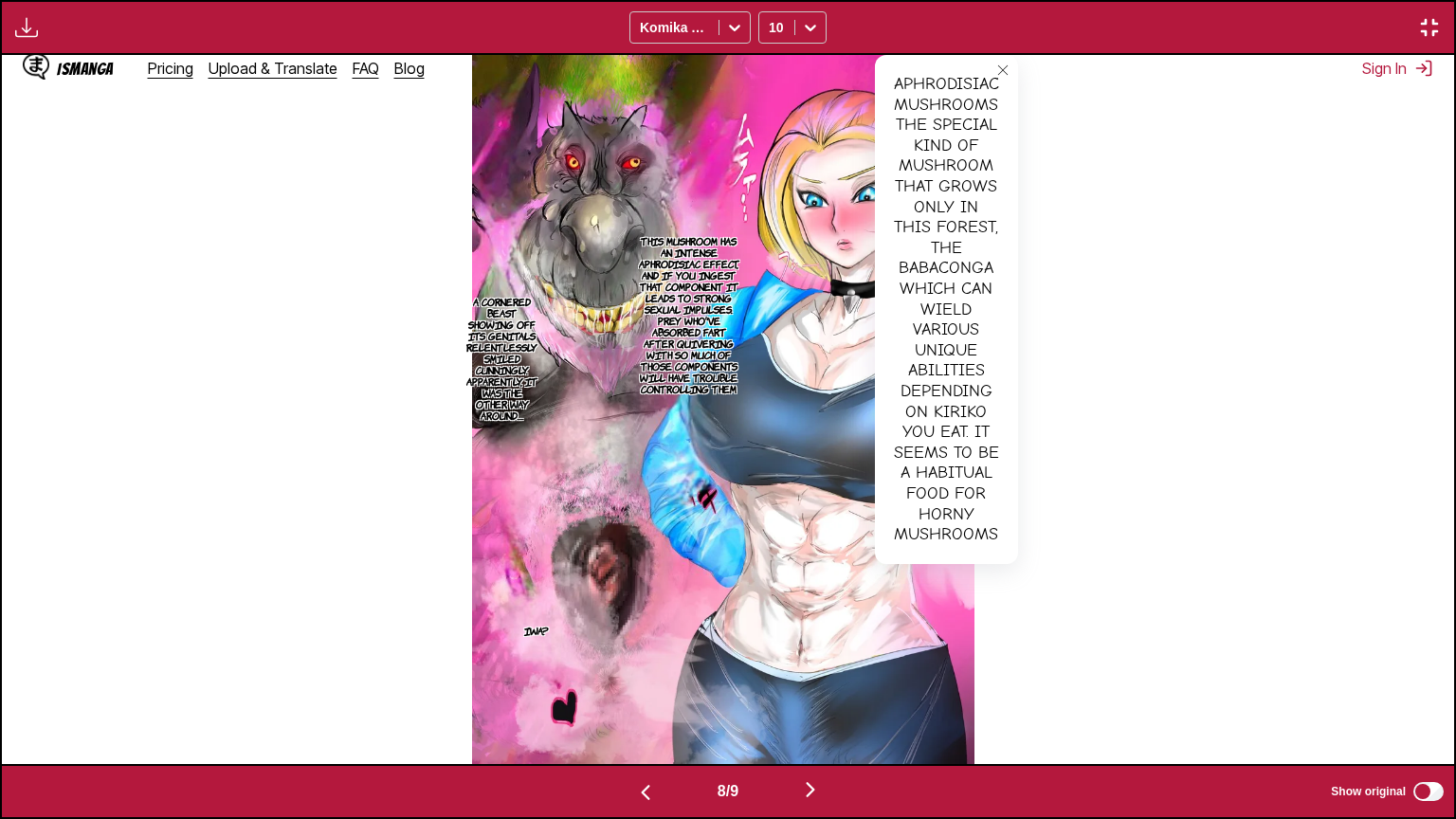 click on "This mushroom has an intense aphrodisiac effect, and if you ingest that component it leads to strong sexual impulses. Prey who've absorbed fart after quivering with so much of those components will have trouble controlling them" at bounding box center (689, 315) 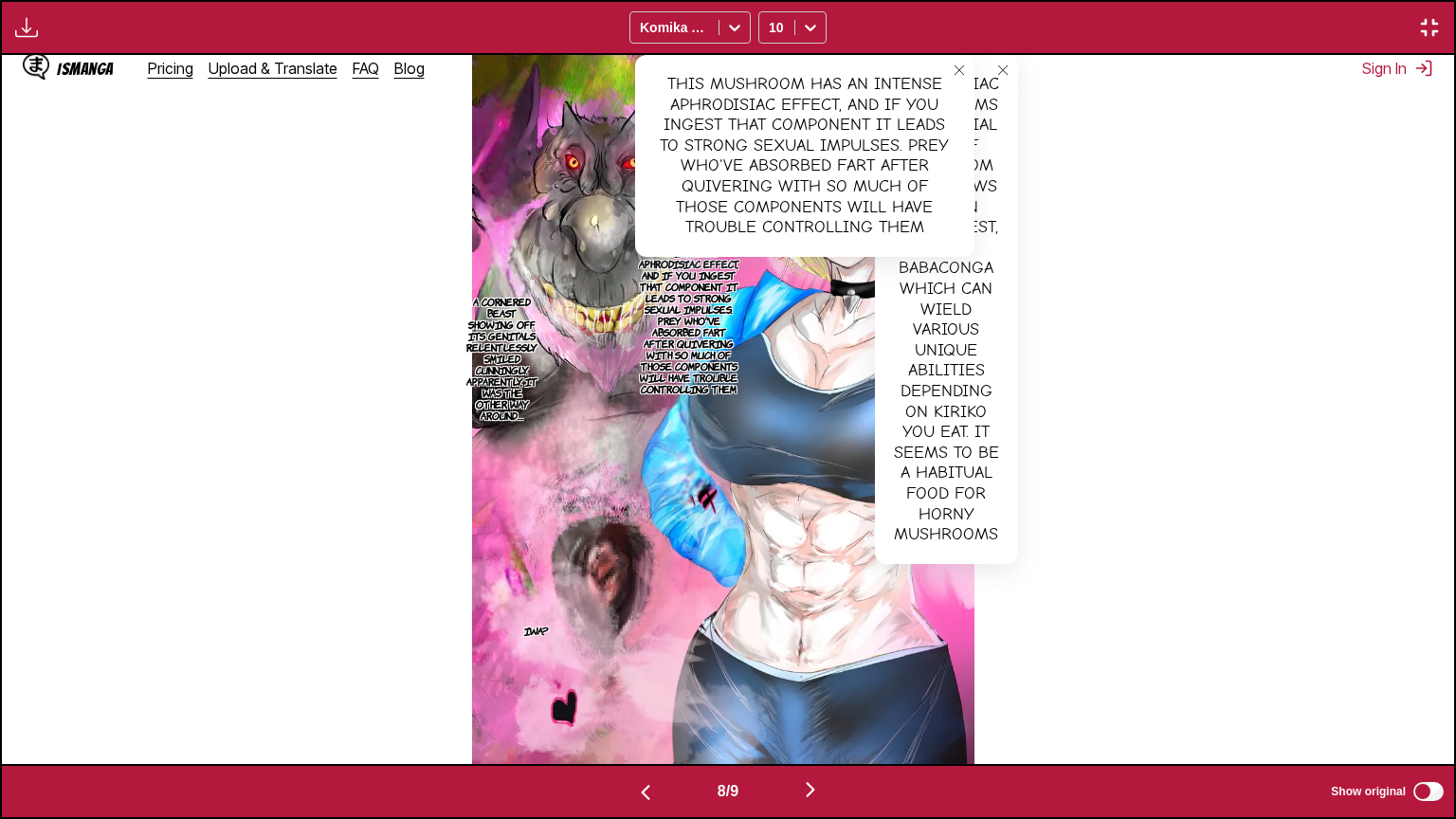 click on "A cornered beast showing off its genitals relentlessly smiled cunningly. Apparently, it was the other way around…" at bounding box center [501, 358] 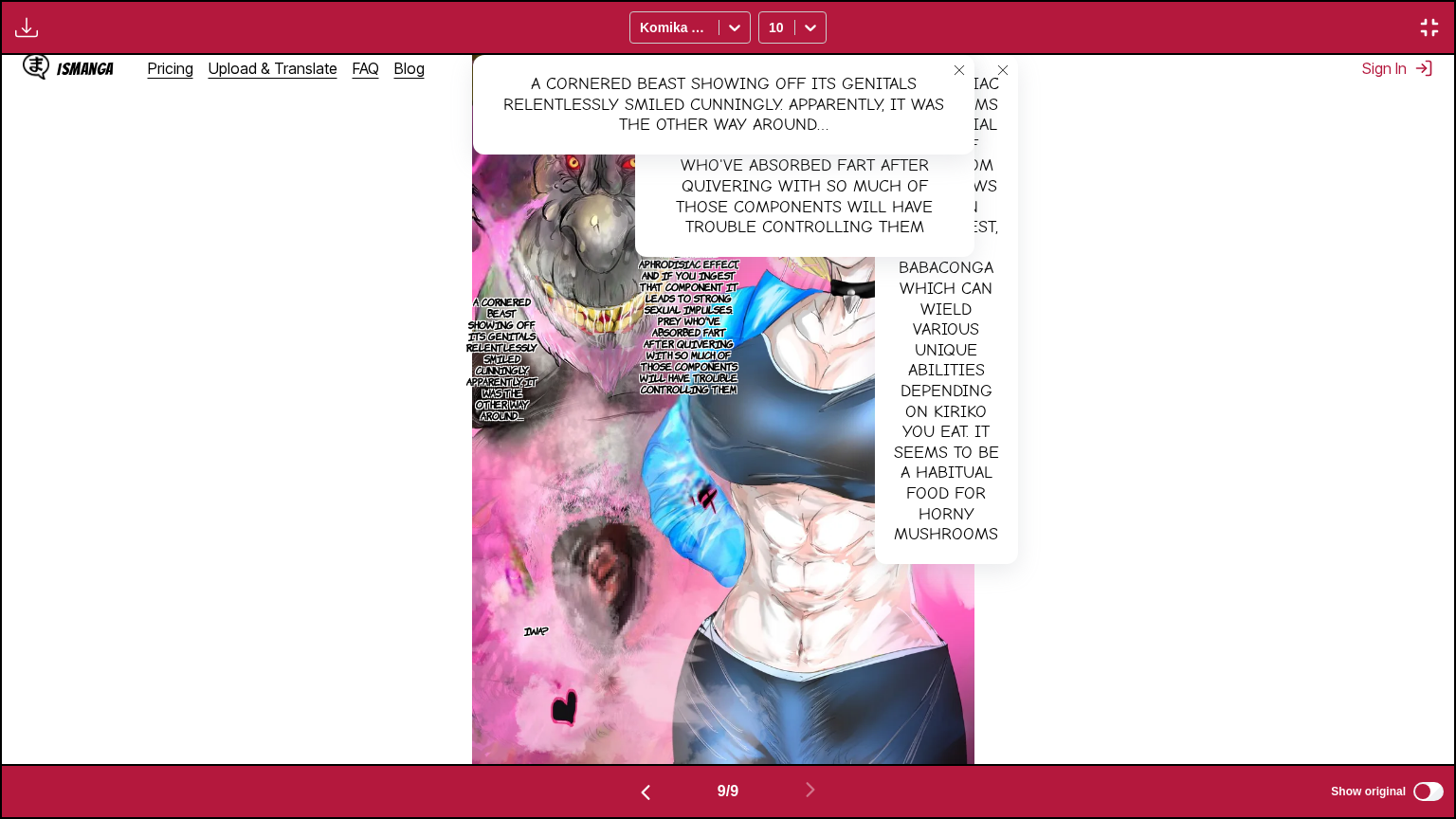 scroll, scrollTop: 0, scrollLeft: 11623, axis: horizontal 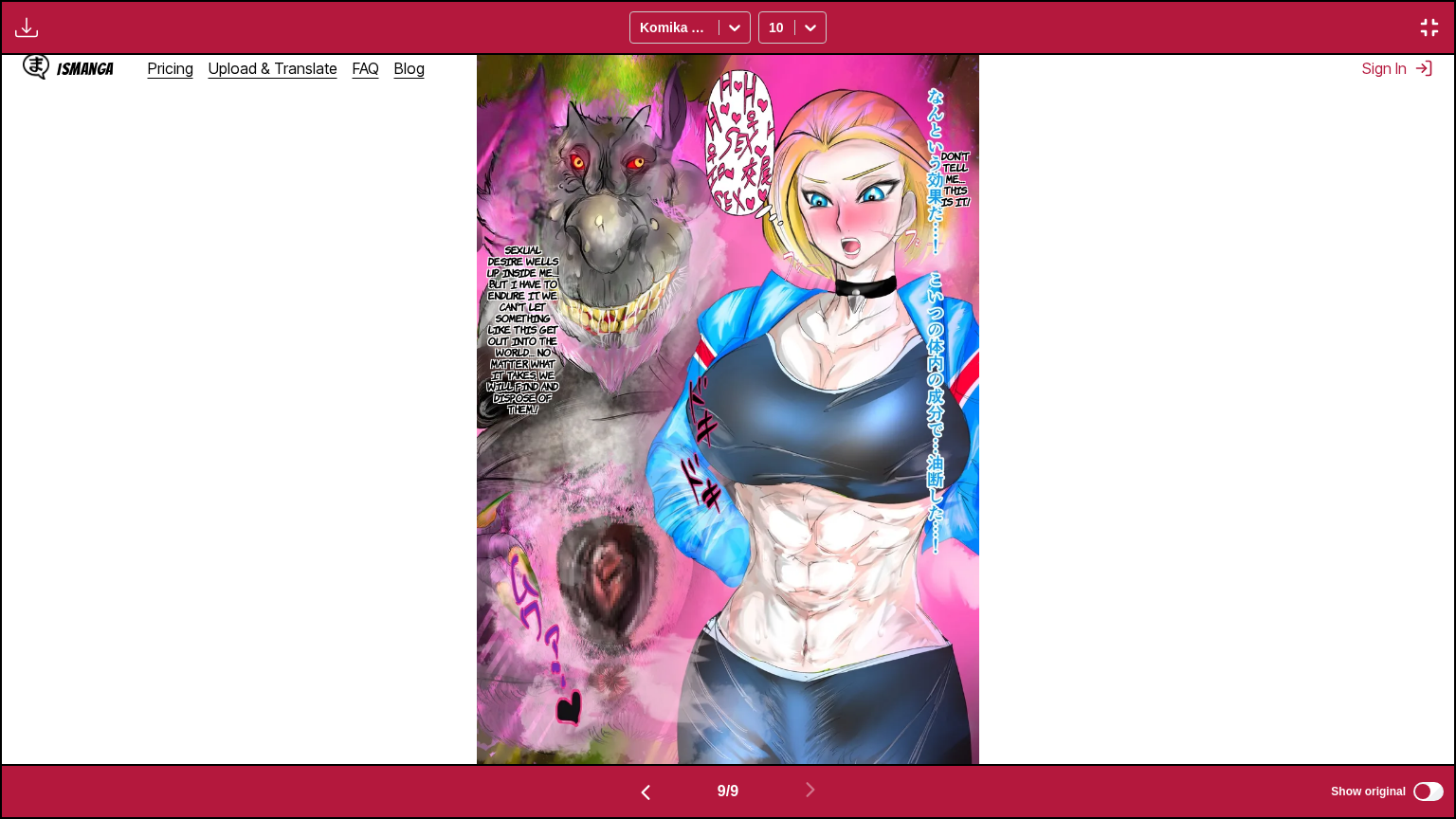 click on "Don't tell me… This is it.!" at bounding box center [956, 178] 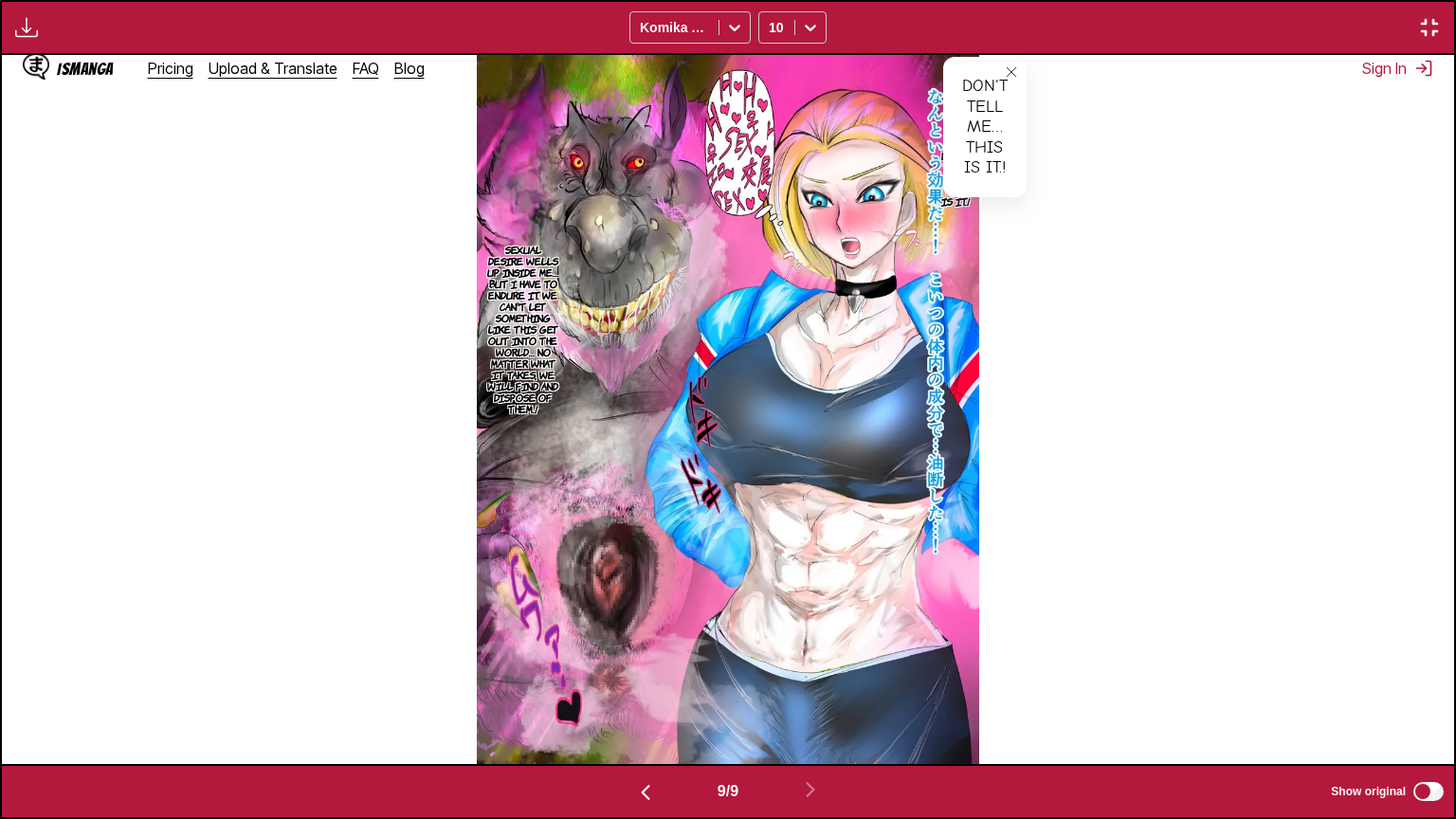 click on "Sexual desire wells up inside me… But I have to endure it. We can't let something like this get out into the world… No matter what it takes, we will find and dispose of them.!" at bounding box center [523, 329] 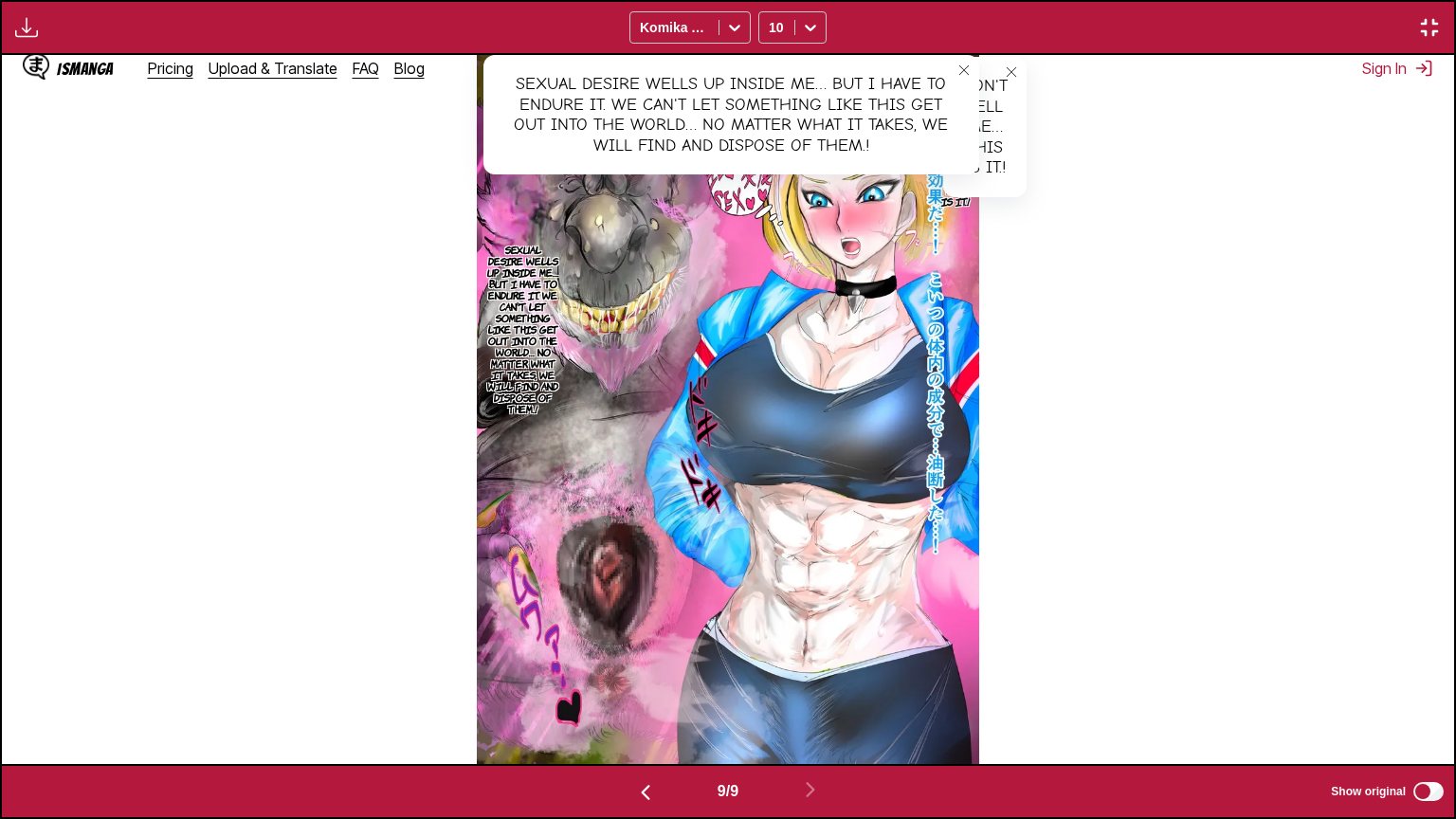 click at bounding box center (1429, 27) 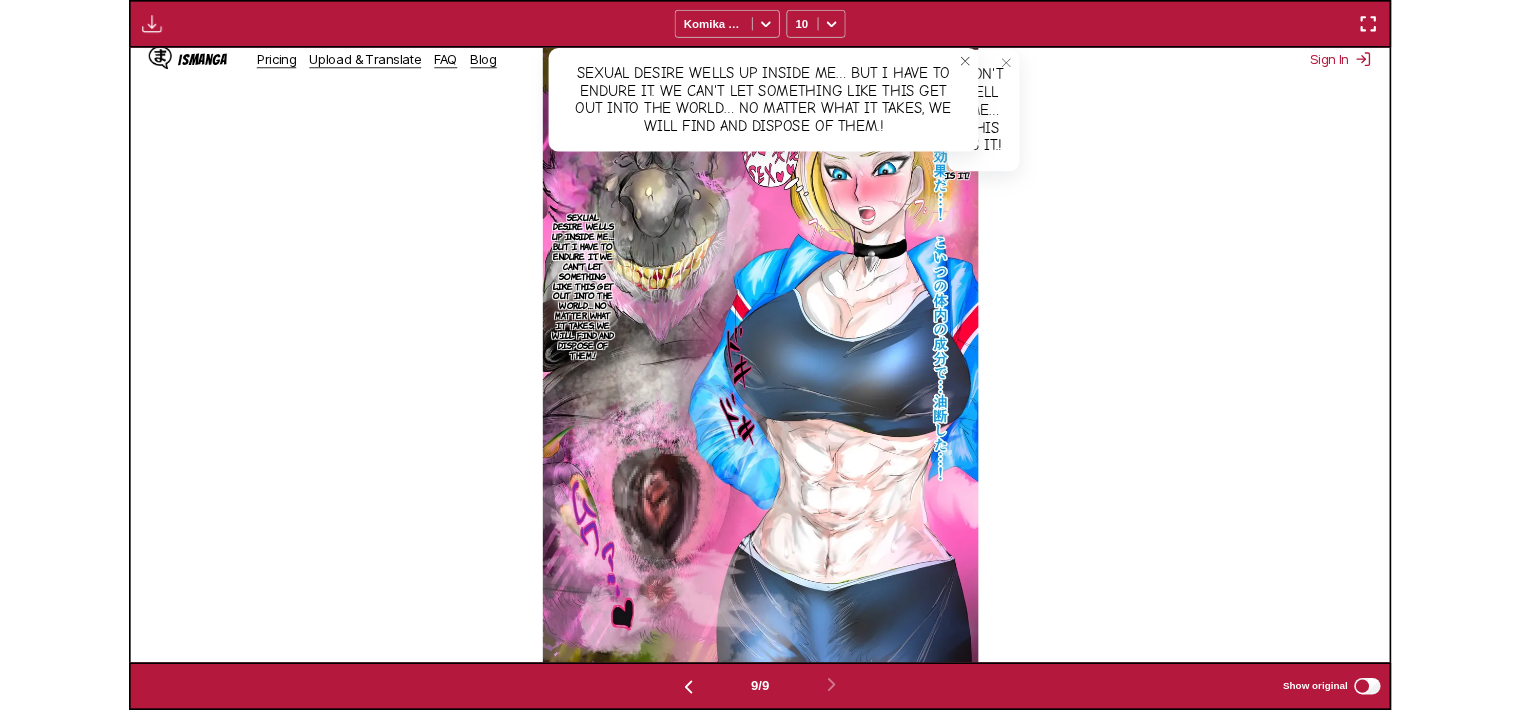 scroll, scrollTop: 521, scrollLeft: 0, axis: vertical 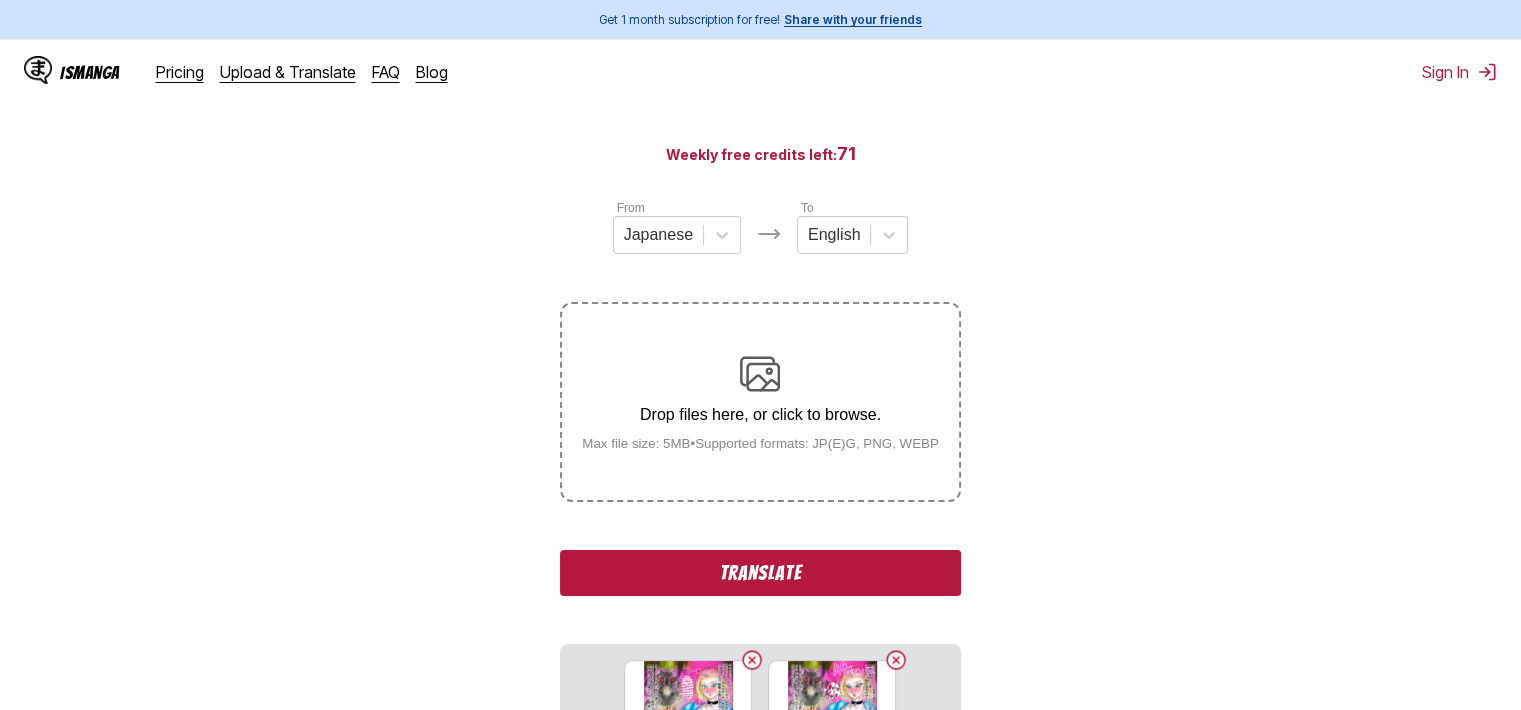 click on "Translate" at bounding box center (760, 573) 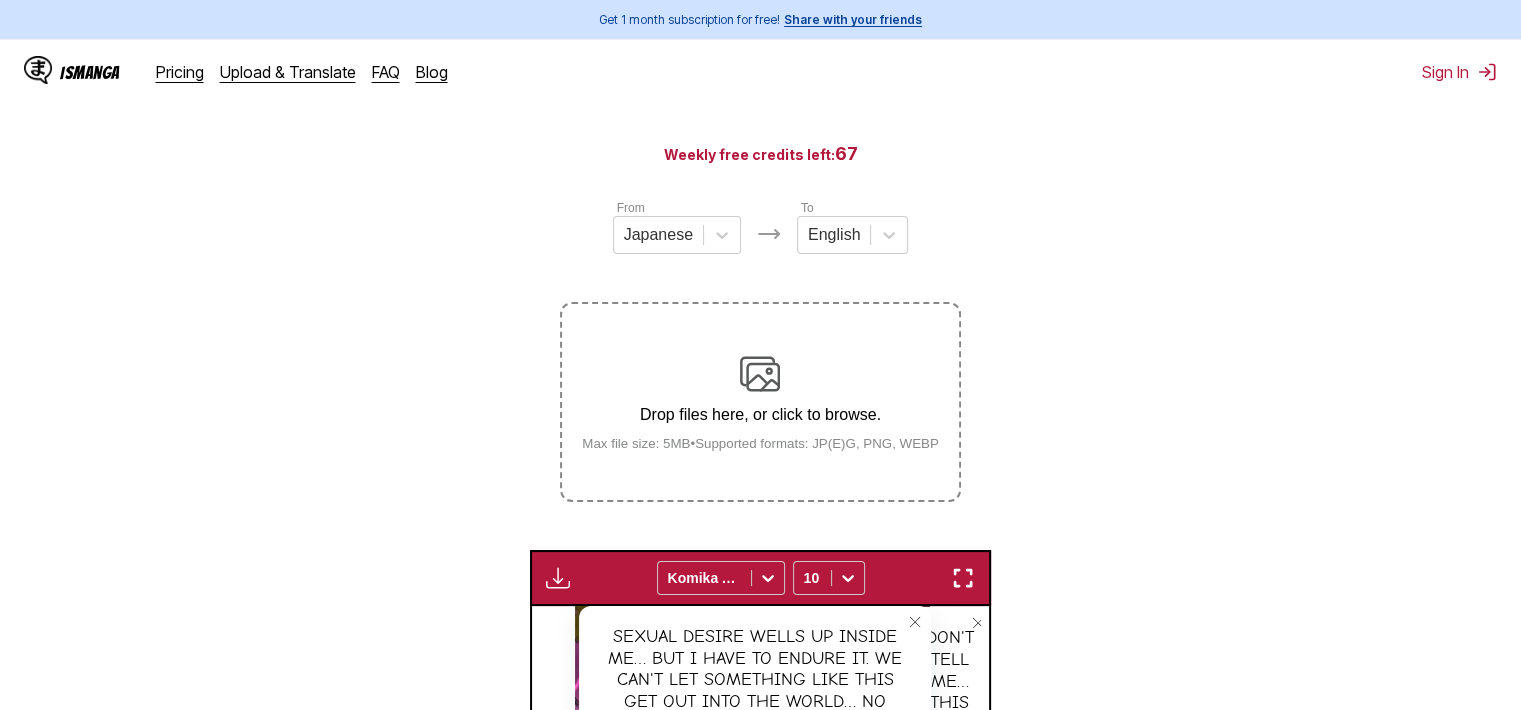 click on "Available for premium users only Komika Axis 10" at bounding box center [760, 578] 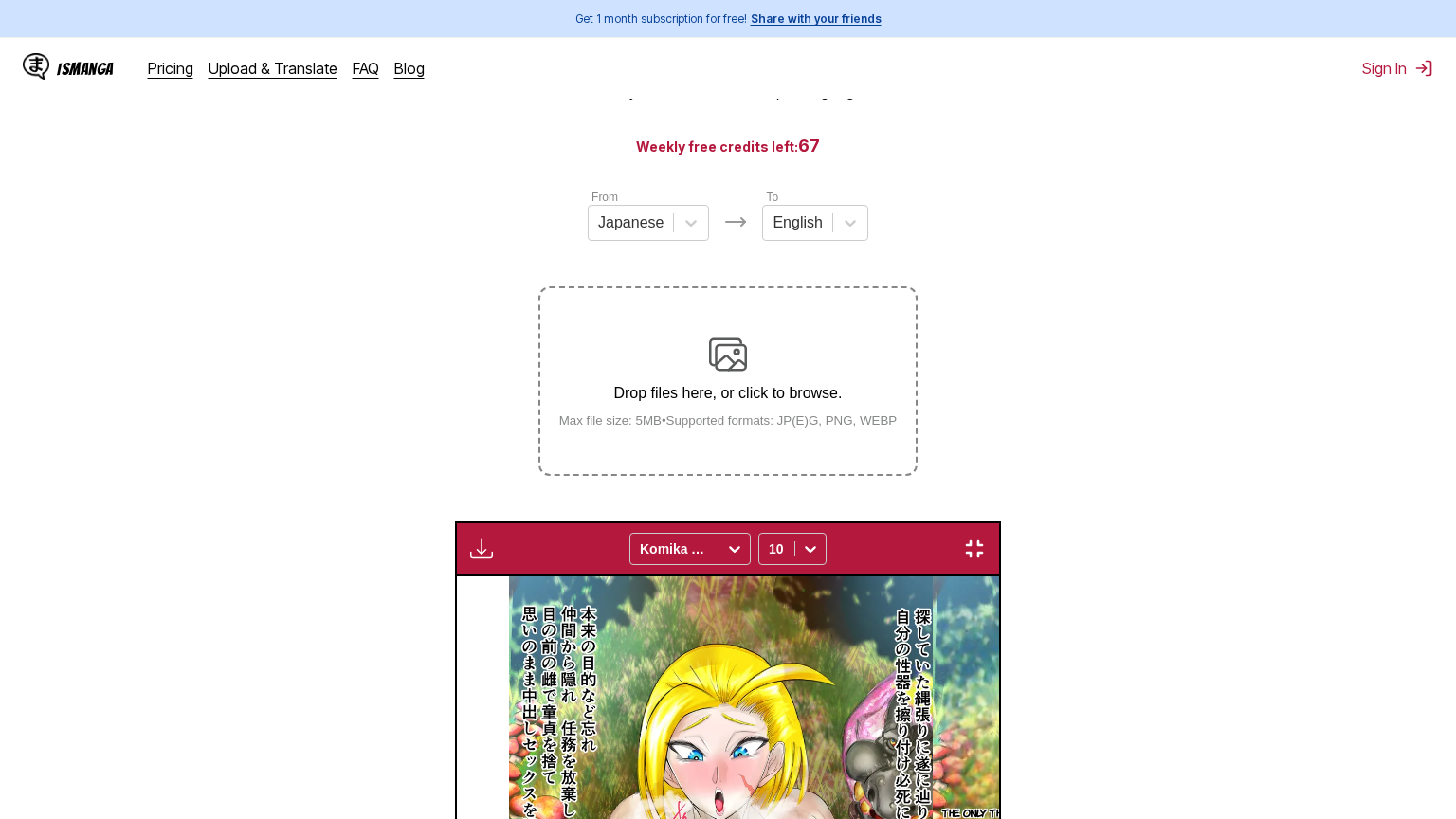 scroll, scrollTop: 0, scrollLeft: 13077, axis: horizontal 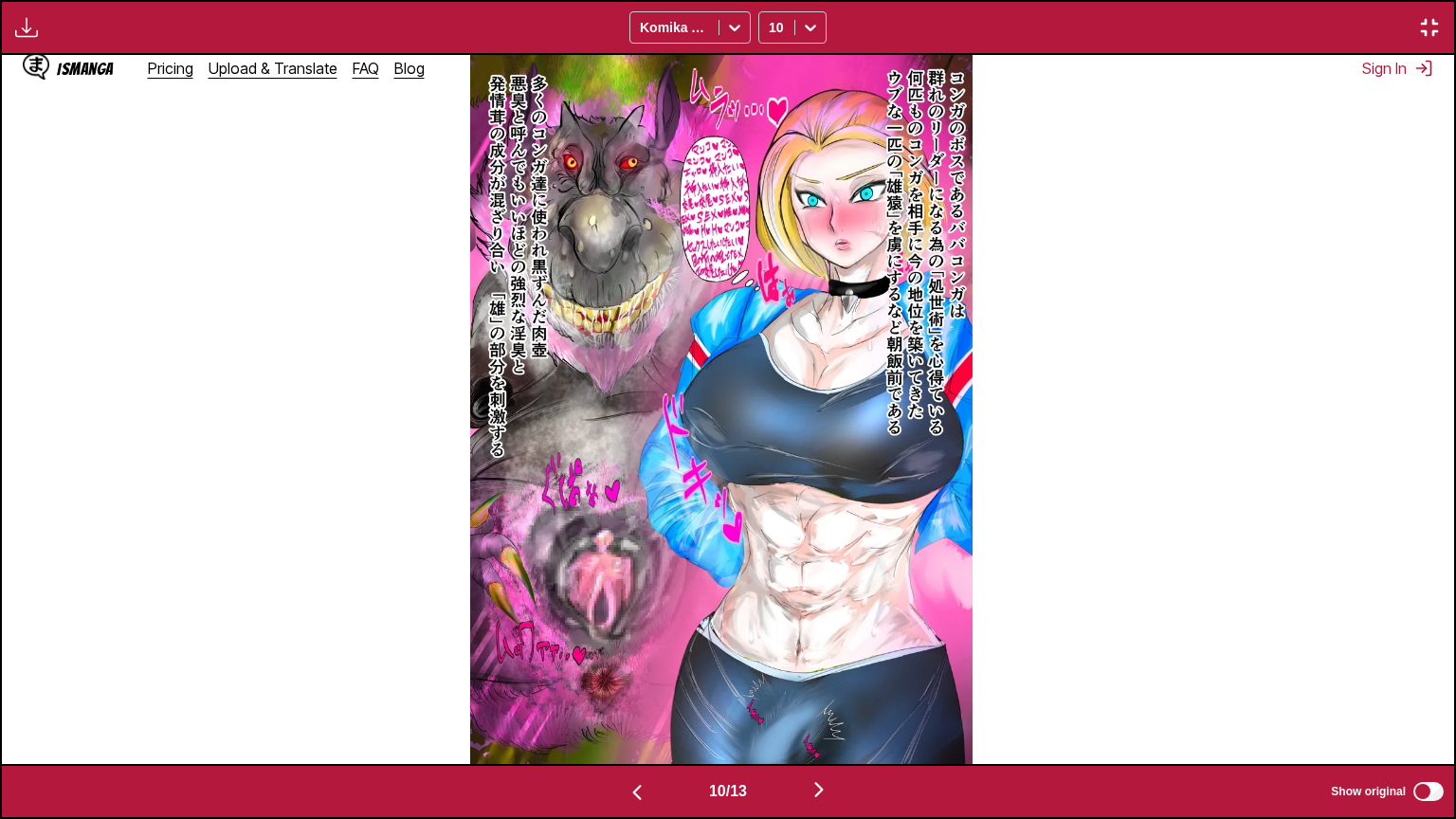 click on "10  /  13 Show original" at bounding box center [728, 792] 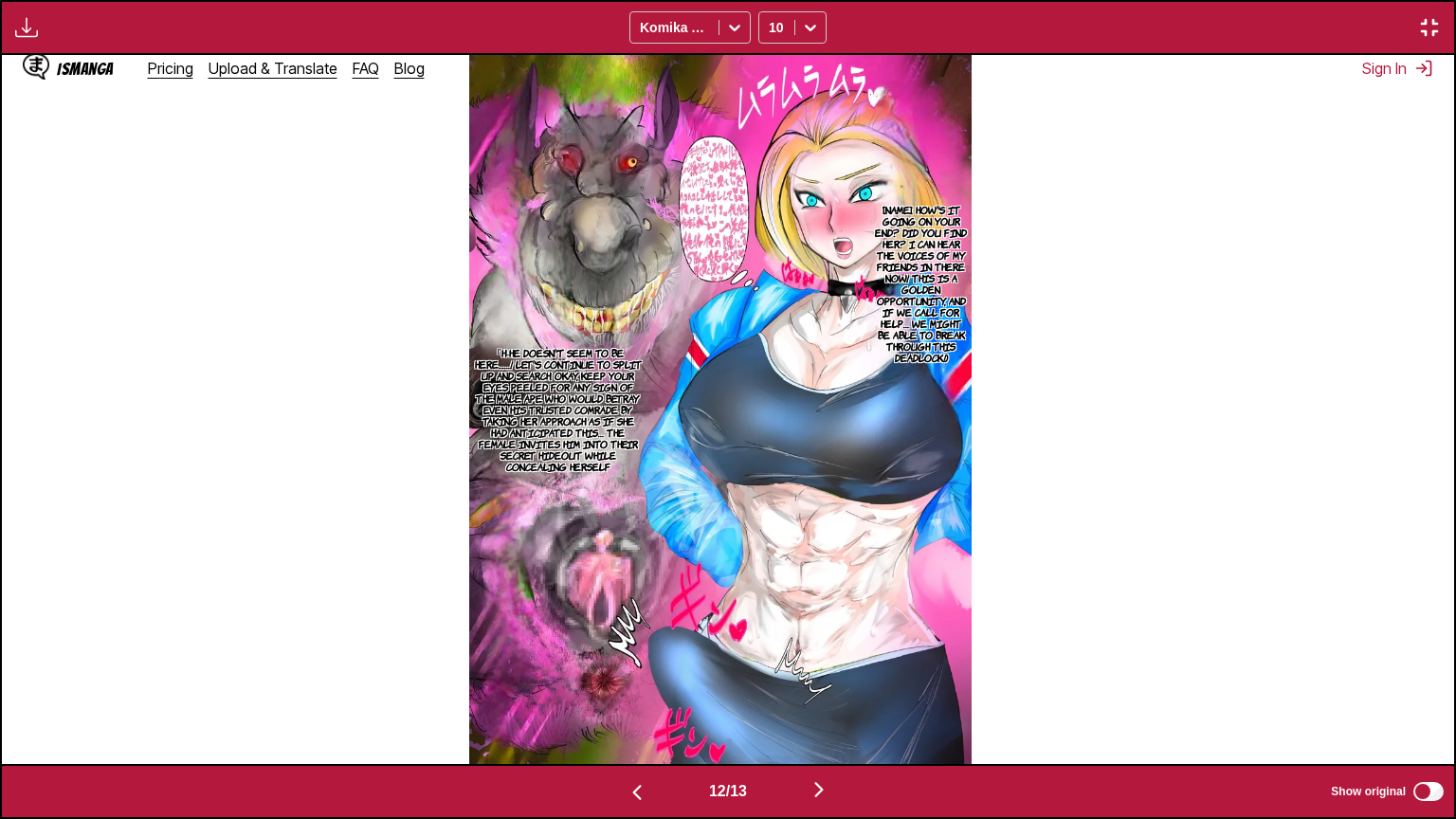 scroll, scrollTop: 0, scrollLeft: 17435, axis: horizontal 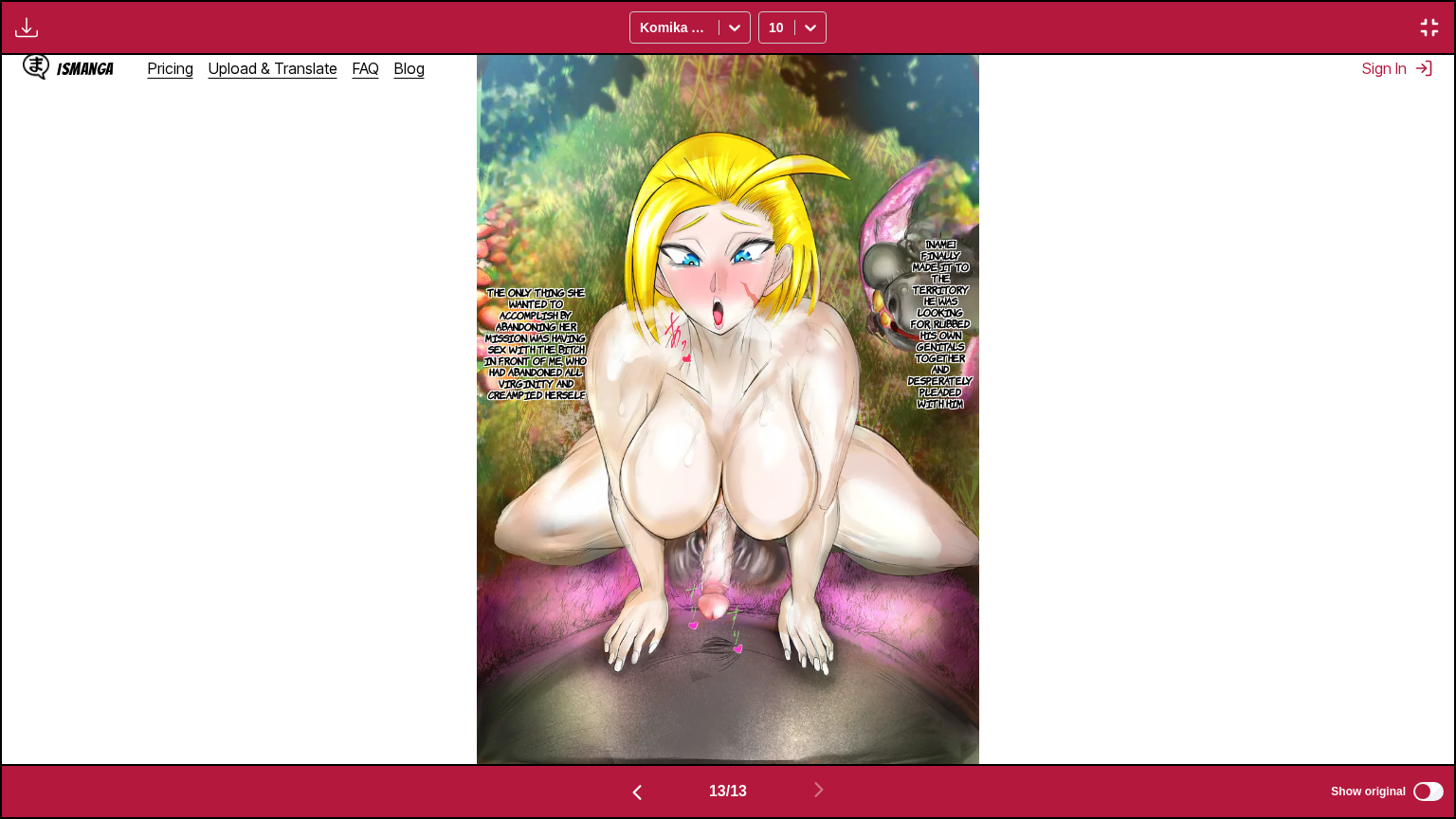 click at bounding box center (1429, 27) 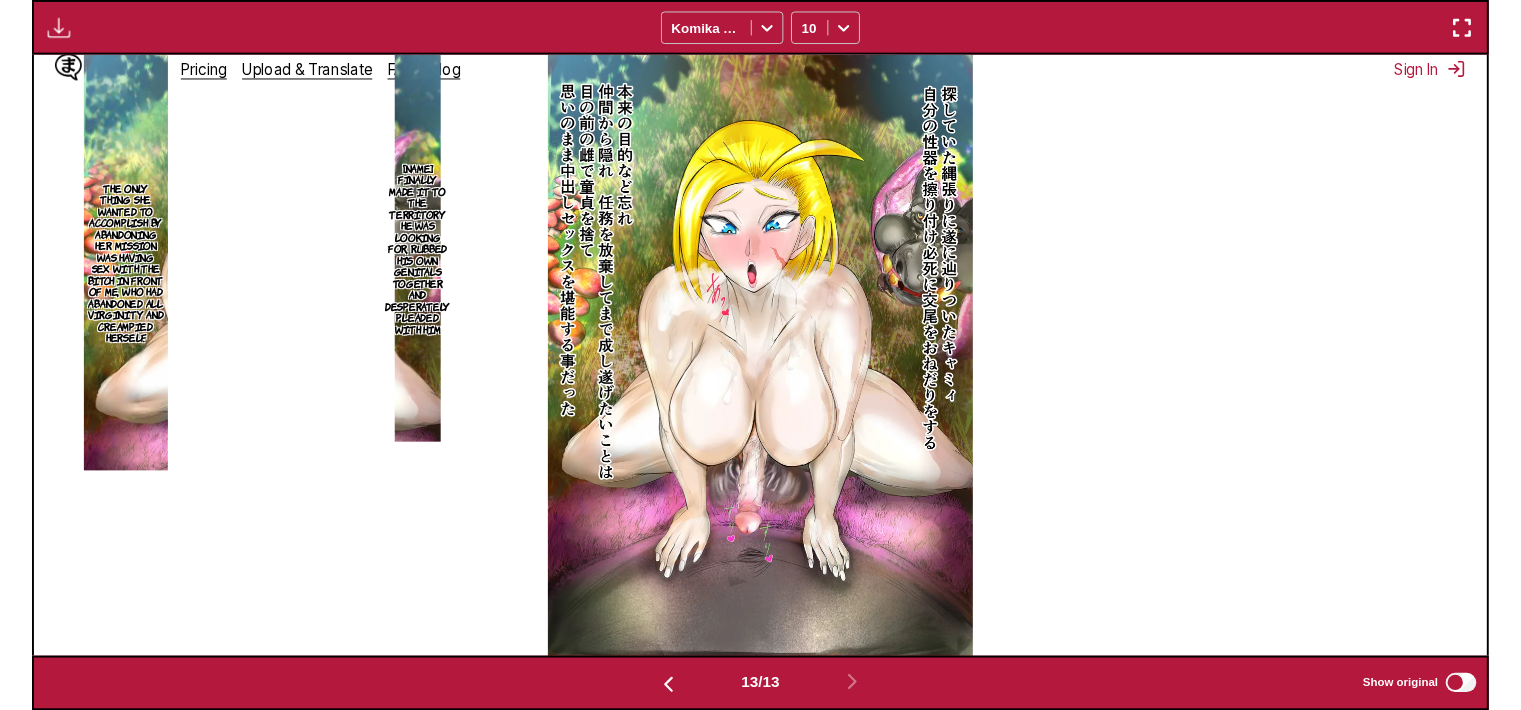 scroll, scrollTop: 521, scrollLeft: 0, axis: vertical 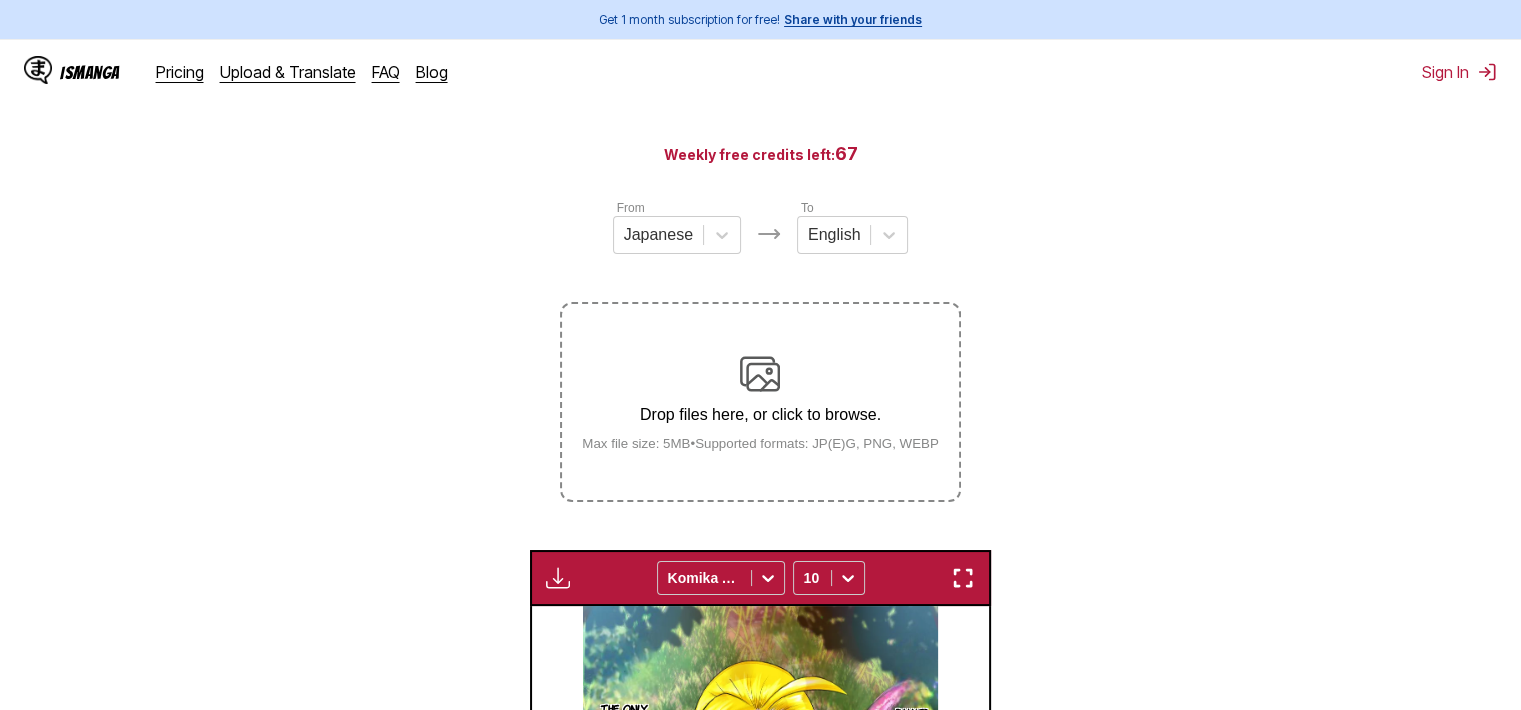click on "From Japanese To English Drop files here, or click to browse. Max file size: 5MB  •  Supported formats: JP(E)G, PNG, WEBP Available for premium users only Komika Axis 10 Rock, paper and scissors wins! Rock, paper and scissors wins! Muu~ The role of [NAME] today is [NAME]☆ The role of [NAME] today is [NAME]☆ I'm next. It's time to switch. Good morning, Master [NAME]. ♡ [NAME]♡ You」re awake, aren't you? ◆ D [NAME]♡ You」re awake, aren't you? ◆ D Ta. Agh Eh-? Not really~. I'm just killing time♪ An ugly old man is being taken to the police. Kuta… ♡ Kara! It felt so good!…I feel refreshed♪ *sniffle* My virginity… I won't, but itouchigawa kayaran is targeting a middleaged man who can not go deep and uses his welldeveloped breasts. Surrender, ovulation and pregnancy confirmed. In the end, I was chased out of society. Just saying 'You touched my breasts' is really easy♪ You look at me like crazy~」「I try to keep it as just 「cooperation」 for a while Ah… Don't rub them. Ugh. Iwa? Mu 13" at bounding box center (760, 681) 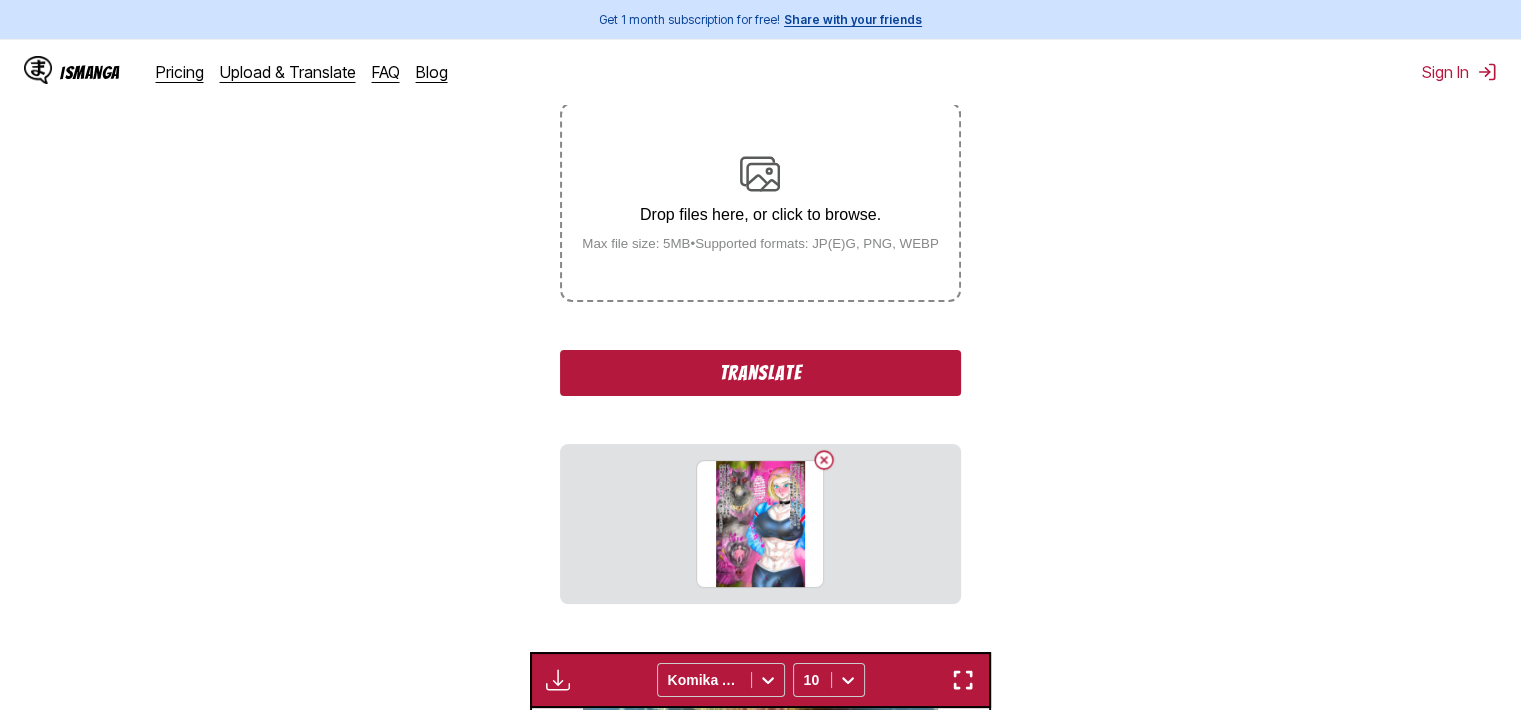 click on "Translate" at bounding box center (760, 373) 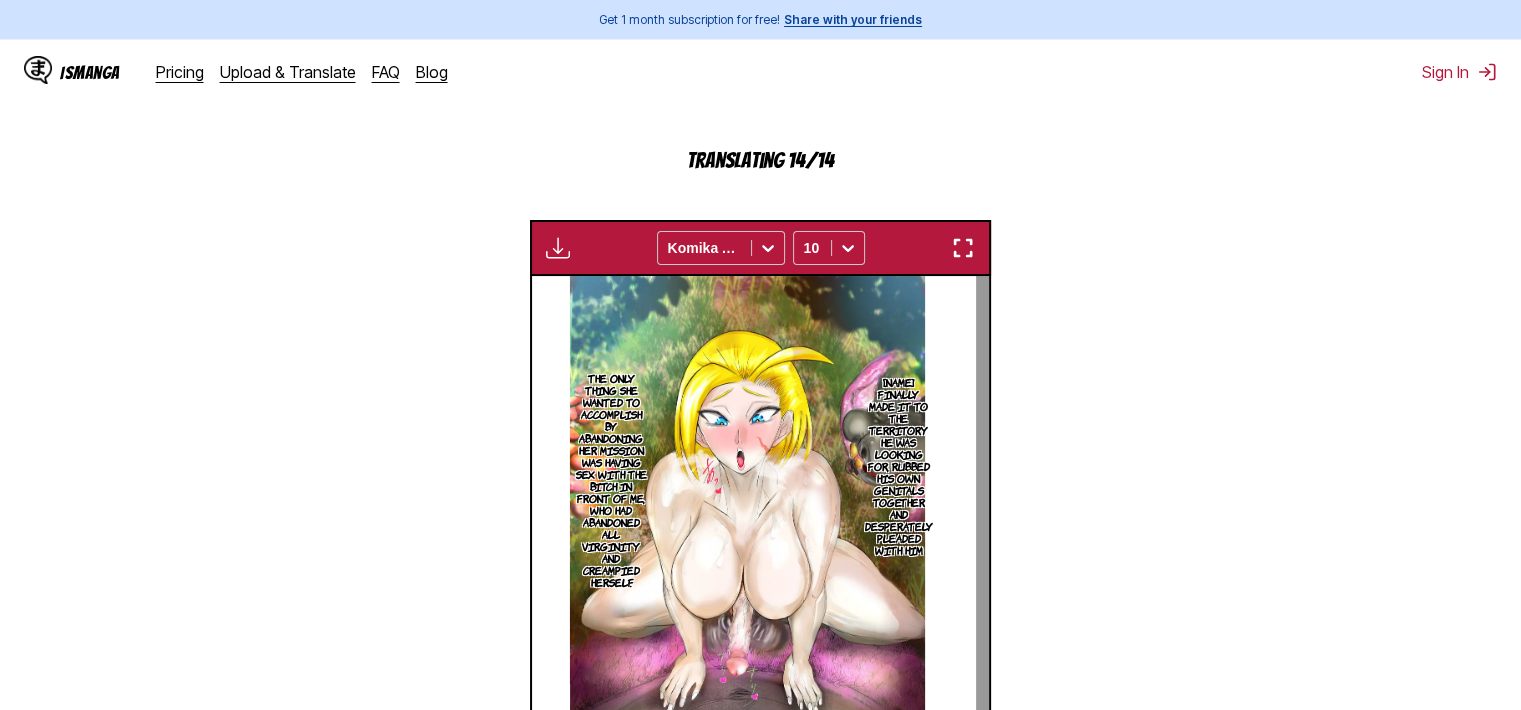 scroll, scrollTop: 521, scrollLeft: 0, axis: vertical 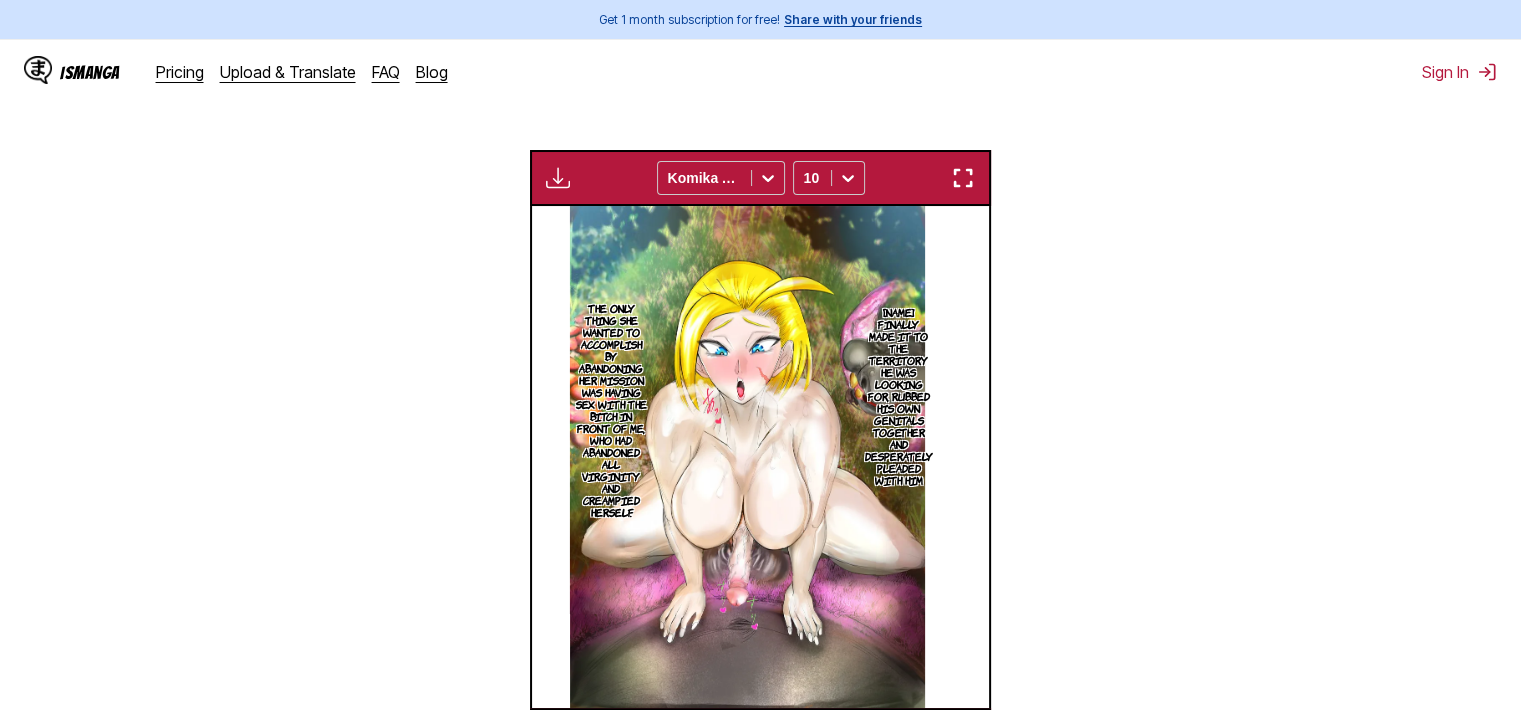 click at bounding box center (963, 178) 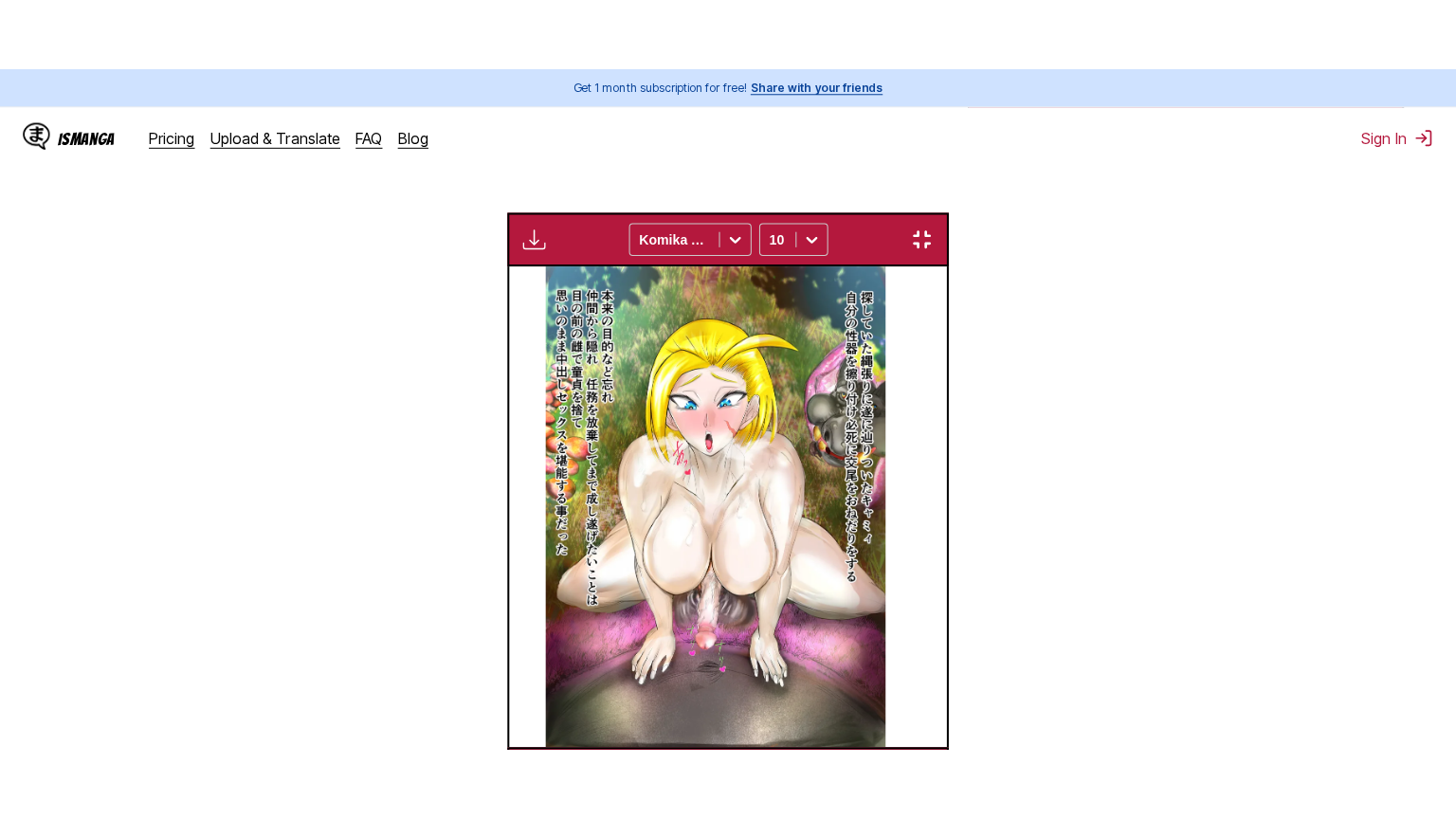 scroll, scrollTop: 220, scrollLeft: 0, axis: vertical 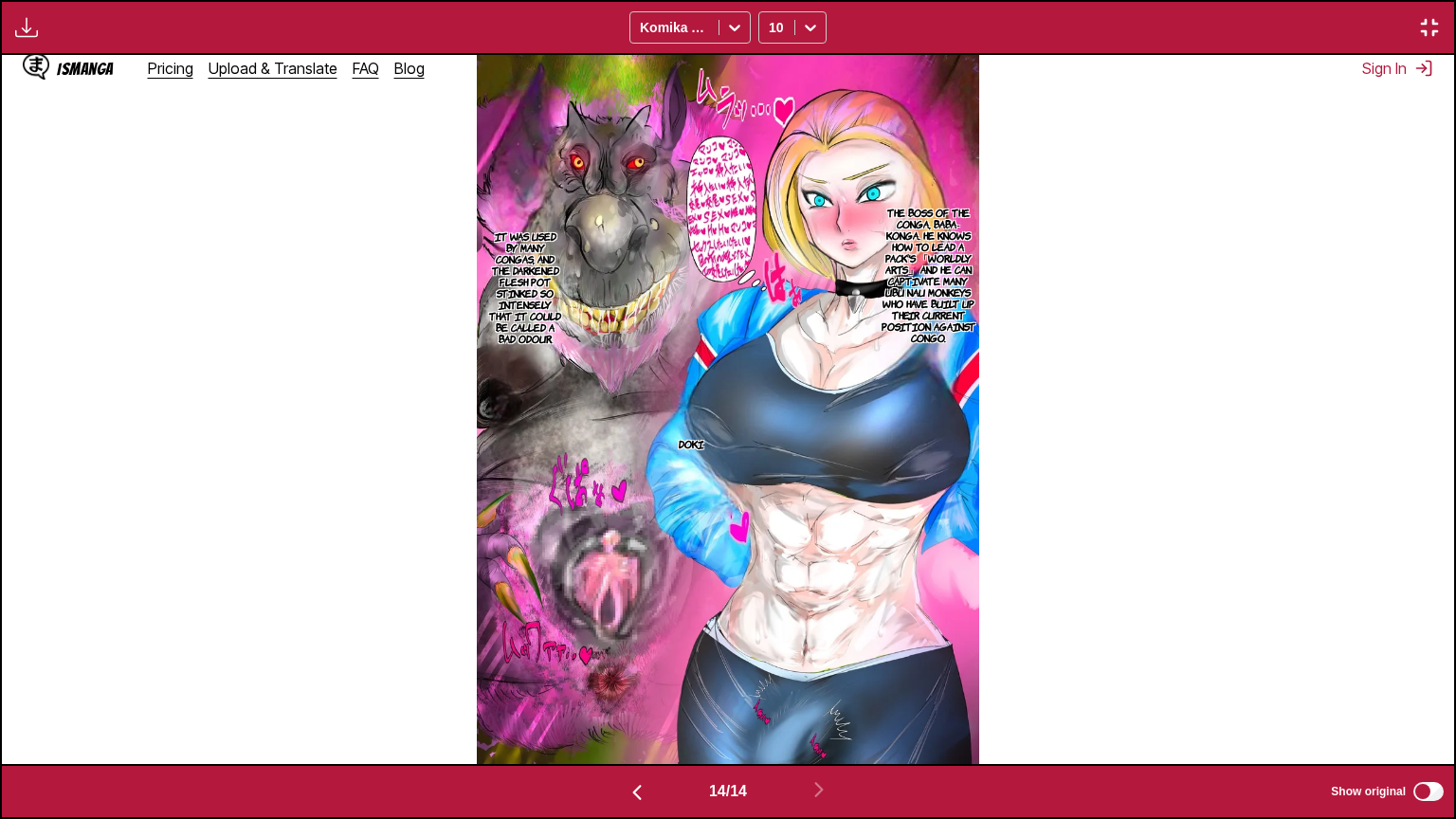 click on "The boss of the conga, Baba-Konga. He knows how to lead a pack's 「worldly arts」 and he can captivate many Ubu nau monkeys who have built up their current position against Congo." at bounding box center [928, 275] 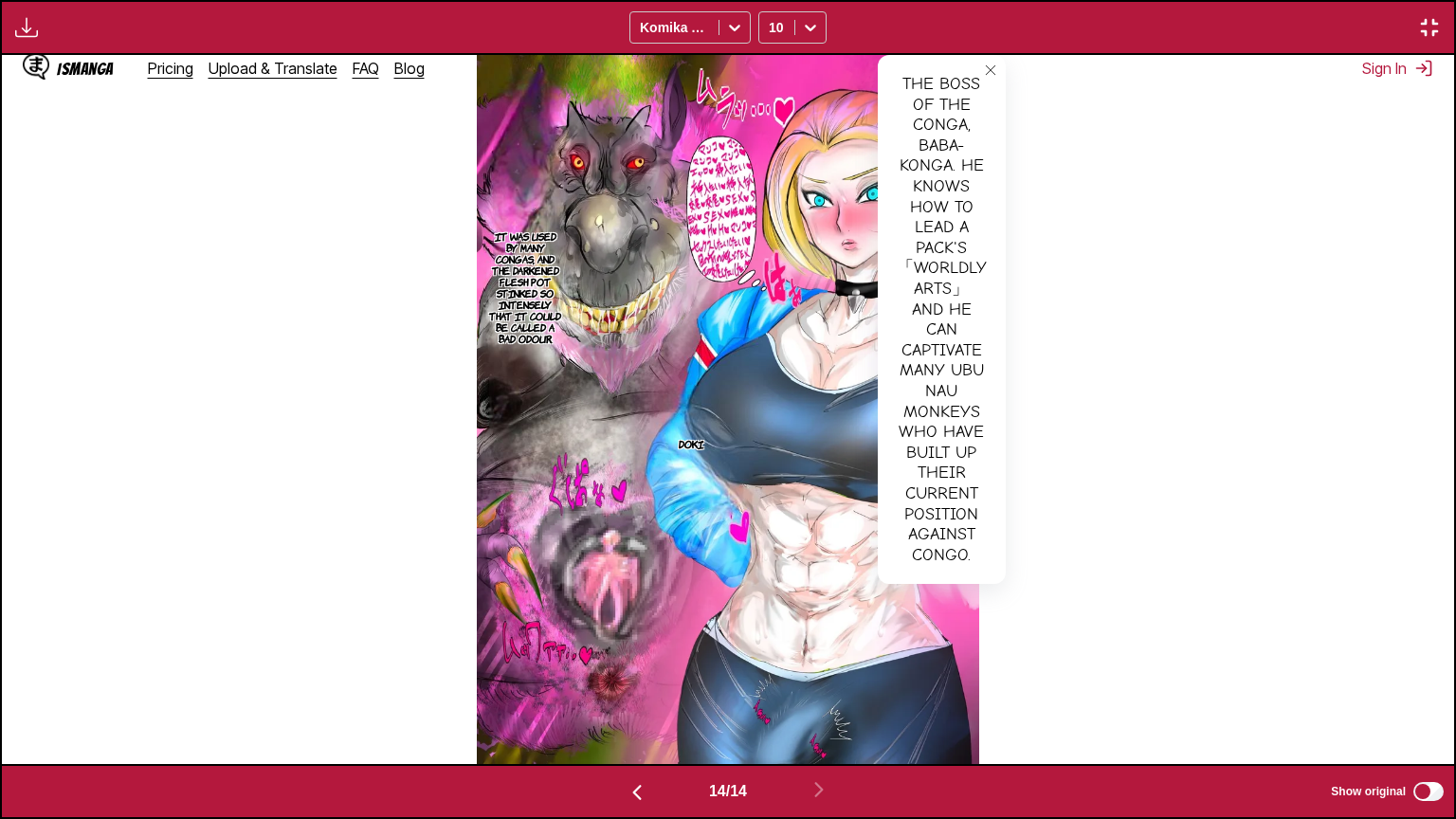 click on "It was used by many congas, and the darkened flesh pot stinked so intensely that it could be called a bad odour." at bounding box center [525, 287] 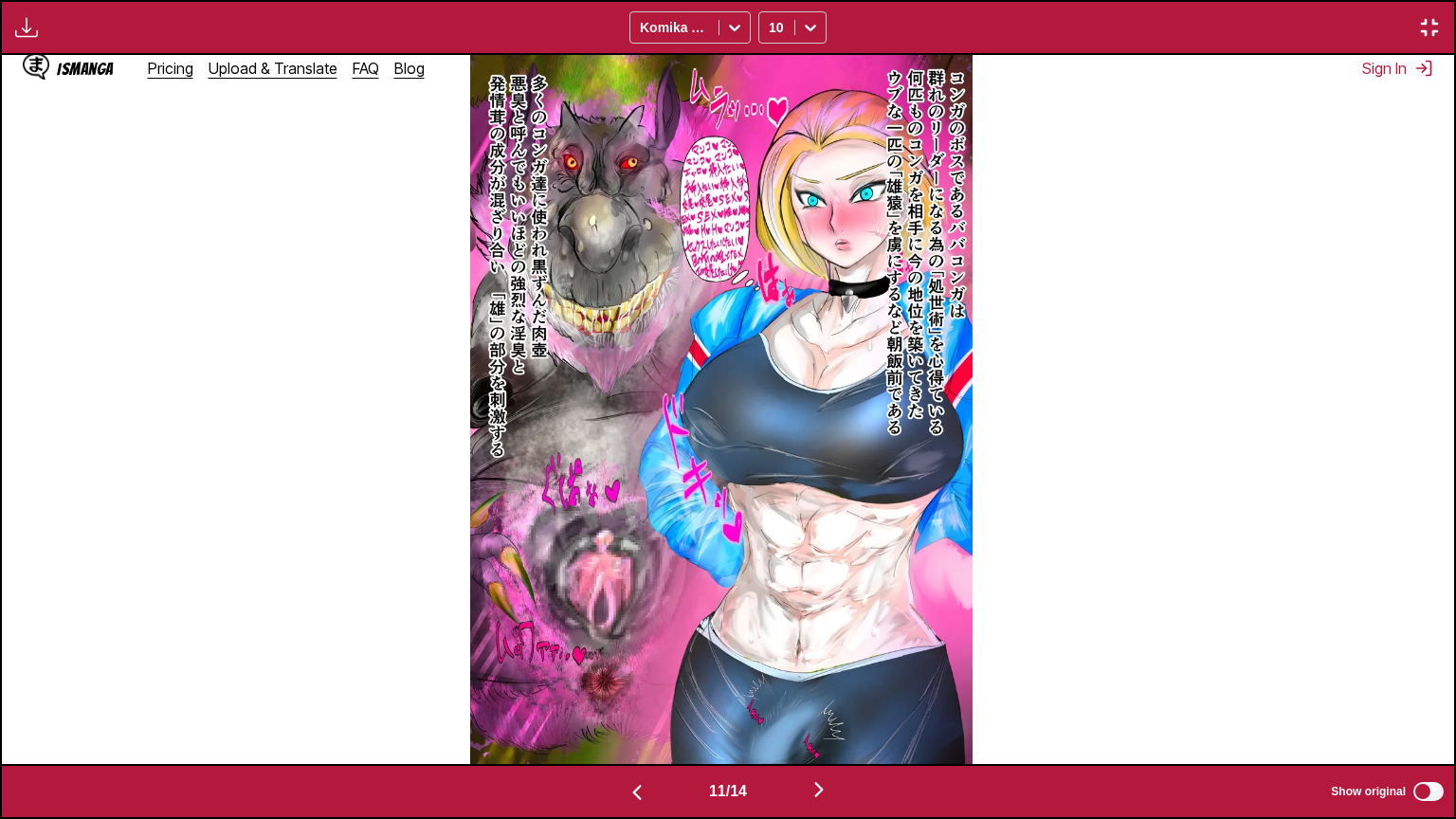 scroll, scrollTop: 0, scrollLeft: 14530, axis: horizontal 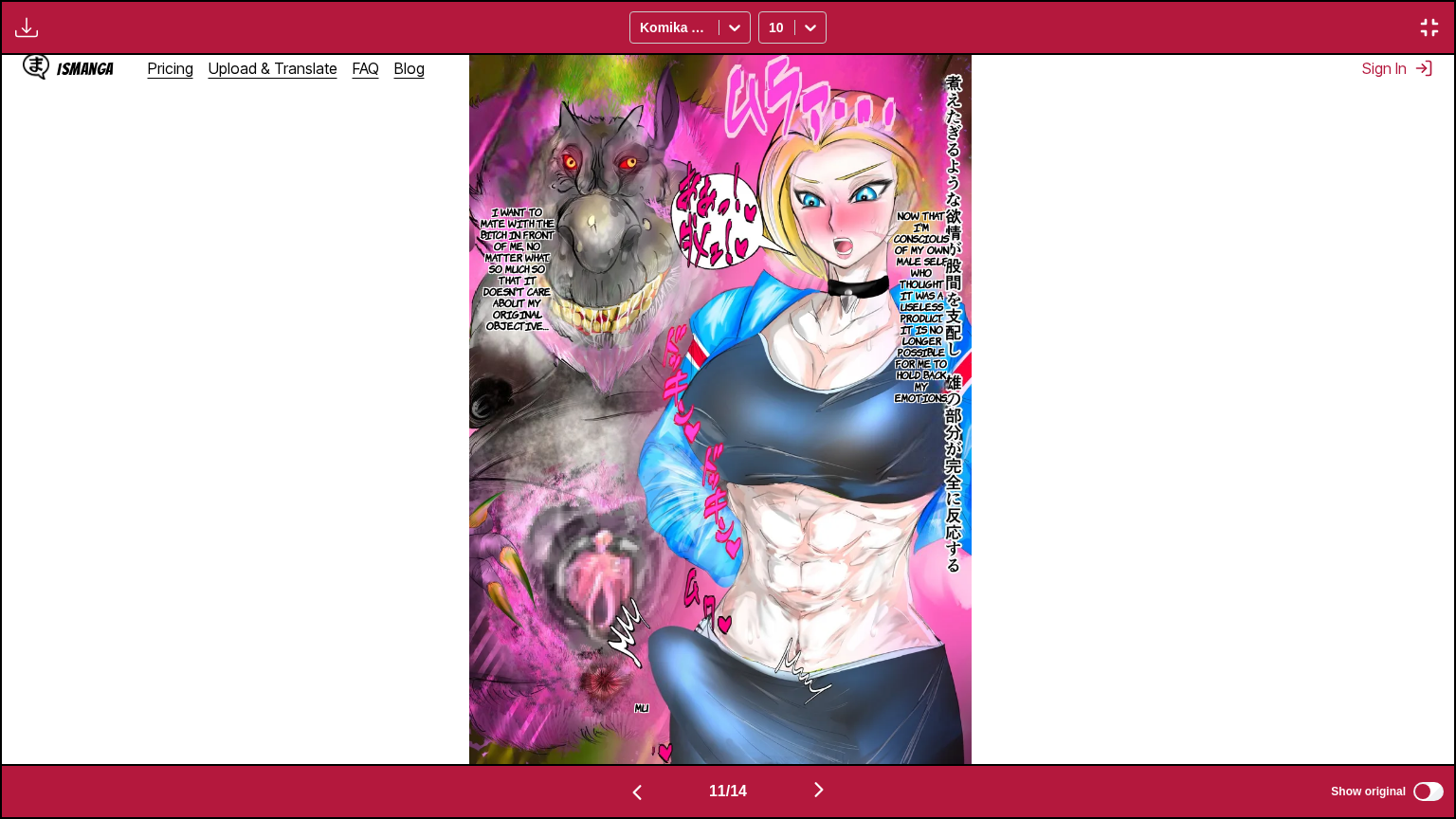 click on "Now that I'm conscious of my own male self, who thought it was a useless product. It is no longer possible for me to hold back my emotions." at bounding box center (921, 306) 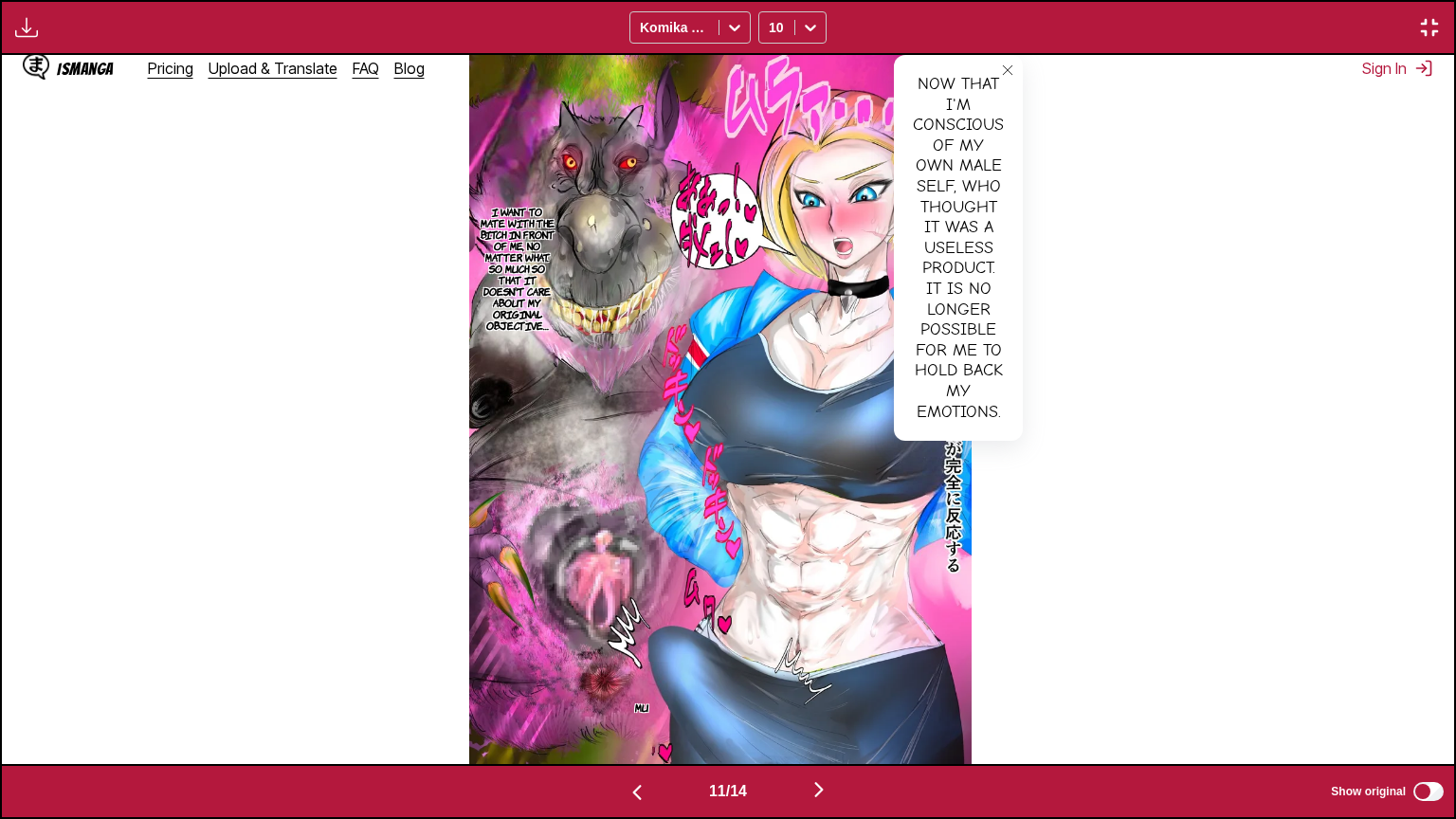 click on "I want to mate with the bitch in front of me, no matter what. So much so that it doesn't care about my original objective…" at bounding box center (517, 268) 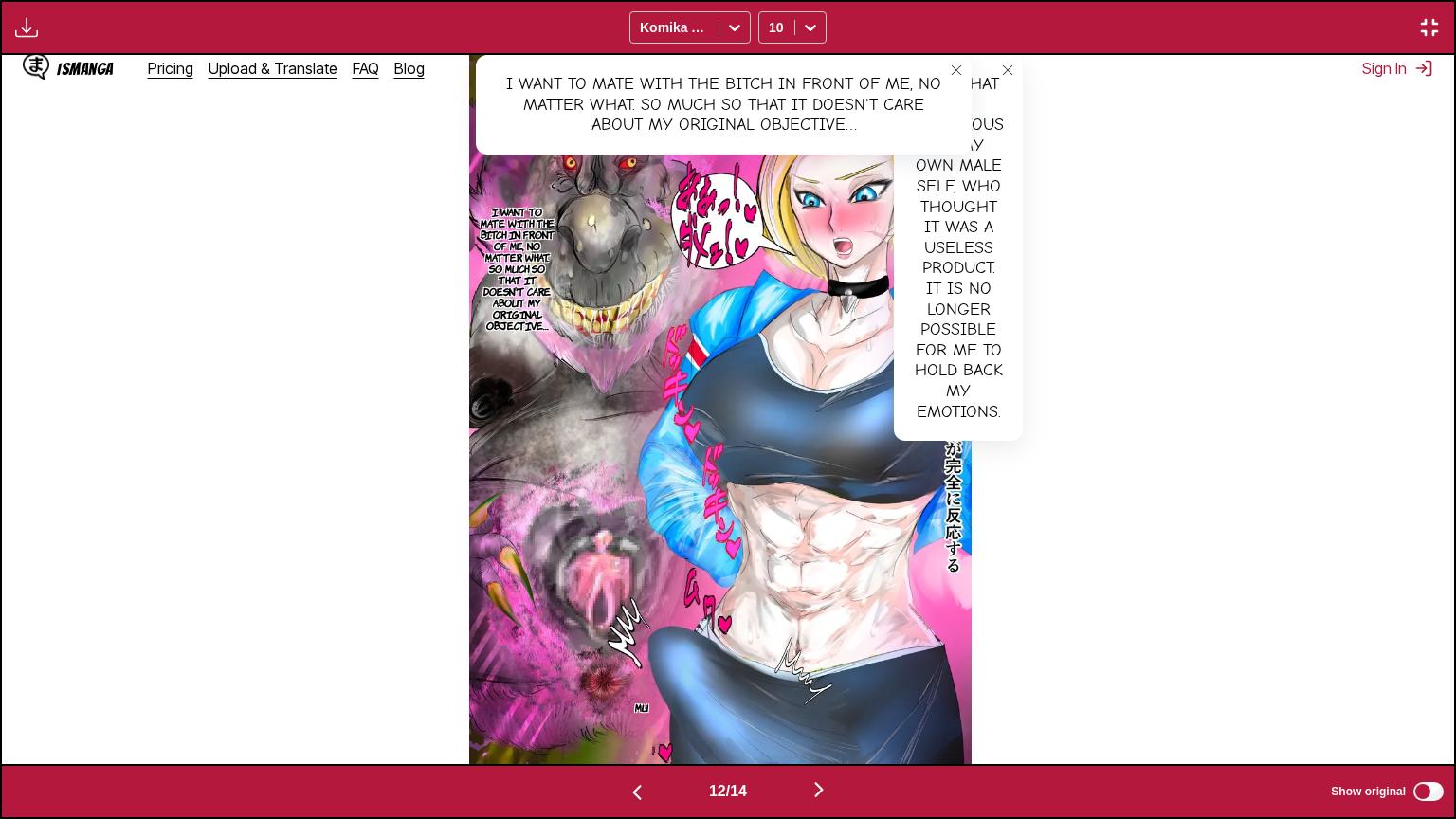 scroll, scrollTop: 0, scrollLeft: 15982, axis: horizontal 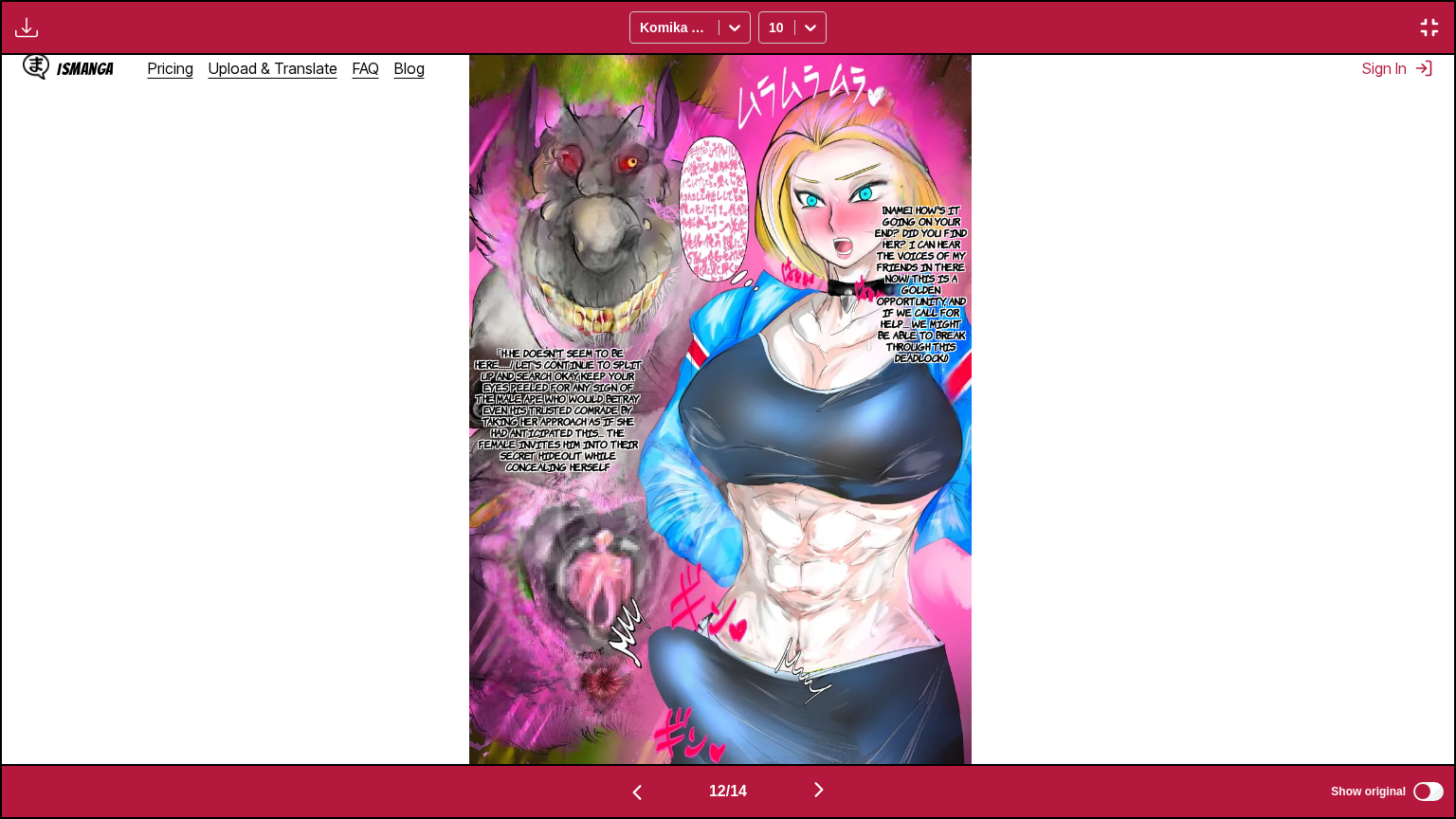 click on "[NAME]. How's it going on your end? Did you find her? I can hear the voices of my friends in there now! This is a golden opportunity, and if we call for help… We might be able to break through this deadlock!)" at bounding box center [920, 283] 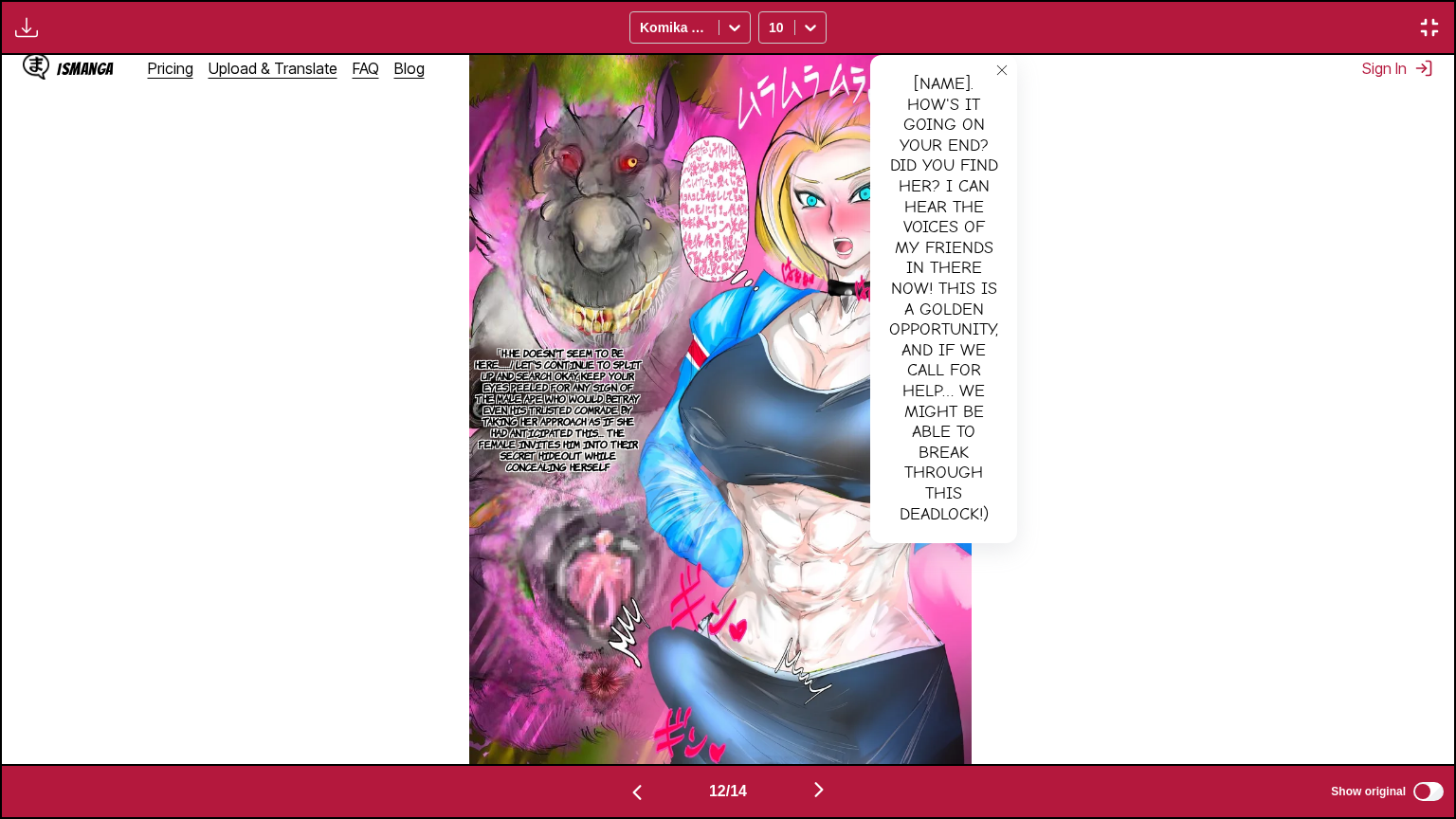 click 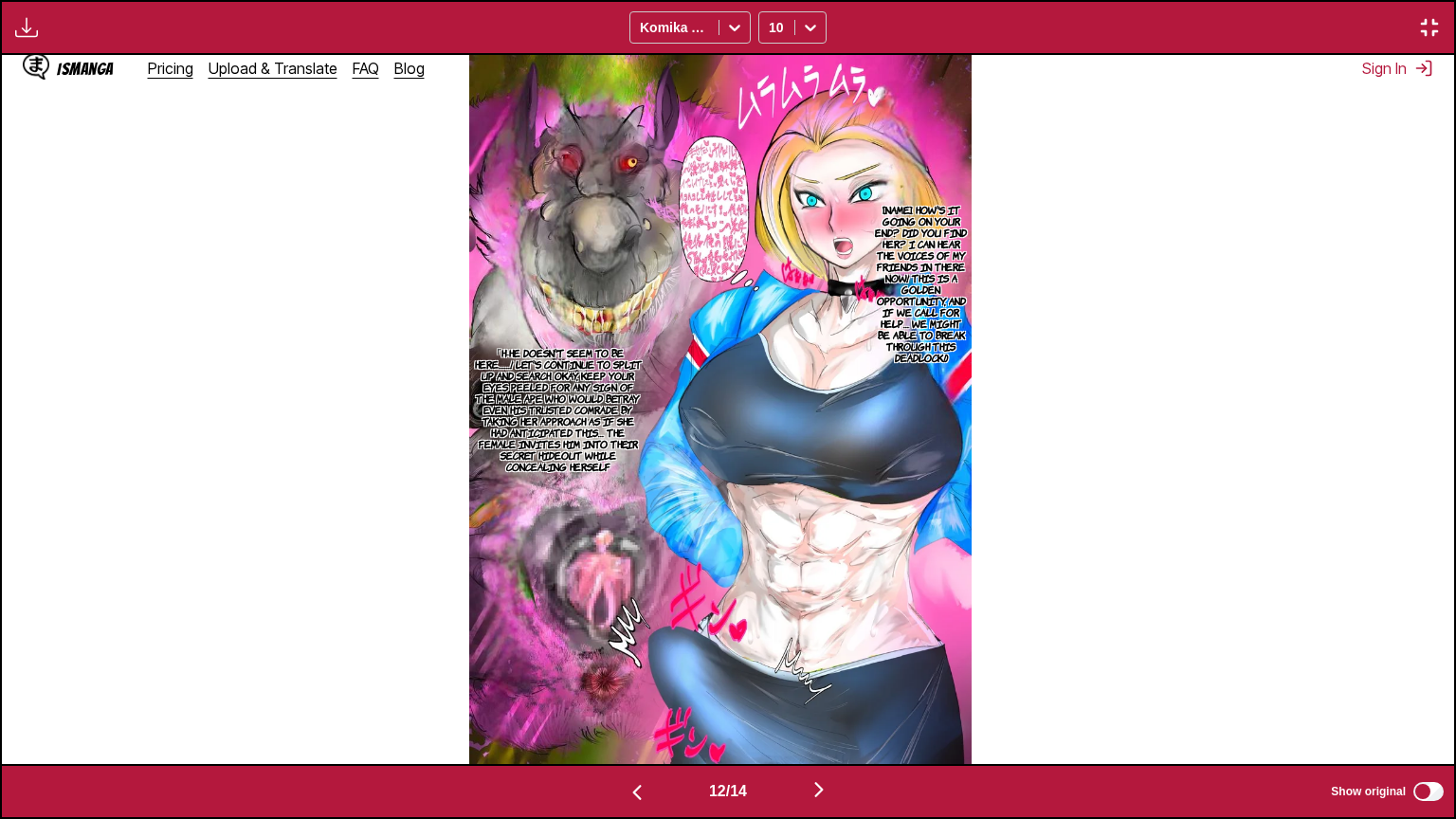 click on "「H-He doesn't seem to be here……! Let's continue to split up and search. Okay, keep your eyes peeled for any sign of the male ape who would betray even his trusted comrade by taking her approach as if she had anticipated this… The female invites him into their secret hideout while concealing herself" at bounding box center [557, 410] 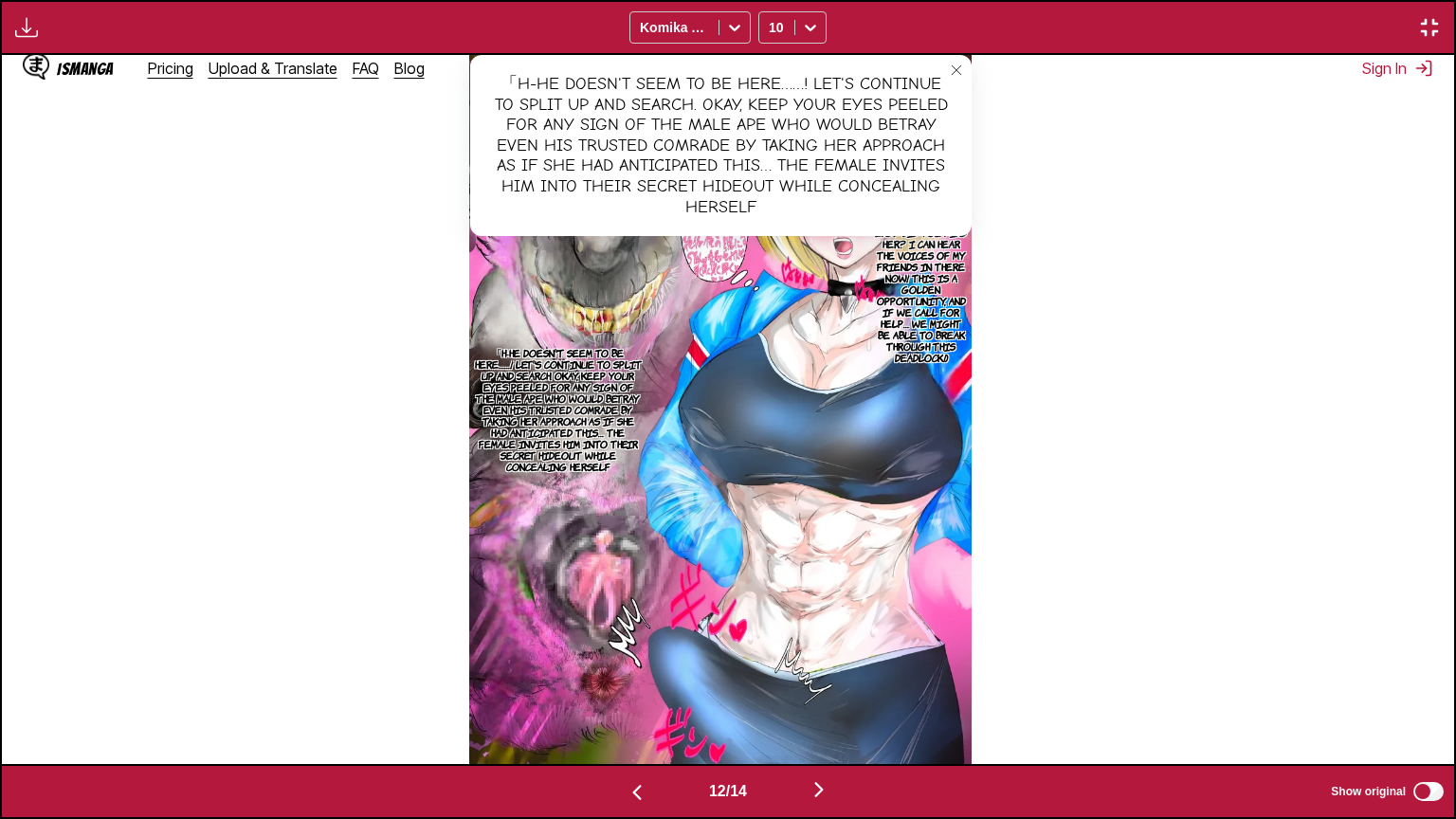 scroll, scrollTop: 0, scrollLeft: 17435, axis: horizontal 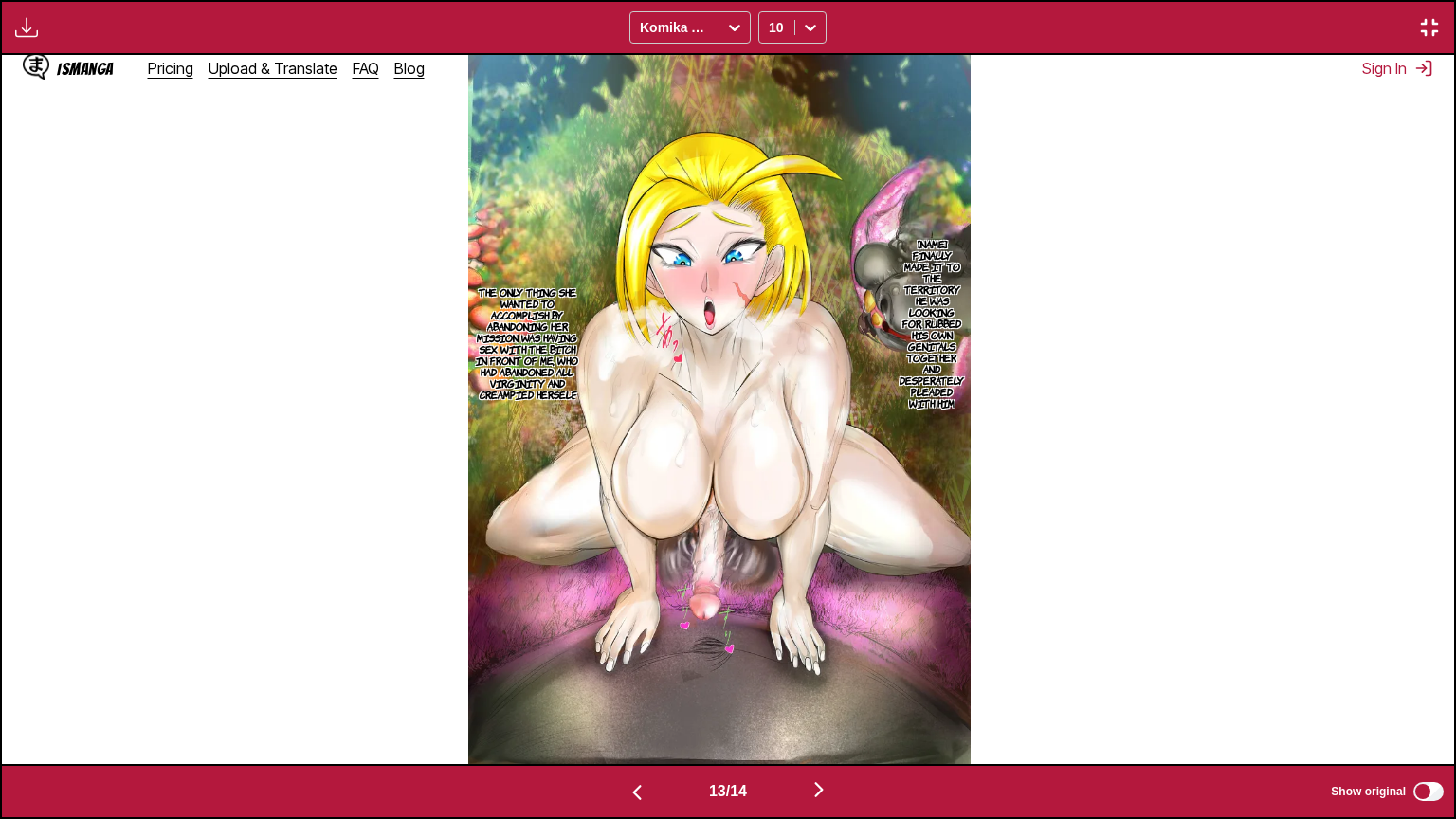 click on "[NAME] finally made it to the territory he was looking for, rubbed his own genitals together and desperately pleaded with him" at bounding box center (932, 323) 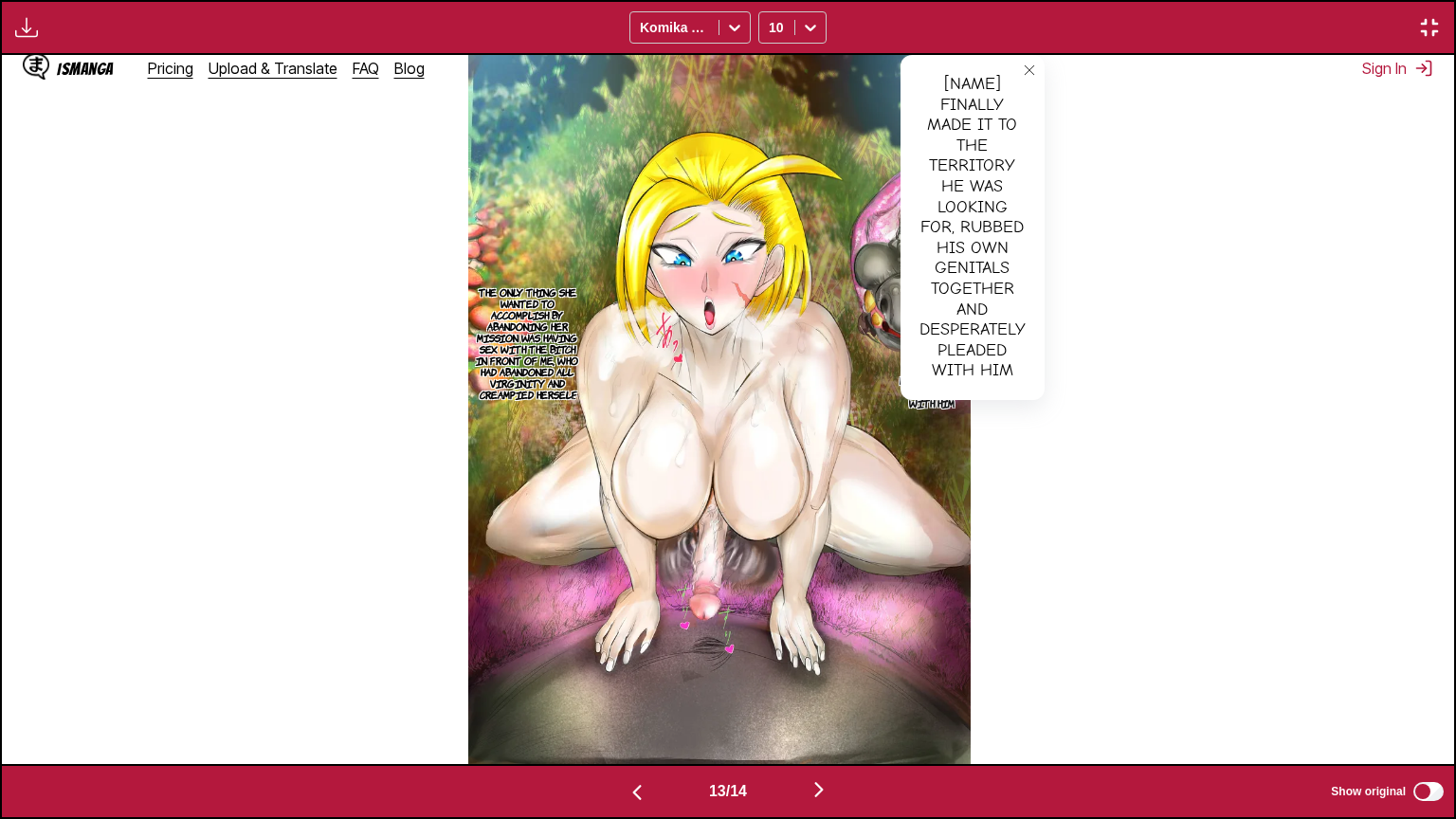 click on "The only thing she wanted to accomplish by abandoning her mission was having sex with the bitch in front of me, who had abandoned all virginity and creampied herself." at bounding box center (527, 343) 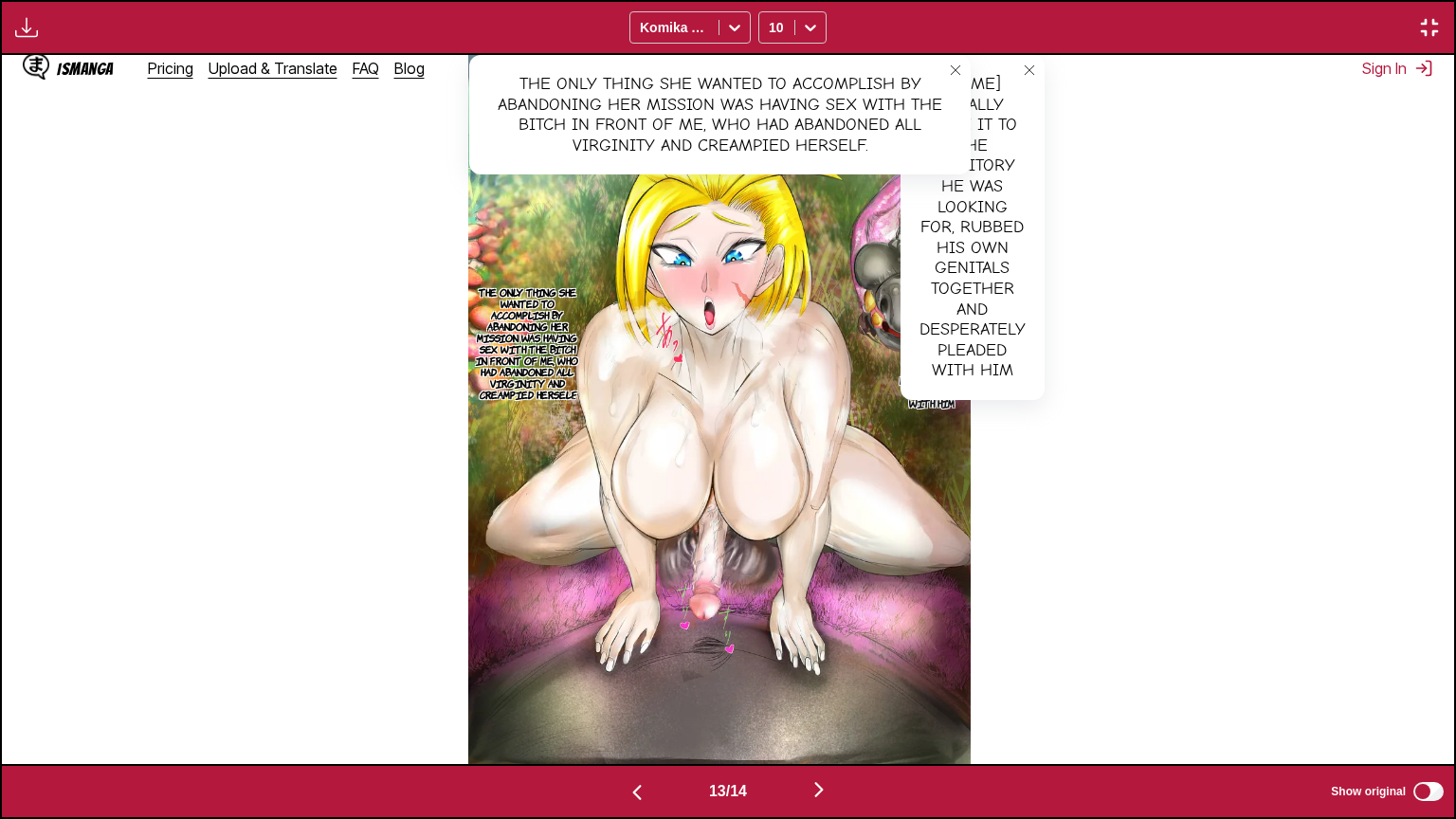 click at bounding box center [1429, 27] 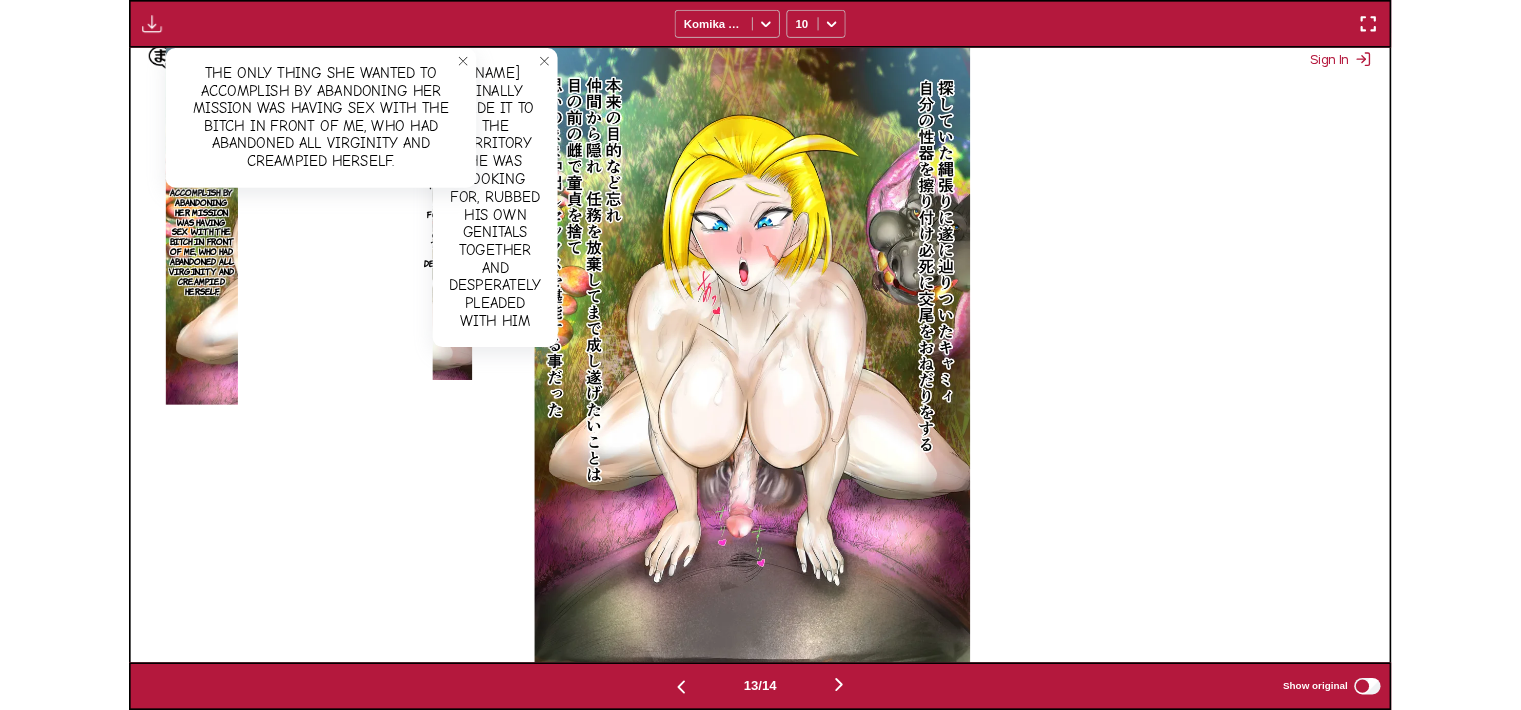 scroll, scrollTop: 521, scrollLeft: 0, axis: vertical 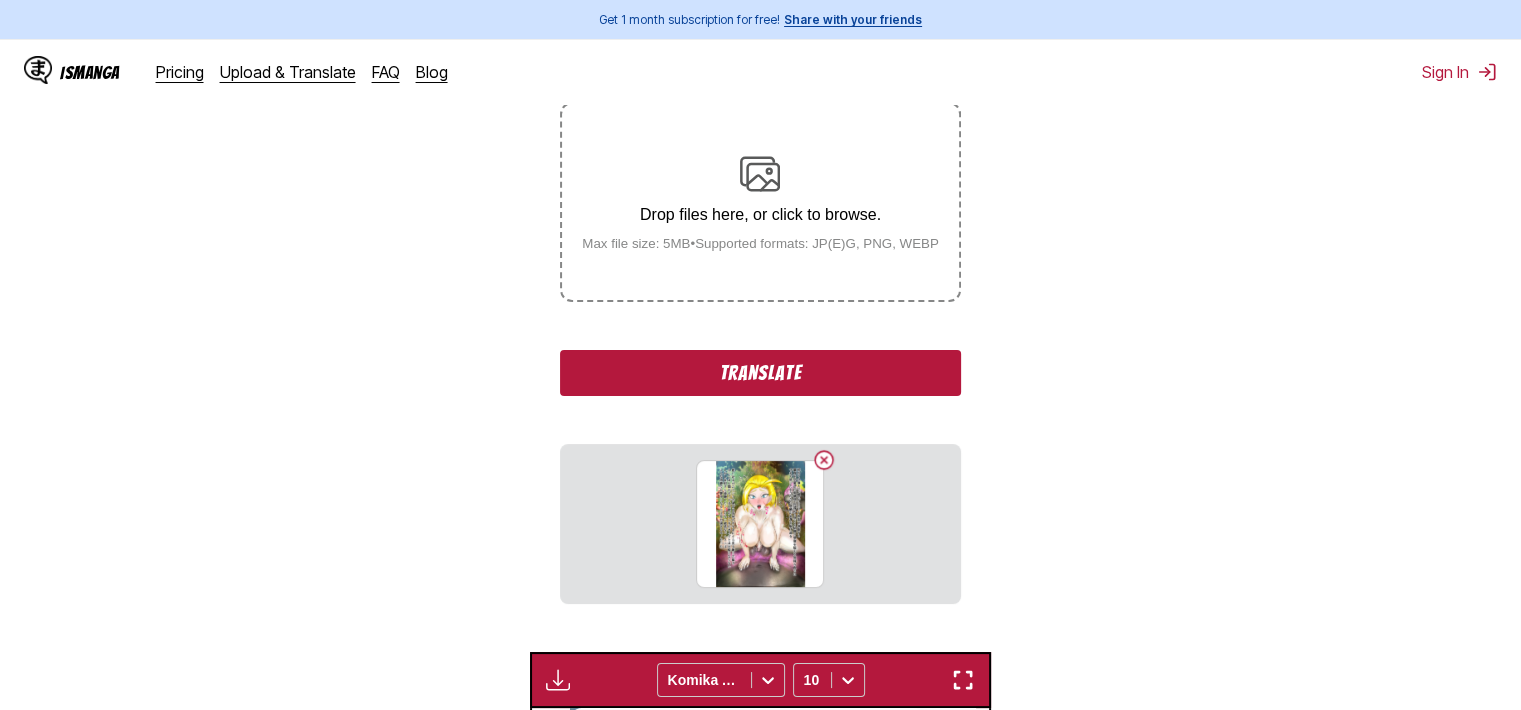 click on "Translate" at bounding box center (760, 373) 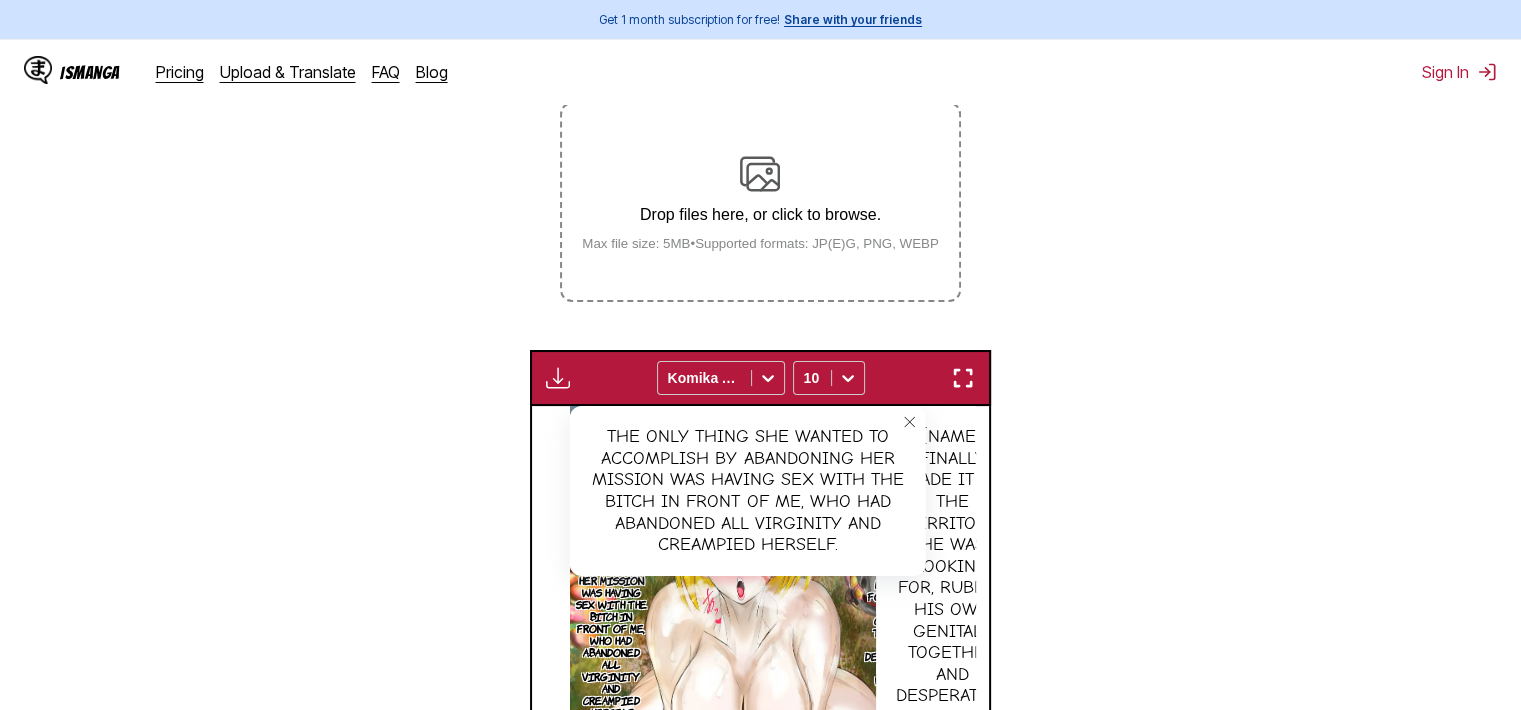 click at bounding box center (963, 378) 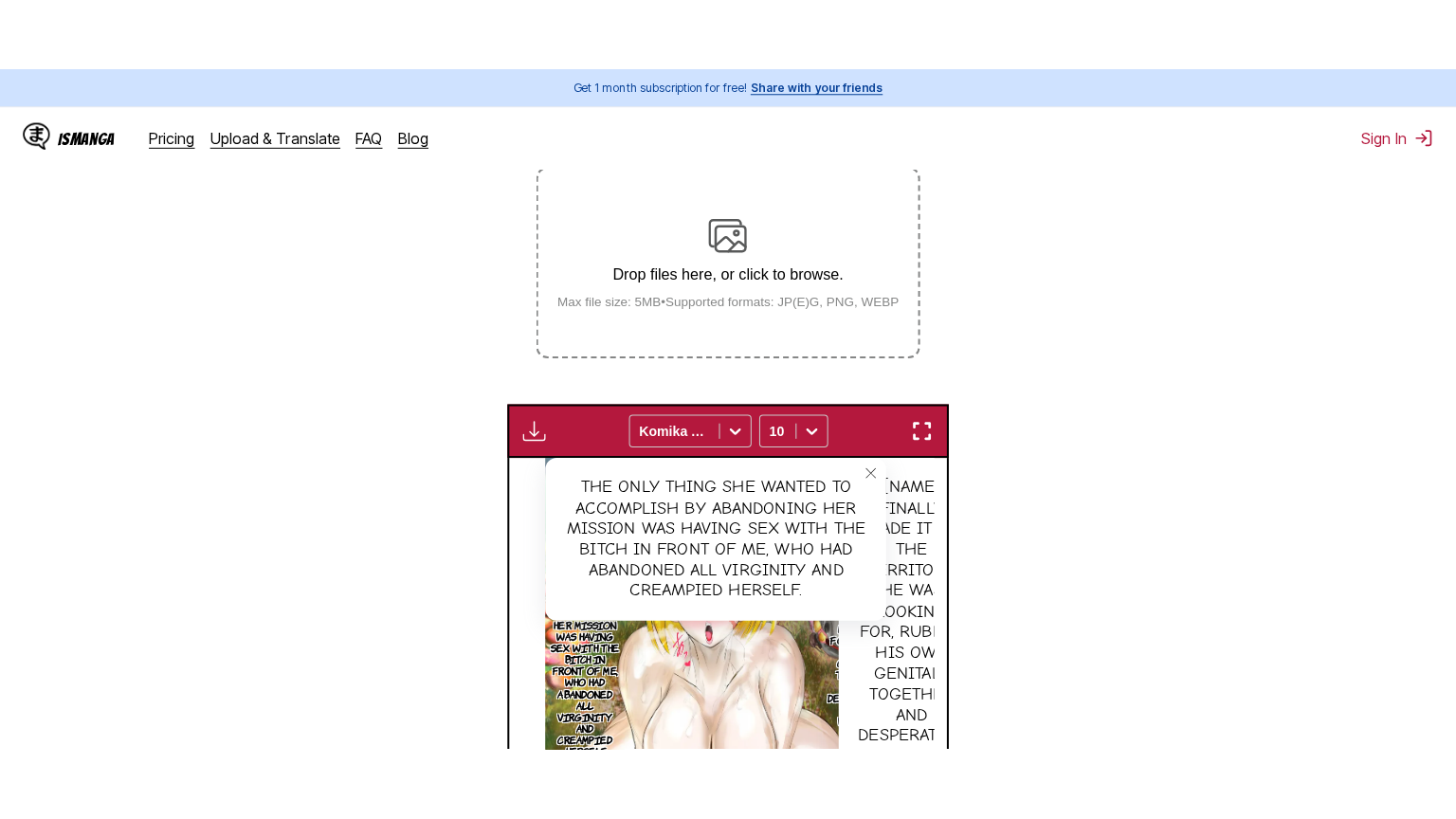 scroll, scrollTop: 220, scrollLeft: 0, axis: vertical 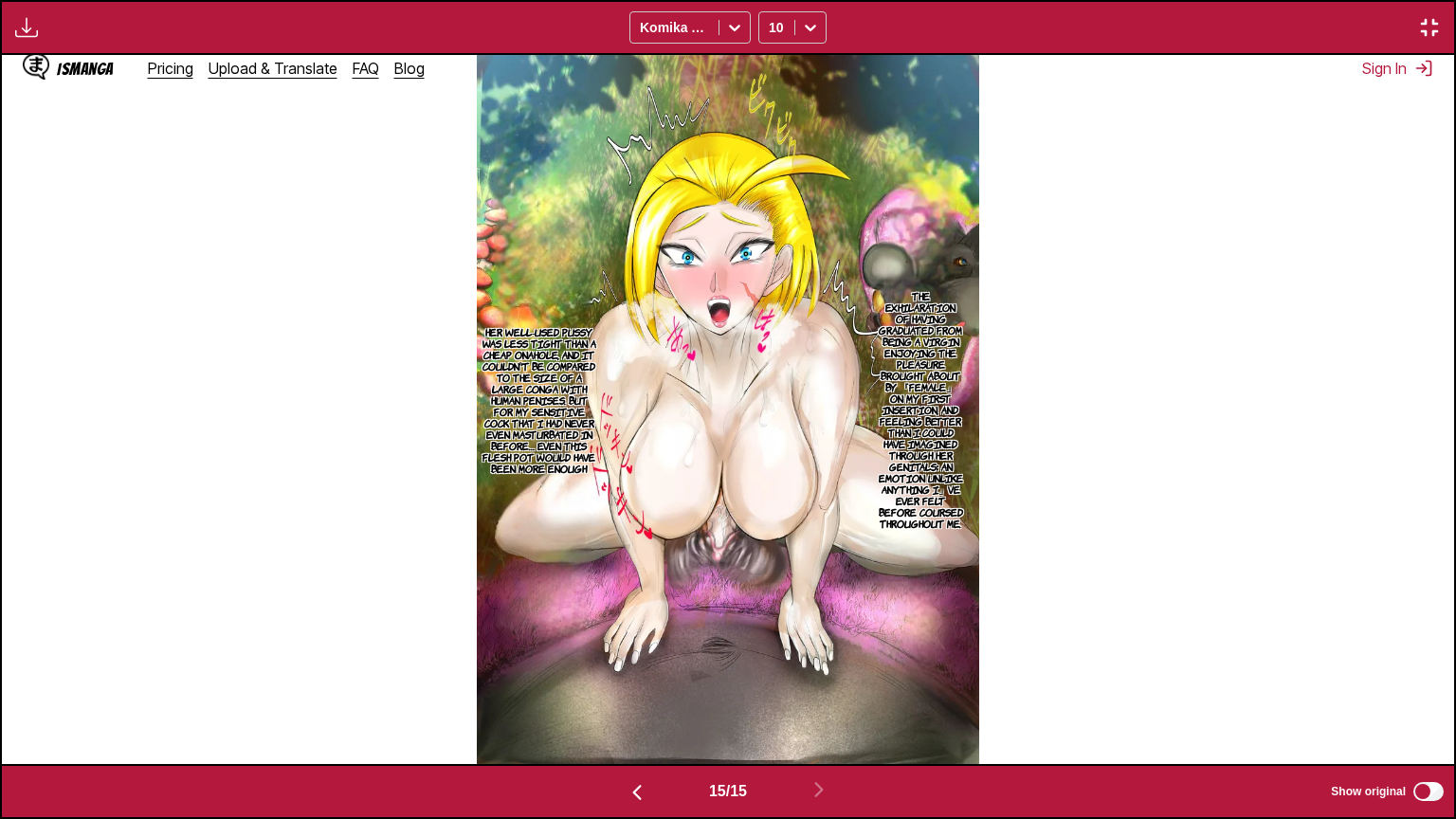 click on "The exhilaration of having graduated from being a virgin enjoying the pleasure brought about by 『female」 on my first insertion, and feeling better than I could have imagined through her genitals; an emotion unlike anything i」ve ever felt before coursed throughout me." at bounding box center (920, 410) 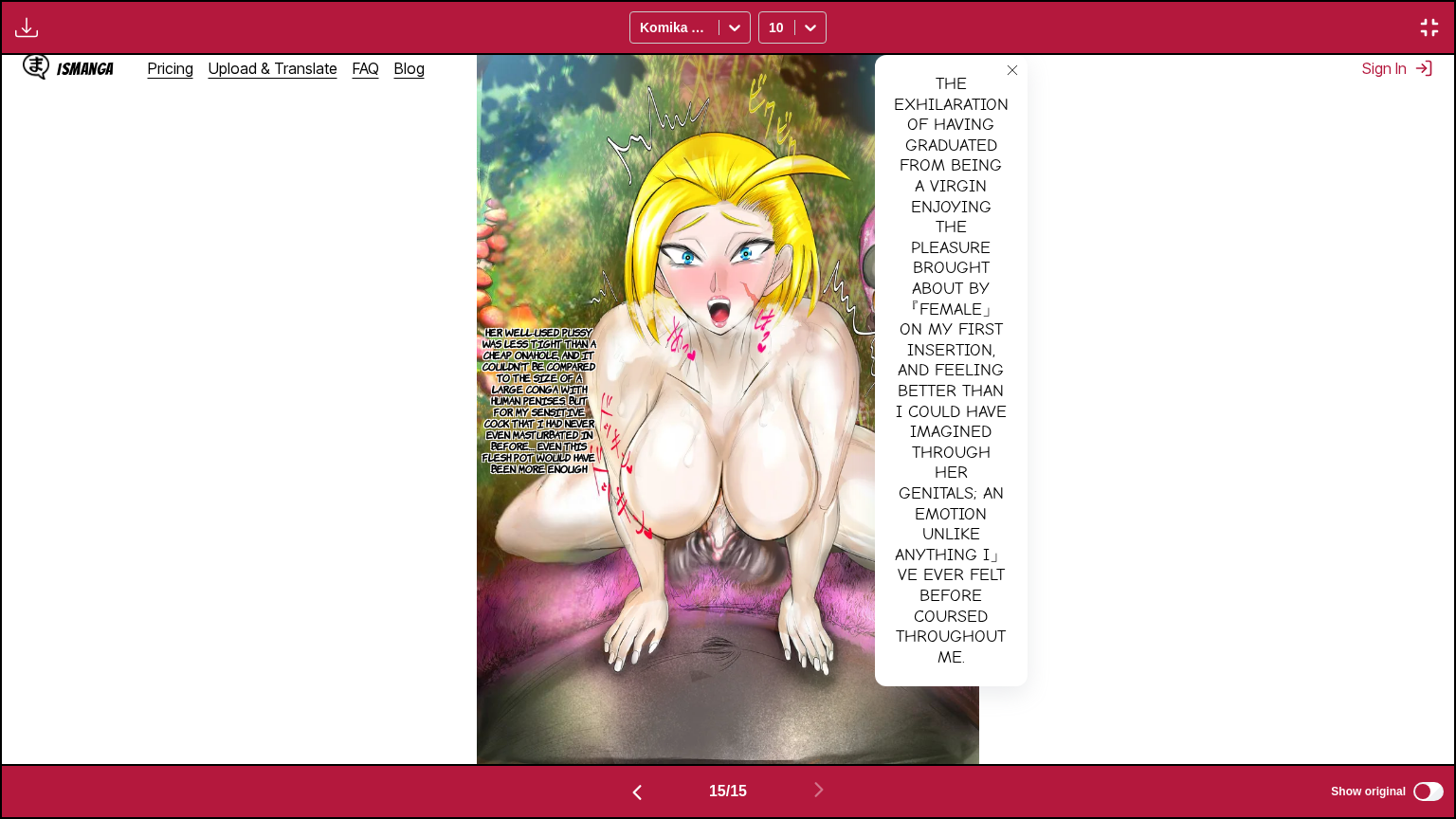 click on "Her well-used pussy was less tight than a cheap onahole, and it couldn't be compared to the size of a large conga with human penises. But for my sensitive cock that I had never even masturbated in before… Even this flesh pot would have been more enough" at bounding box center (539, 400) 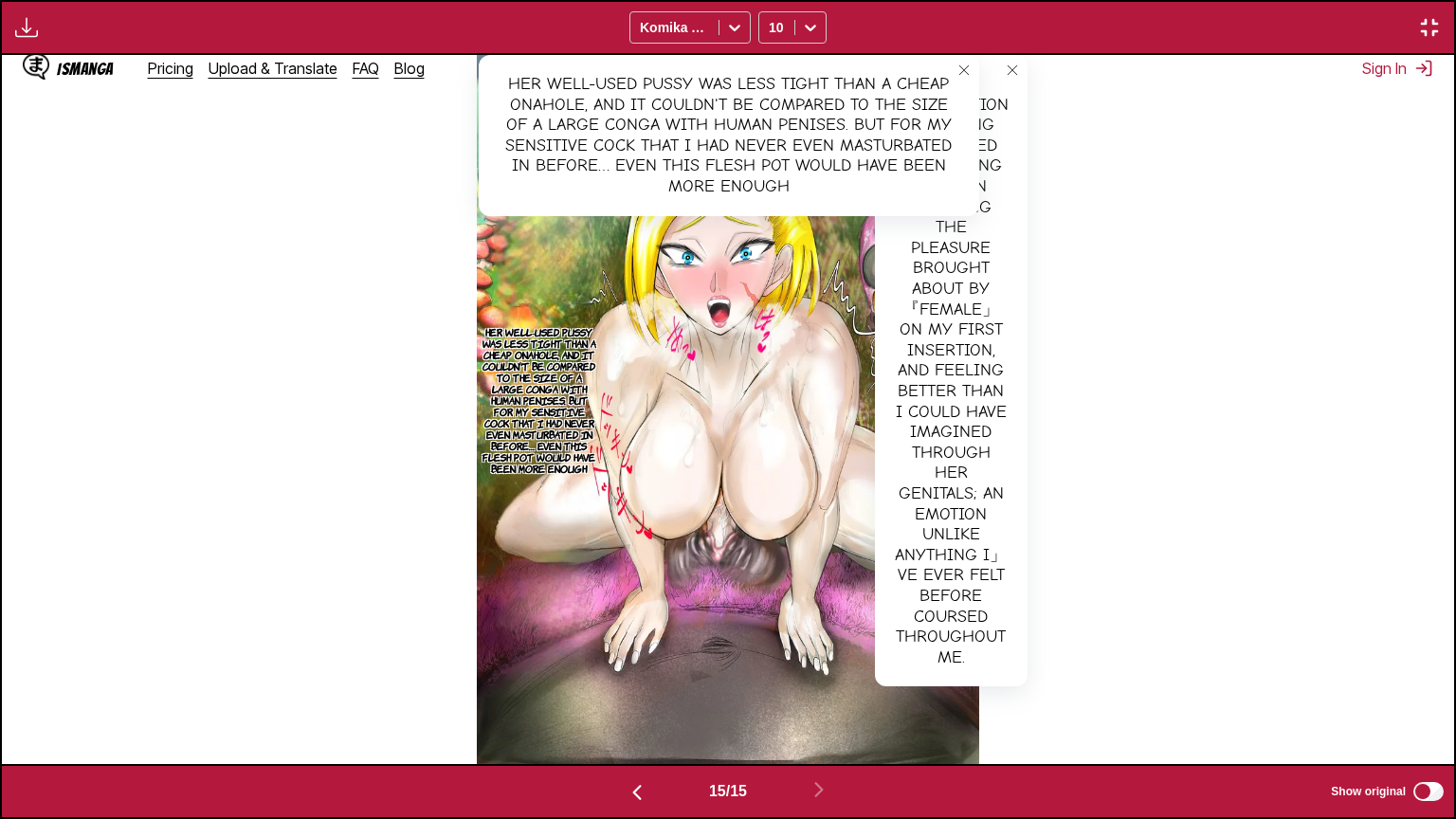 click at bounding box center [1429, 27] 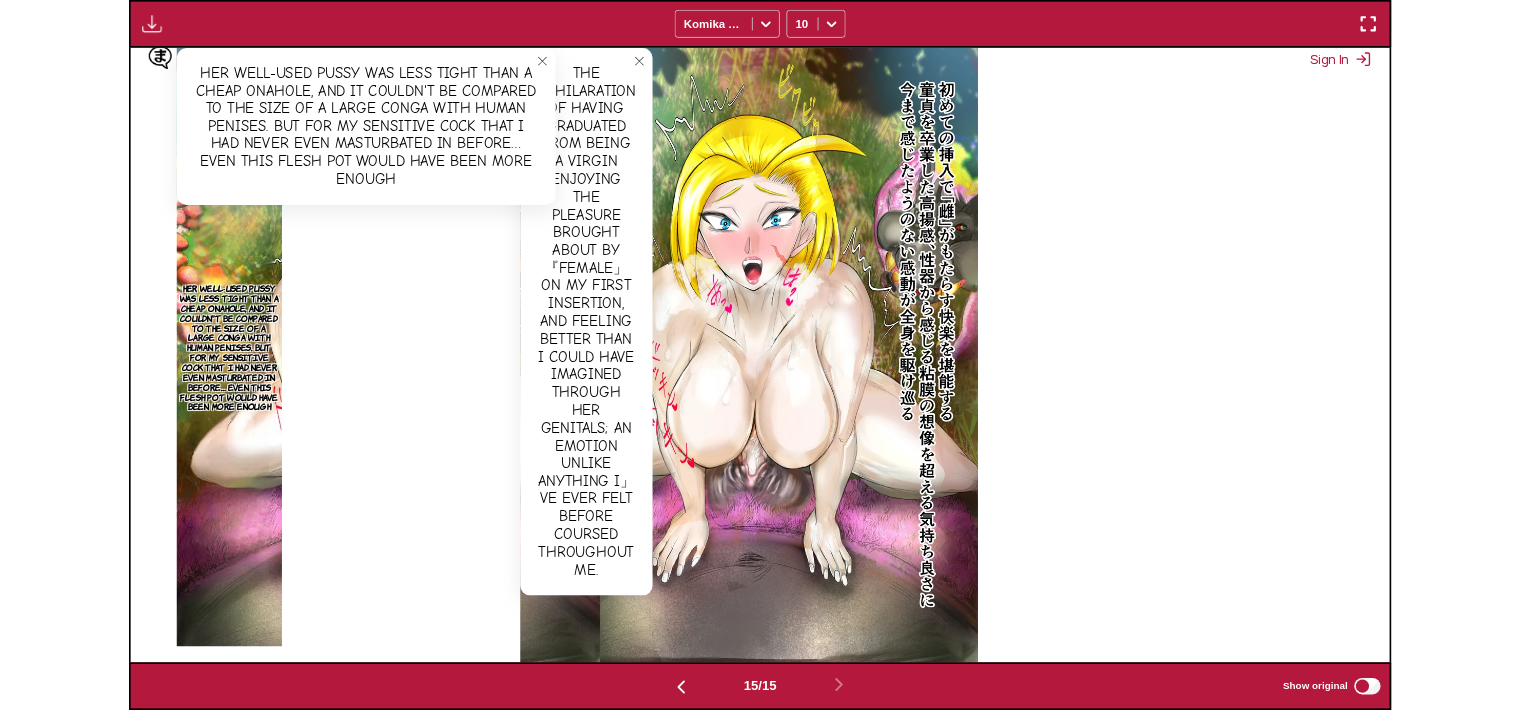scroll, scrollTop: 521, scrollLeft: 0, axis: vertical 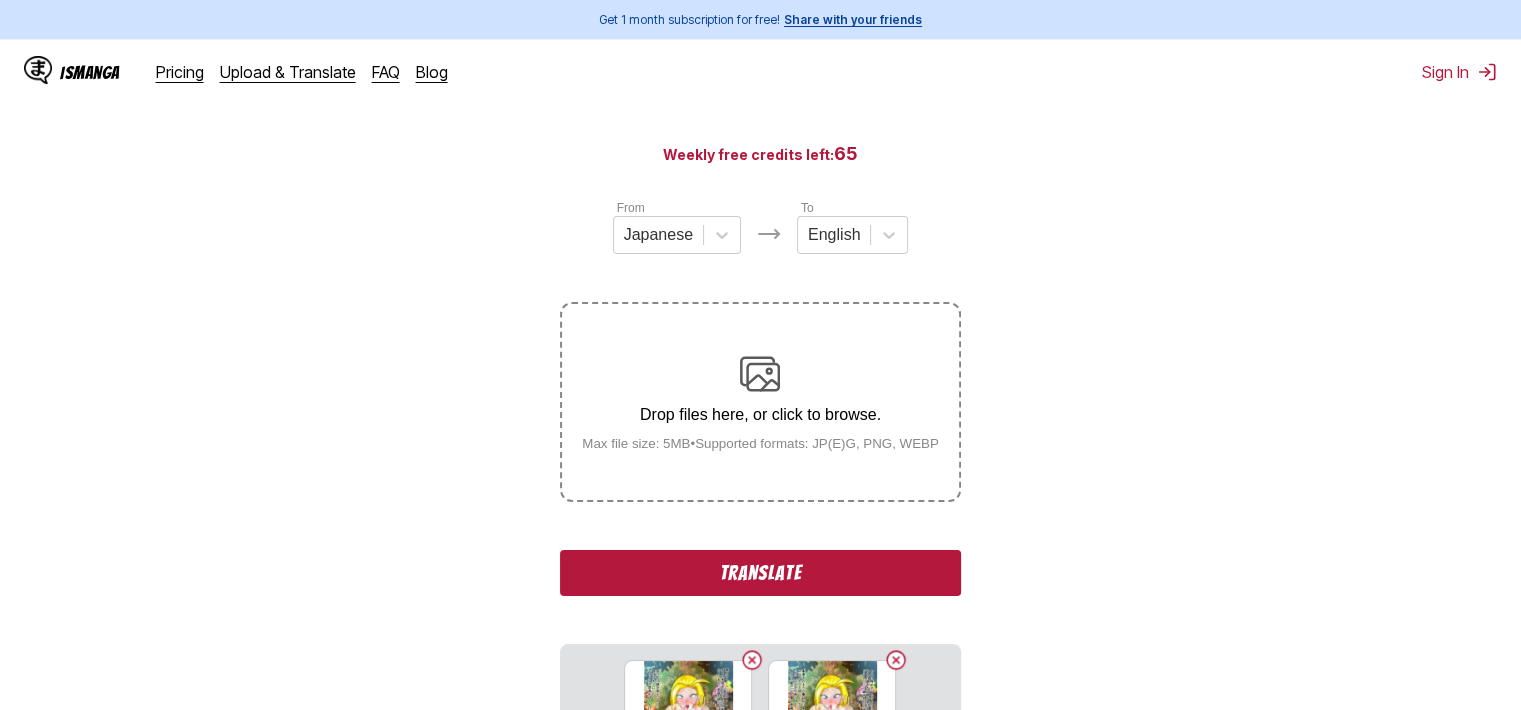click on "Translate" at bounding box center [760, 573] 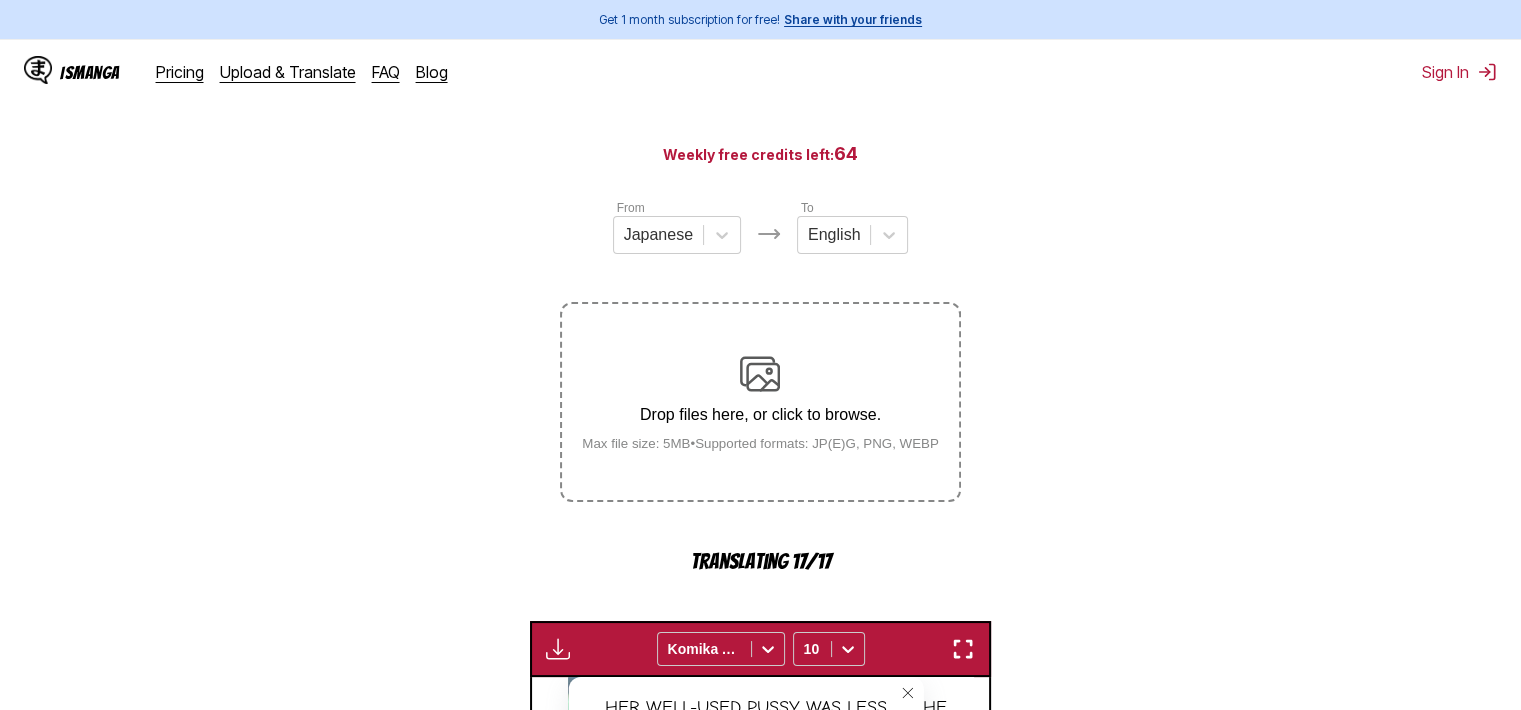 scroll, scrollTop: 421, scrollLeft: 0, axis: vertical 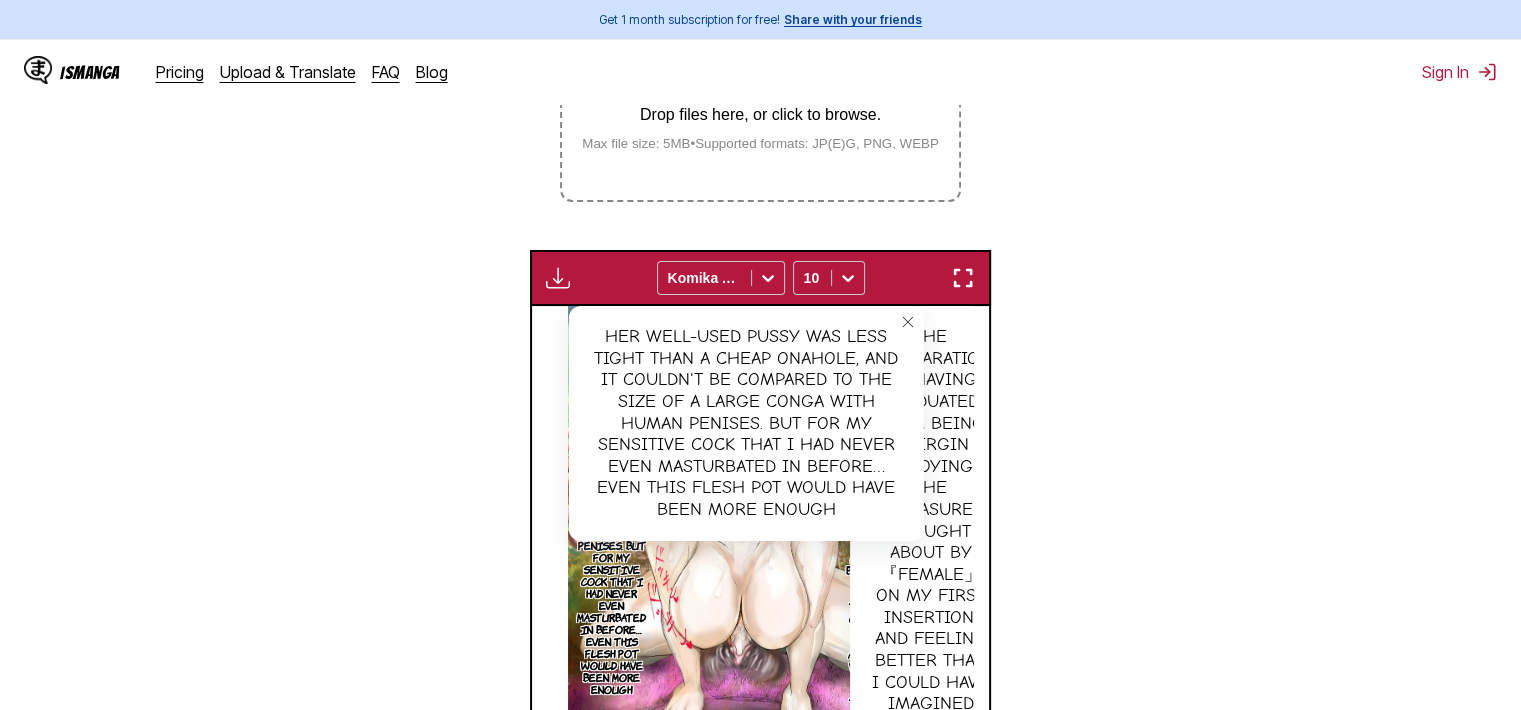 click on "Available for premium users only Komika Axis 10" at bounding box center (760, 278) 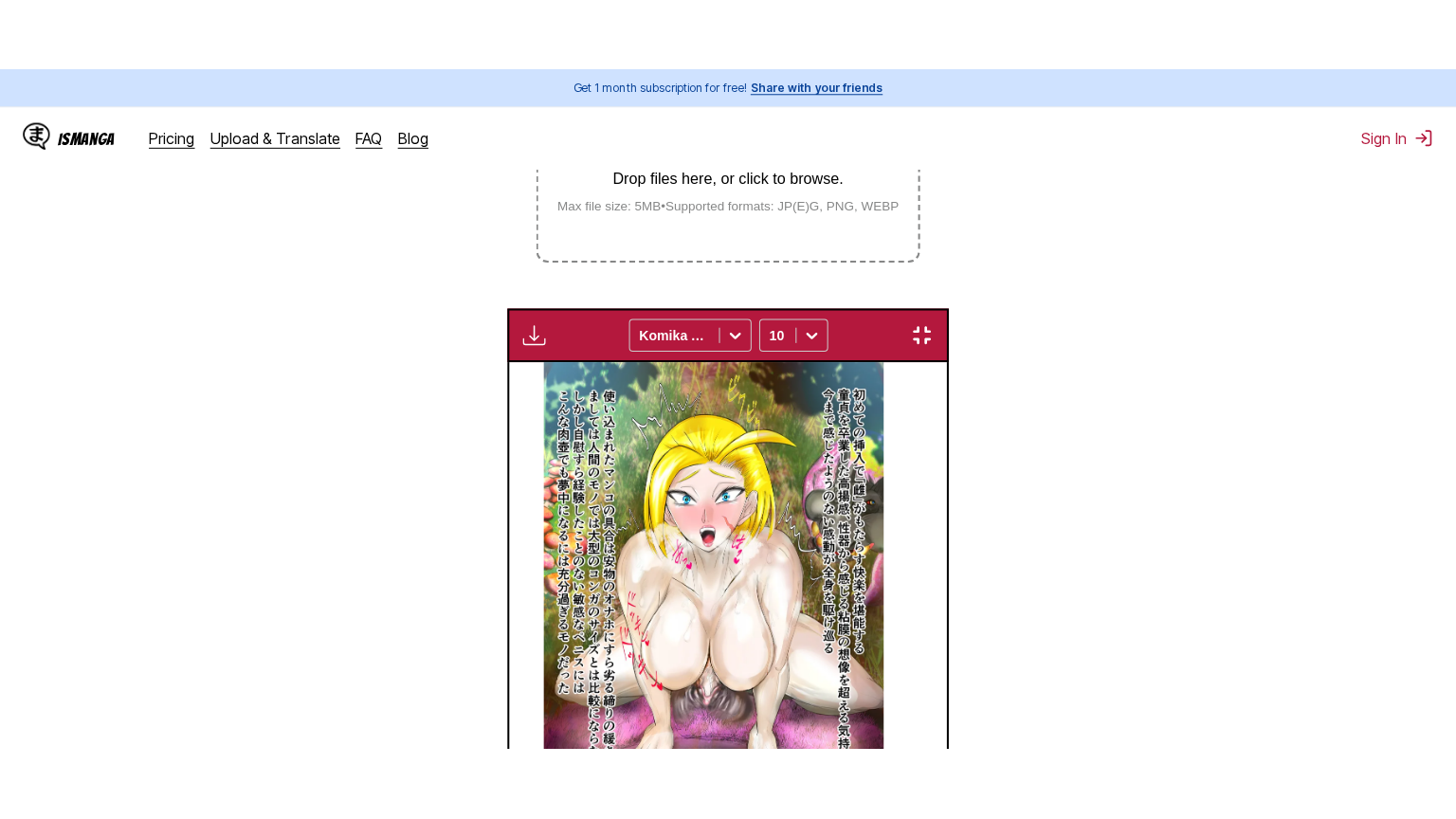 scroll, scrollTop: 220, scrollLeft: 0, axis: vertical 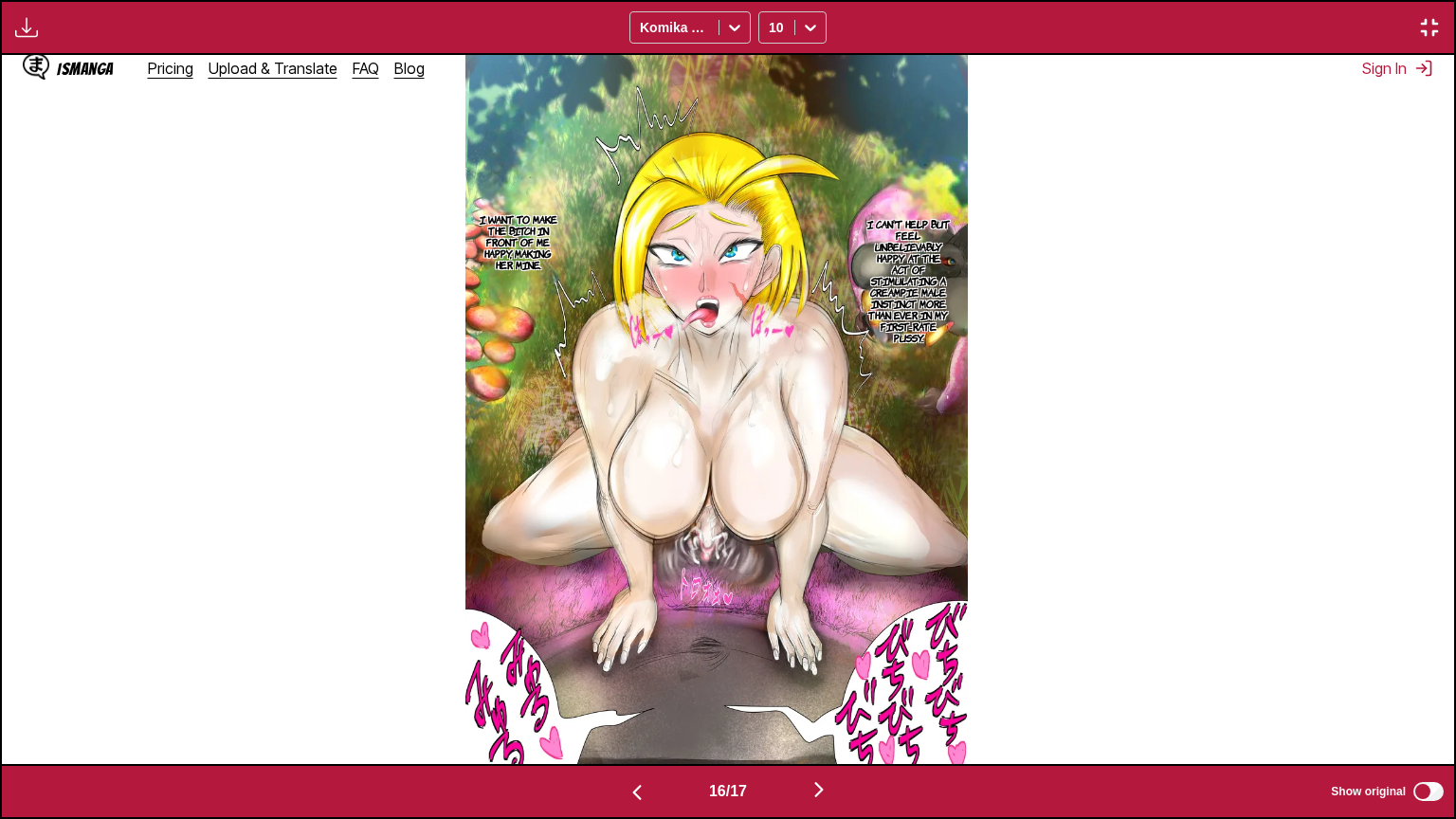 click on "I can't help but feel unbelievably happy at the act of stimulating a creampie male instinct more than ever in my first-rate pussy." at bounding box center [908, 281] 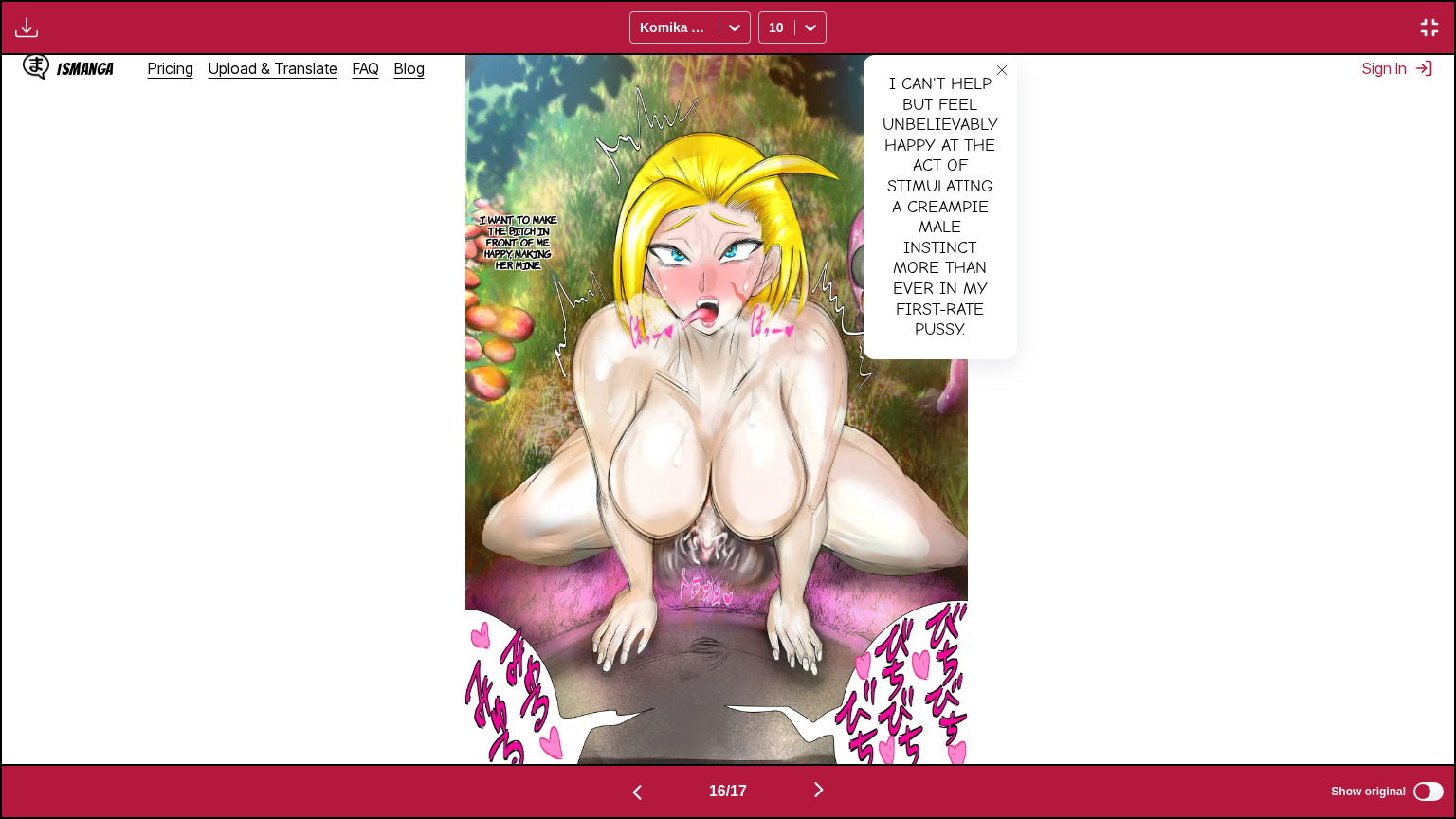 click on "I want to make the bitch in front of me happy, making her mine." at bounding box center (518, 242) 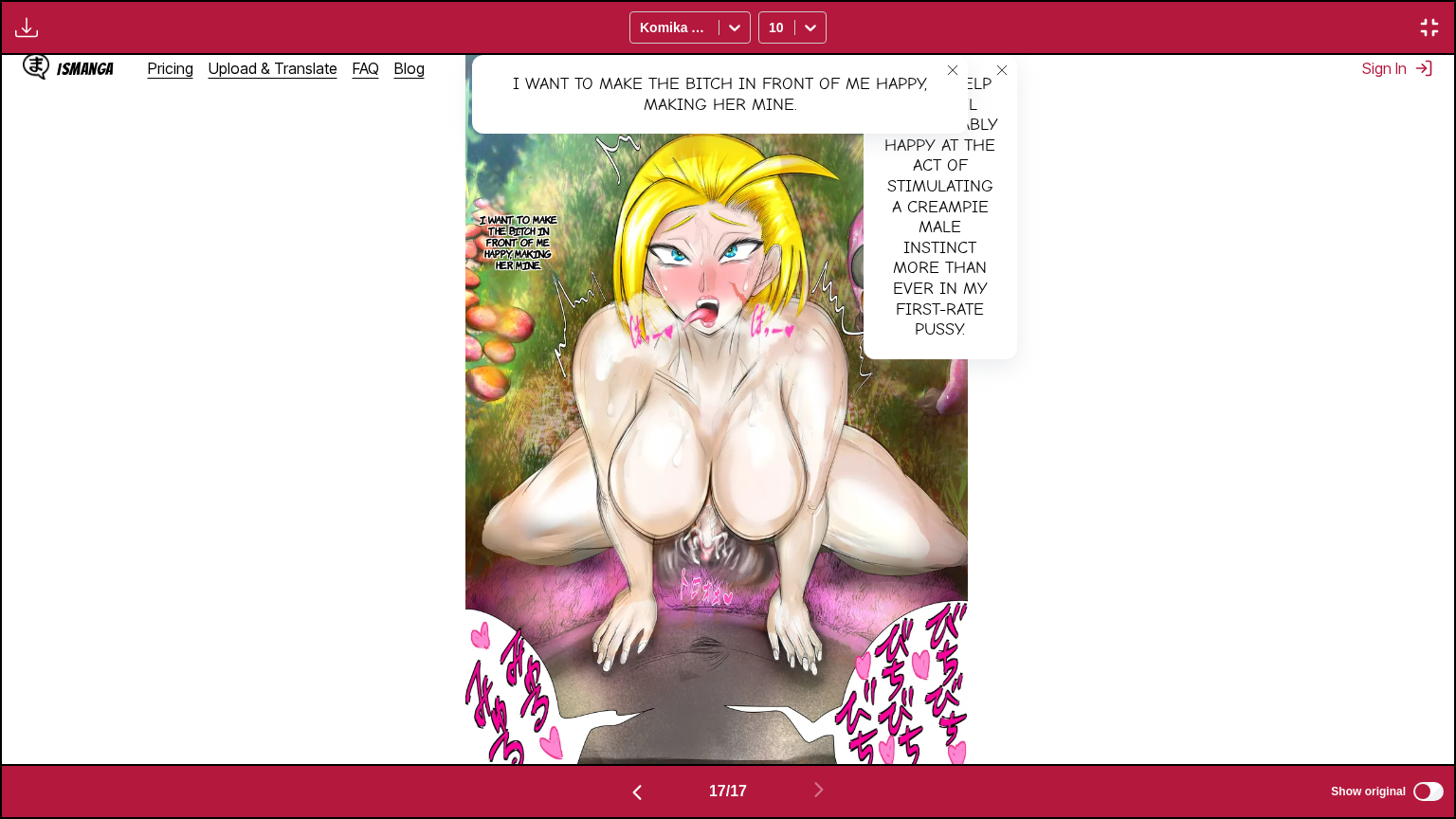 scroll, scrollTop: 0, scrollLeft: 23247, axis: horizontal 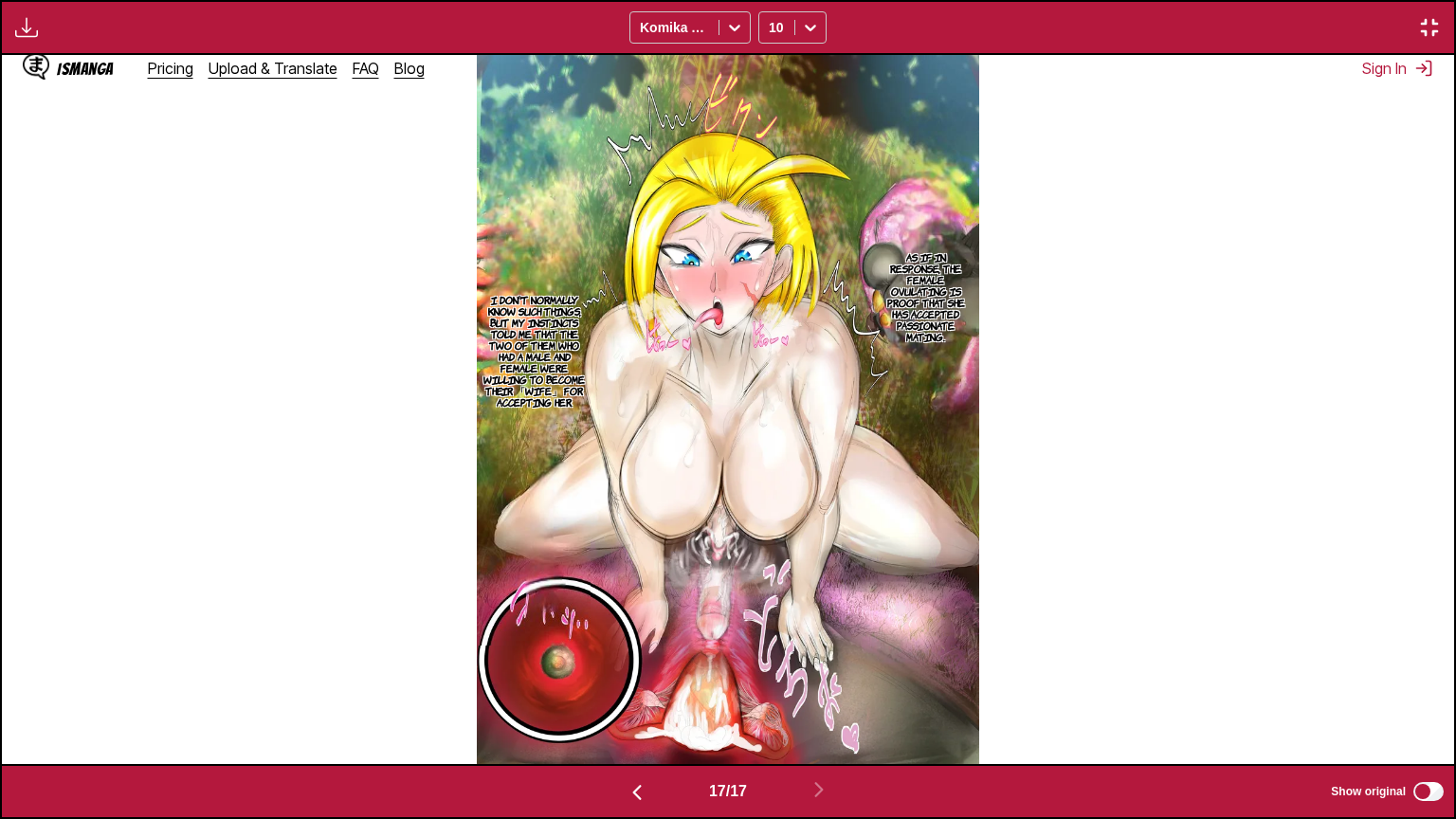 click on "As if in response, the female ovulating is proof that she has accepted passionate mating." at bounding box center [926, 297] 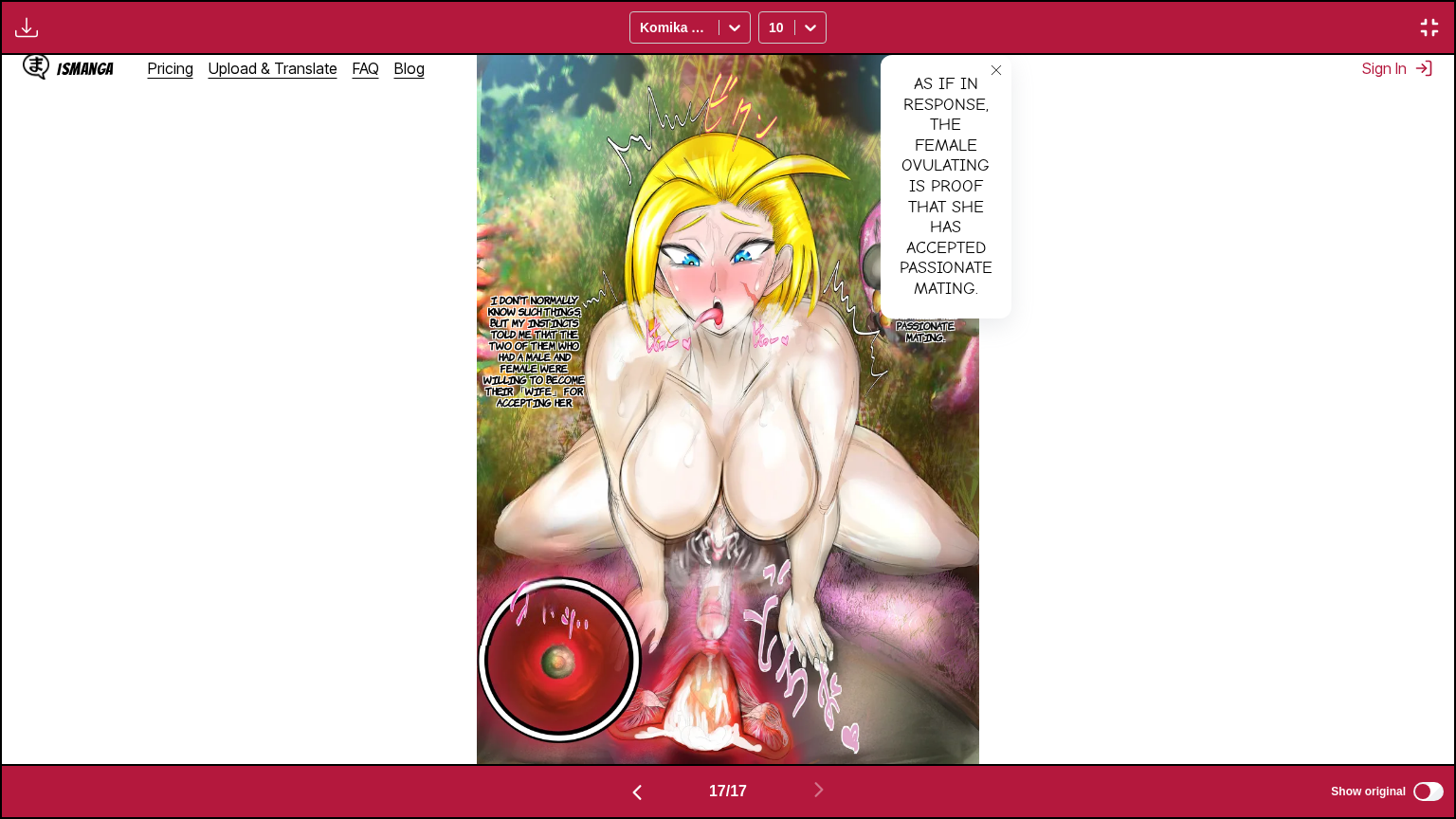 click on "I don't normally know such things, but my instincts told me that the two of them who had a male and female were willing to become their 「wife」 for accepting her." at bounding box center (534, 351) 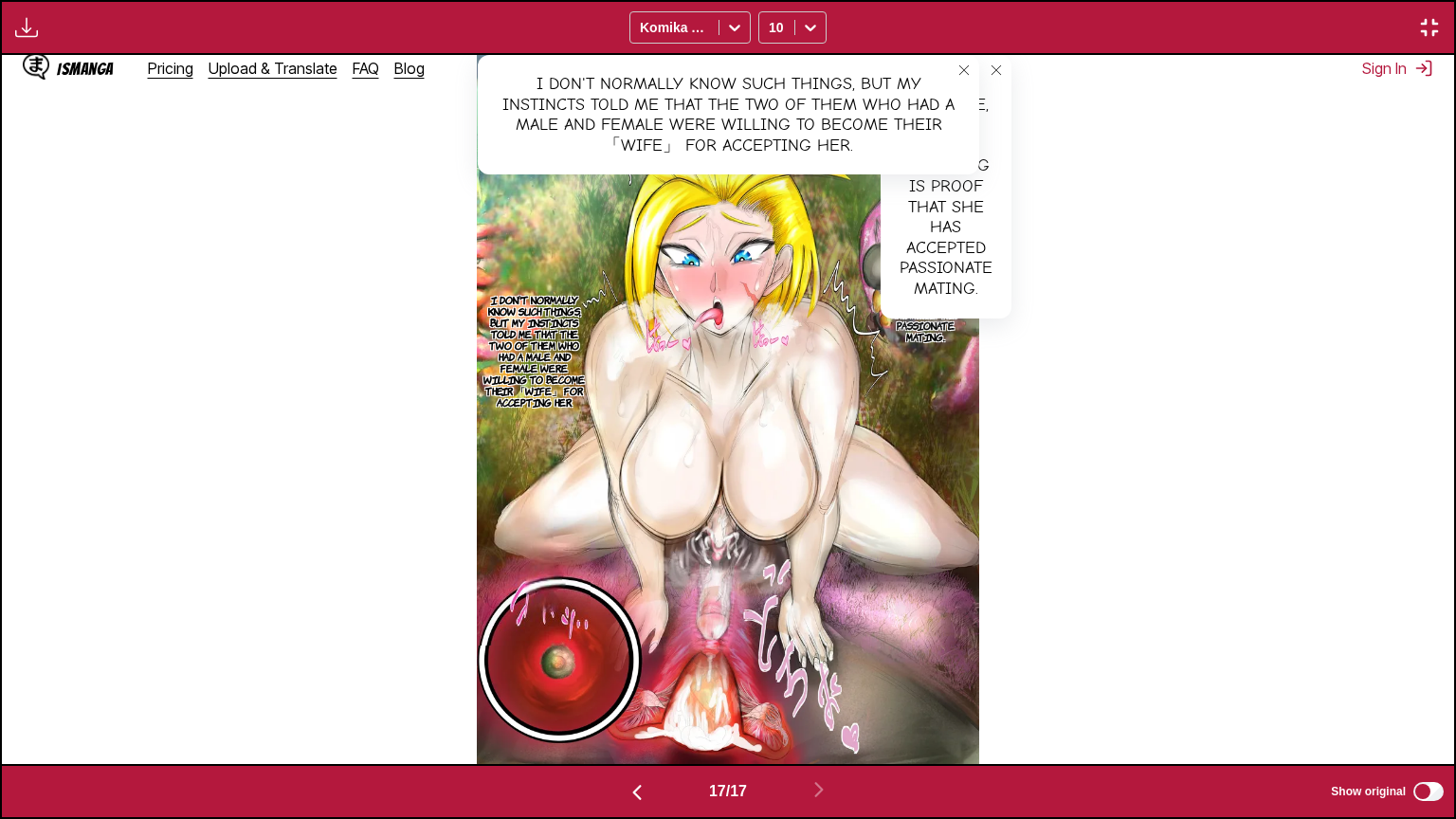 click at bounding box center [1429, 27] 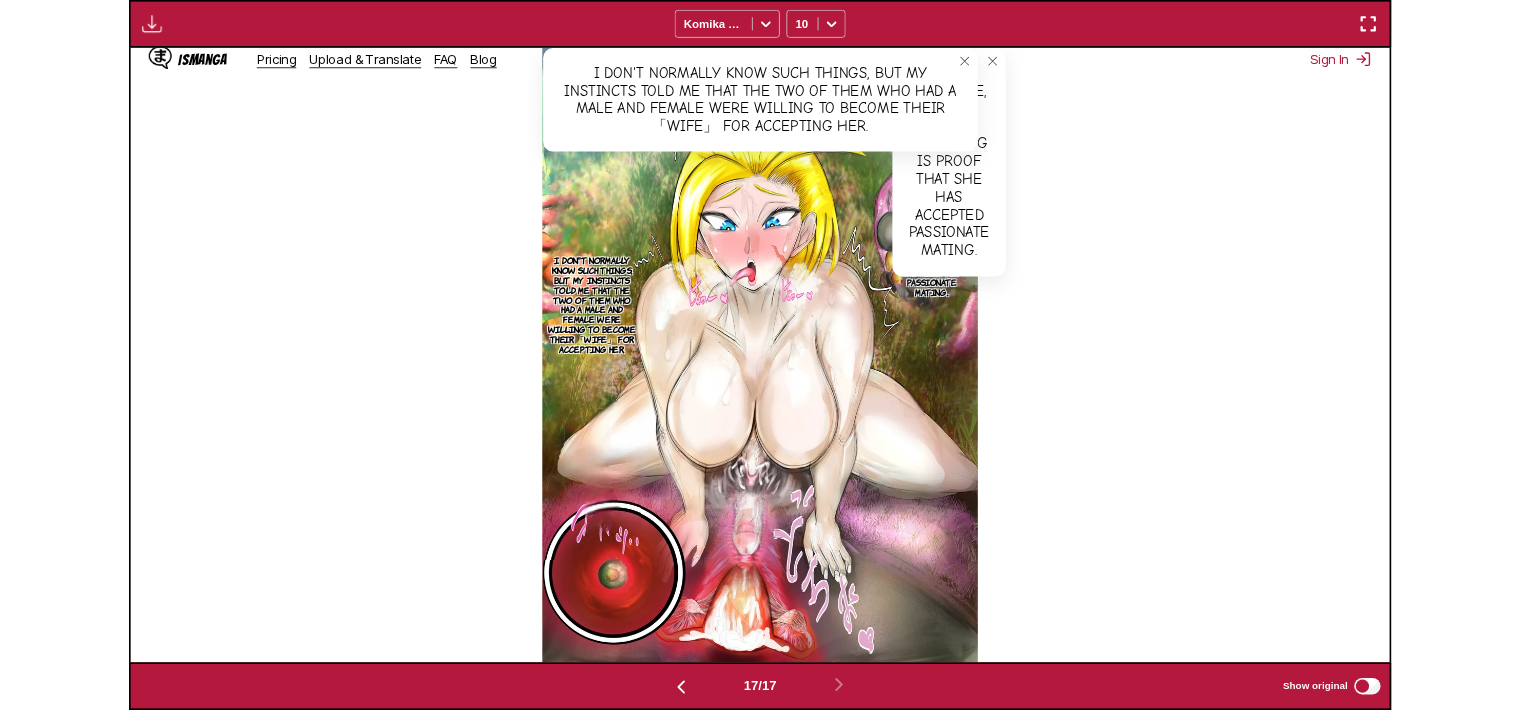 scroll, scrollTop: 521, scrollLeft: 0, axis: vertical 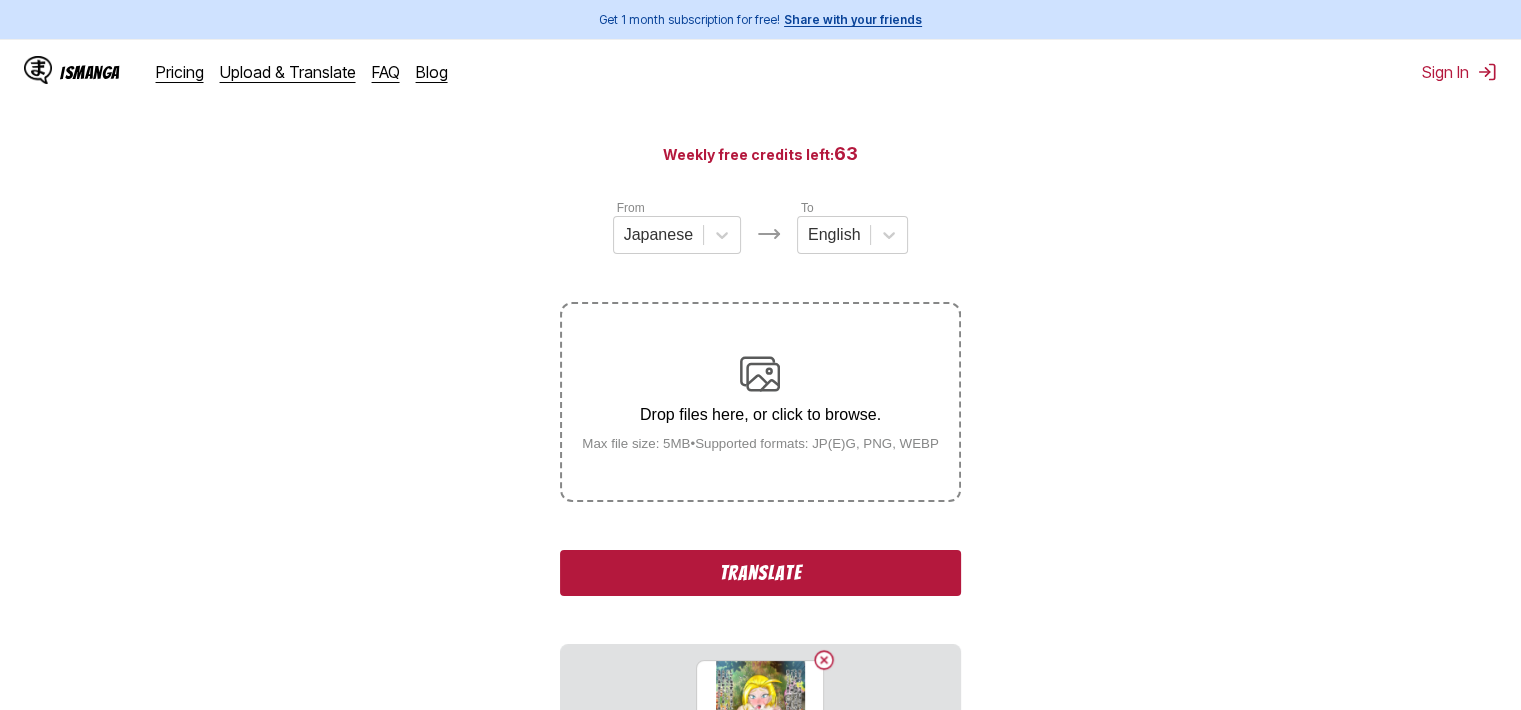 click on "Translate" at bounding box center [760, 573] 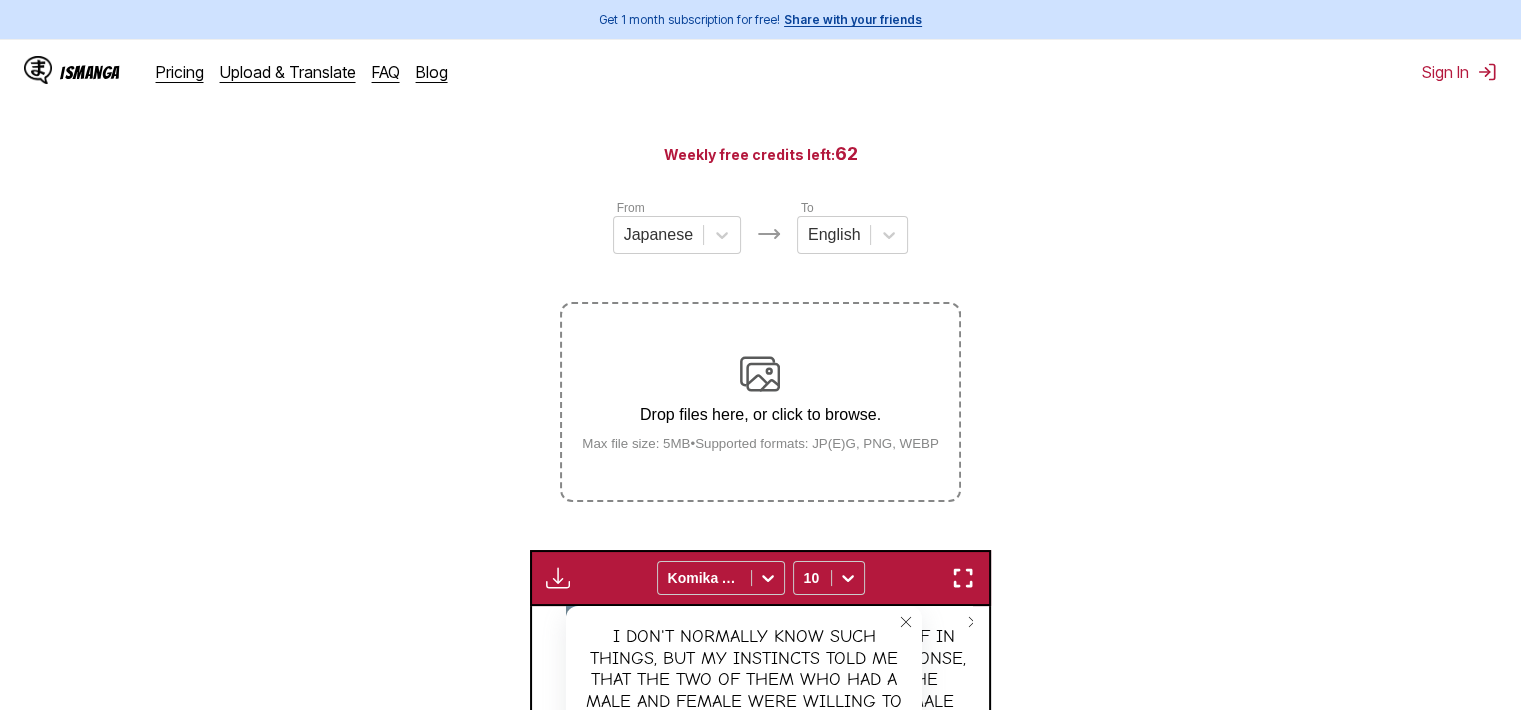 click at bounding box center (963, 578) 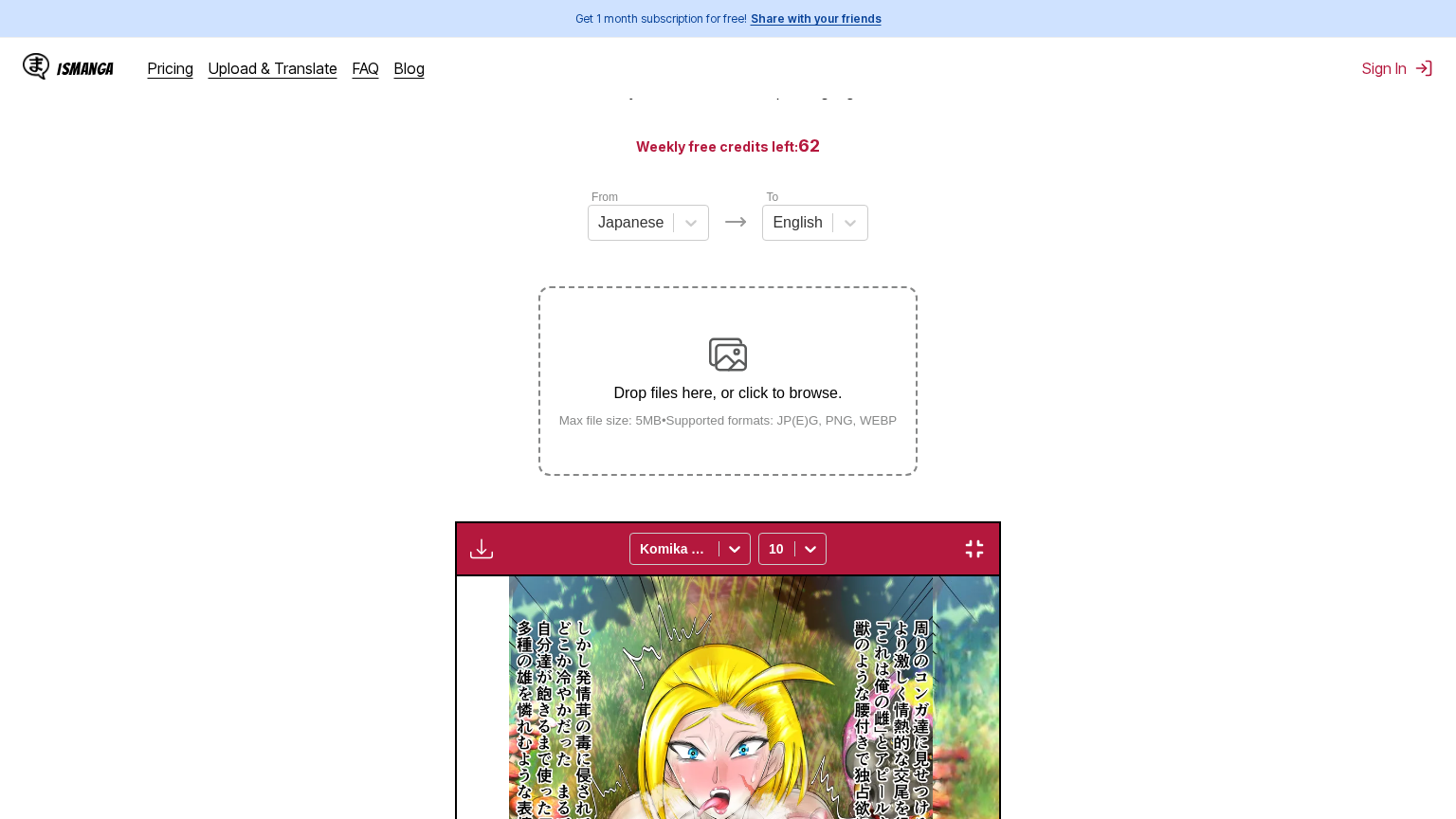 scroll, scrollTop: 0, scrollLeft: 24700, axis: horizontal 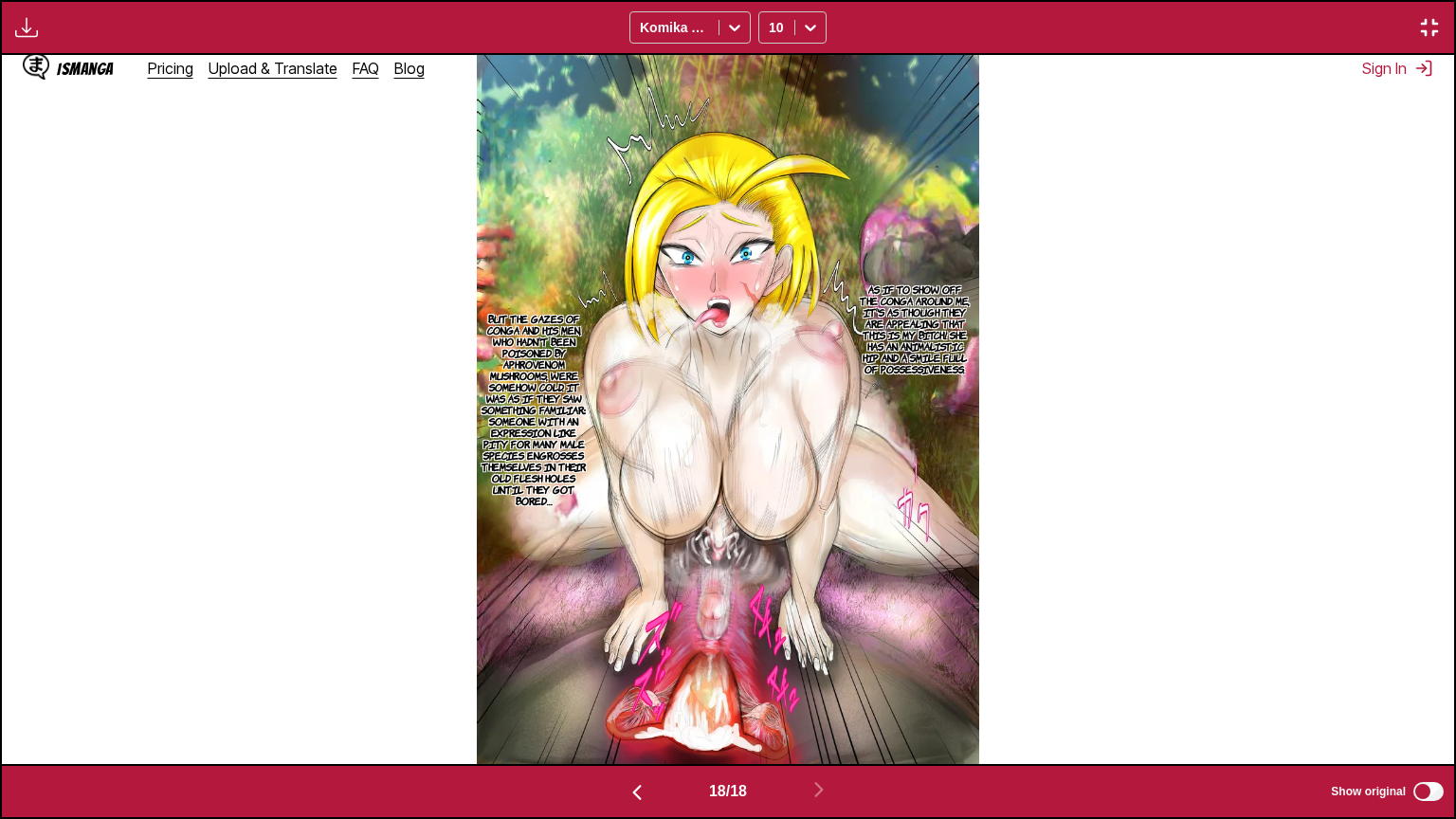 click on "As if to show off the conga around me, it's as though they are appealing that this is my bitch!. She has an animalistic hip and a smile full of possessiveness." at bounding box center (916, 329) 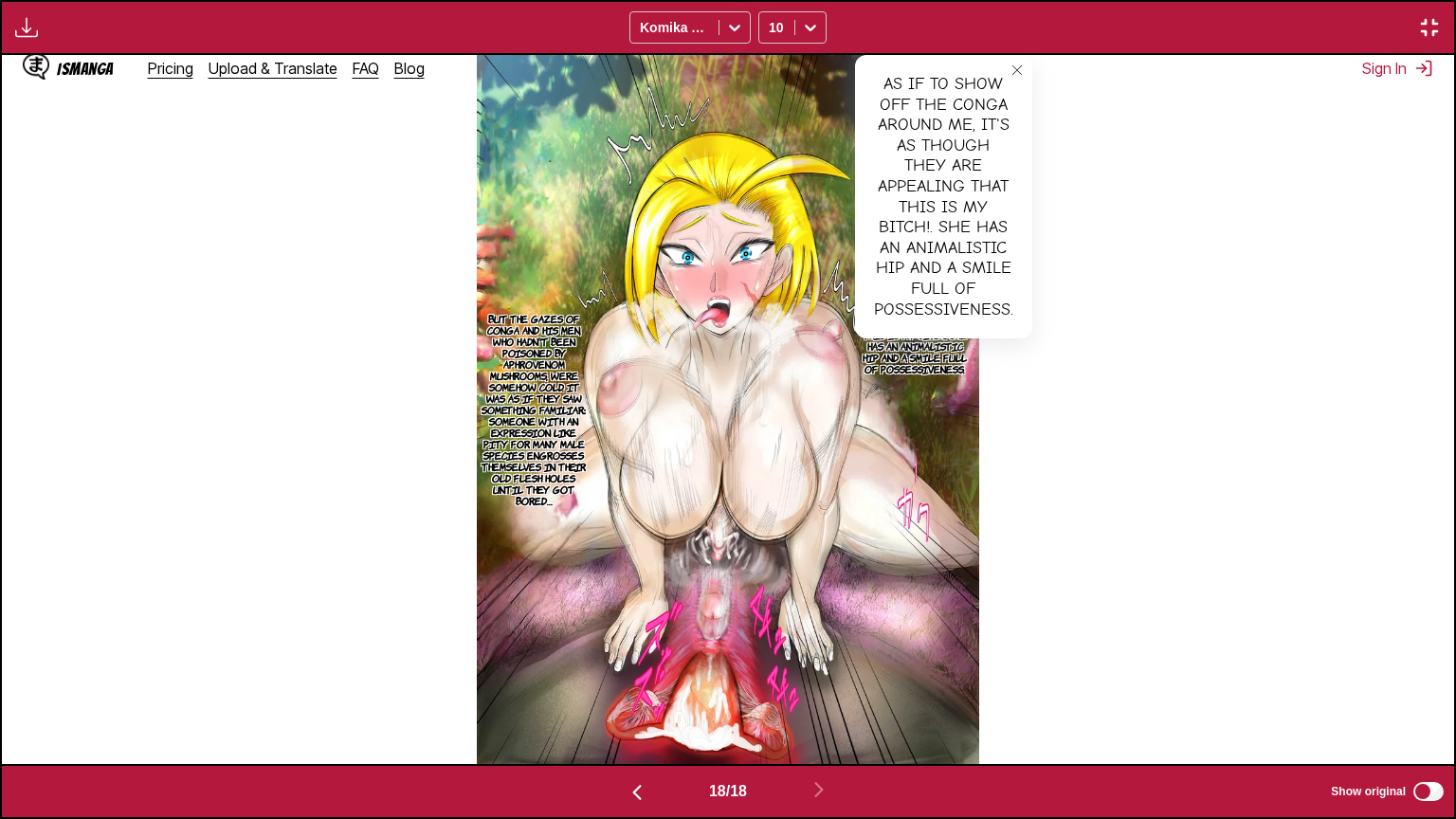 click on "But the gazes of Conga and his men, who hadn't been poisoned by aphrovenom mushrooms, were somehow cold. It was as if they saw something familiar: someone with an expression like pity for many male species engrosses themselves in their old flesh holes until they got bored…" at bounding box center (534, 410) 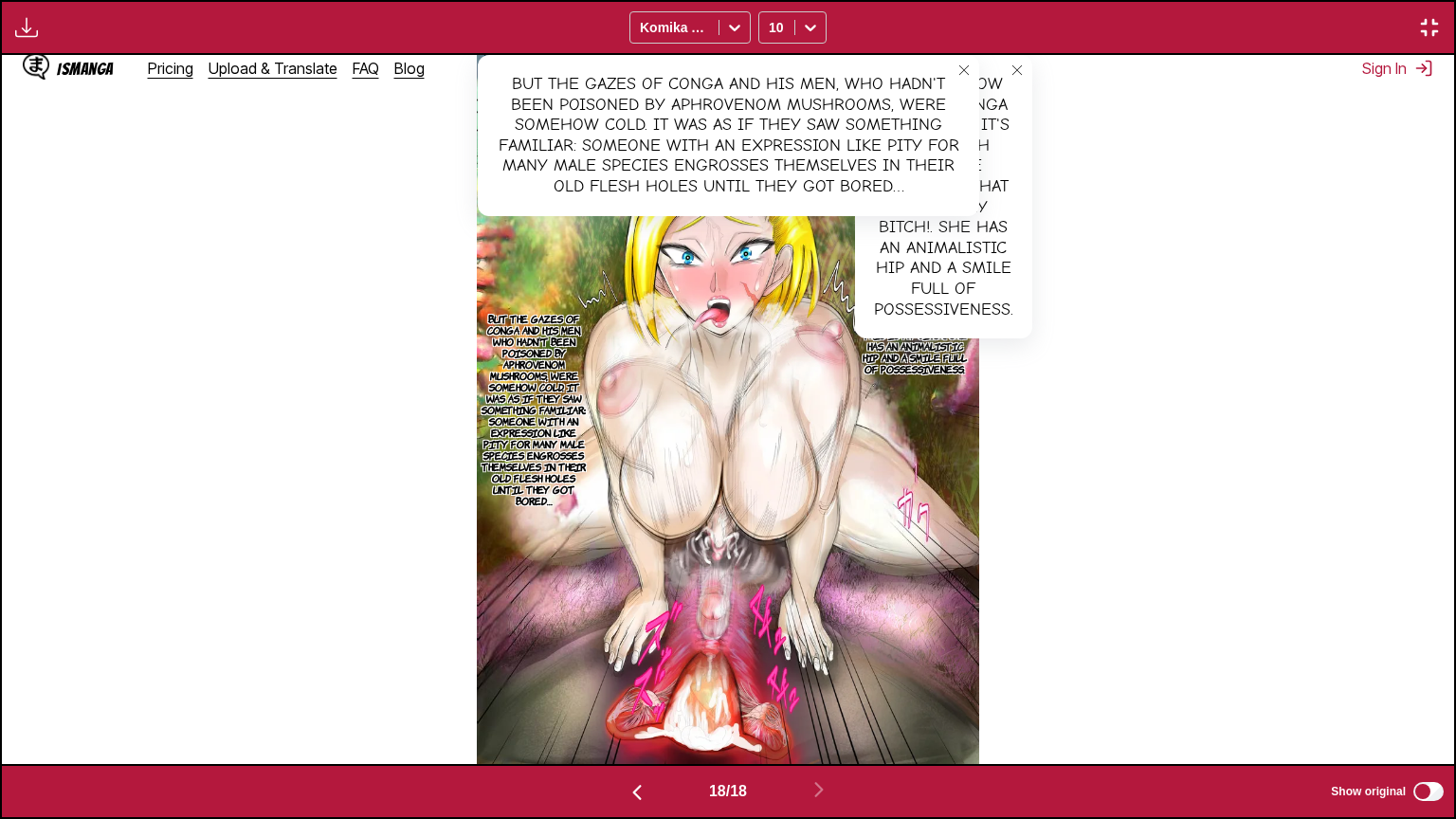 click 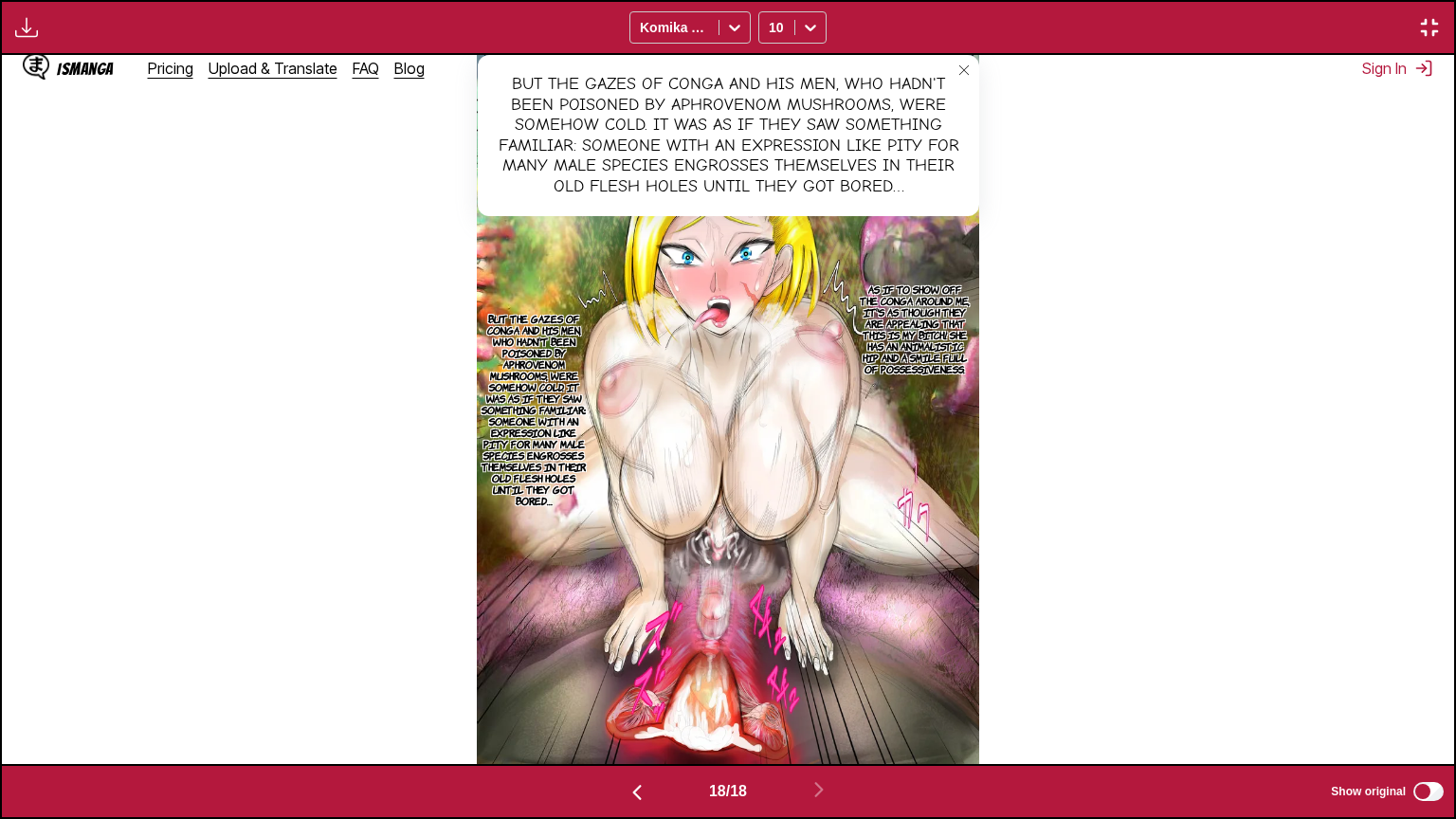 click at bounding box center (1429, 27) 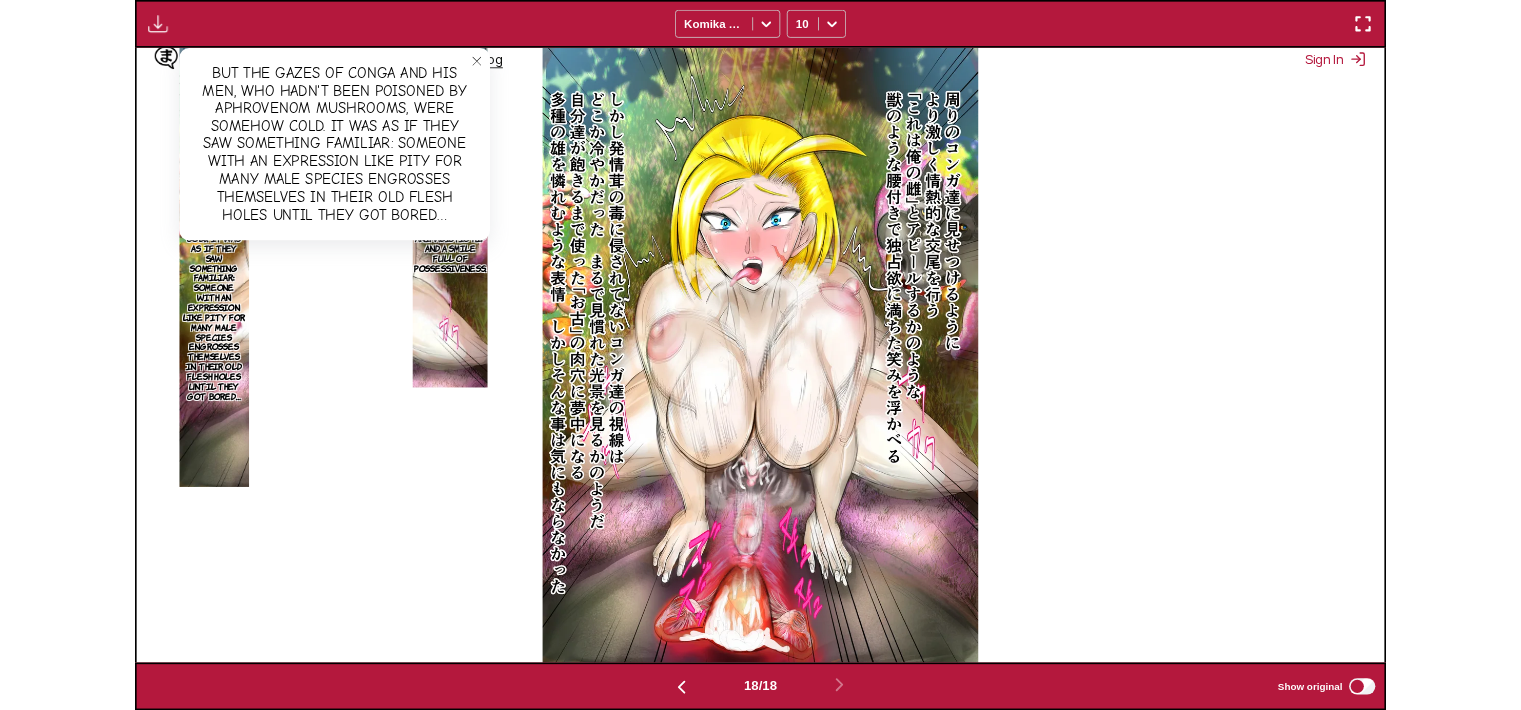 scroll, scrollTop: 521, scrollLeft: 0, axis: vertical 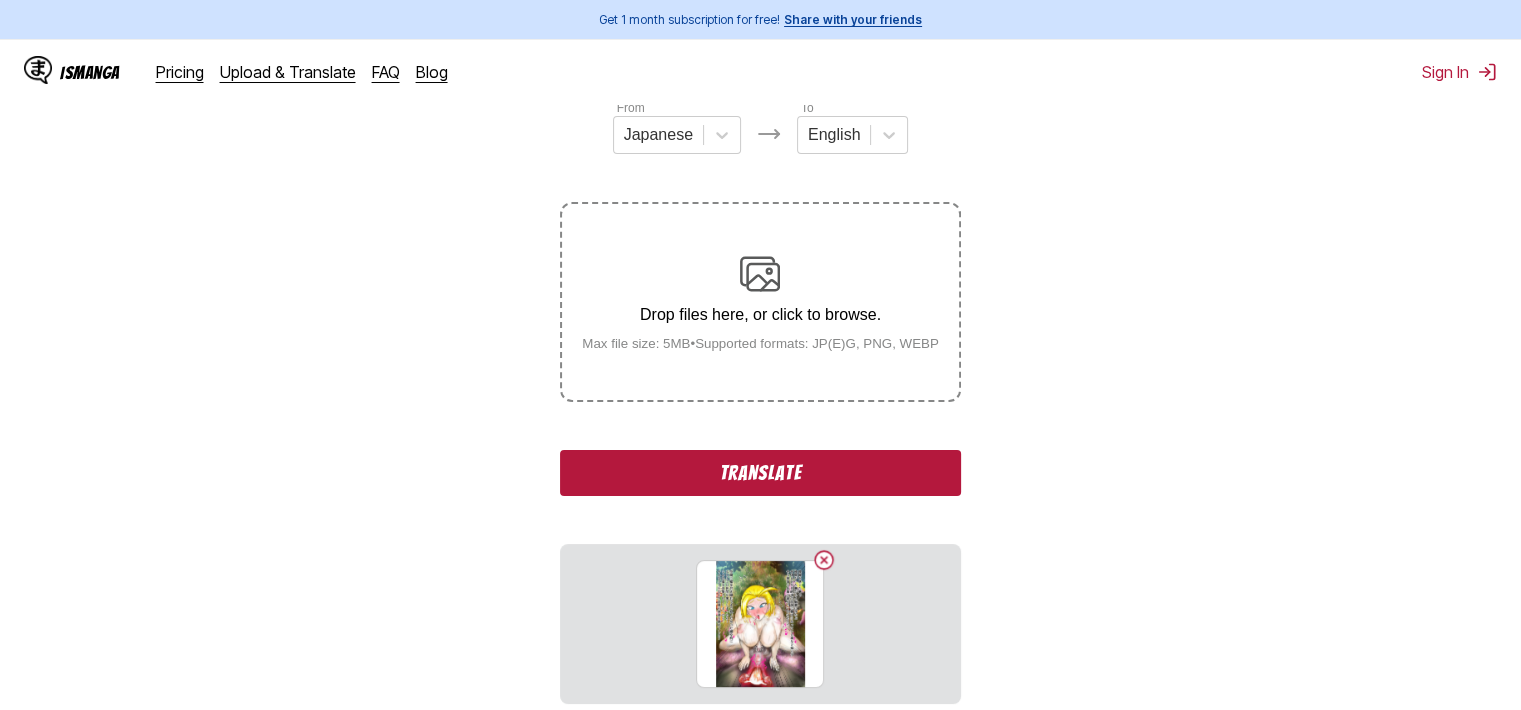 click on "Translate" at bounding box center (760, 473) 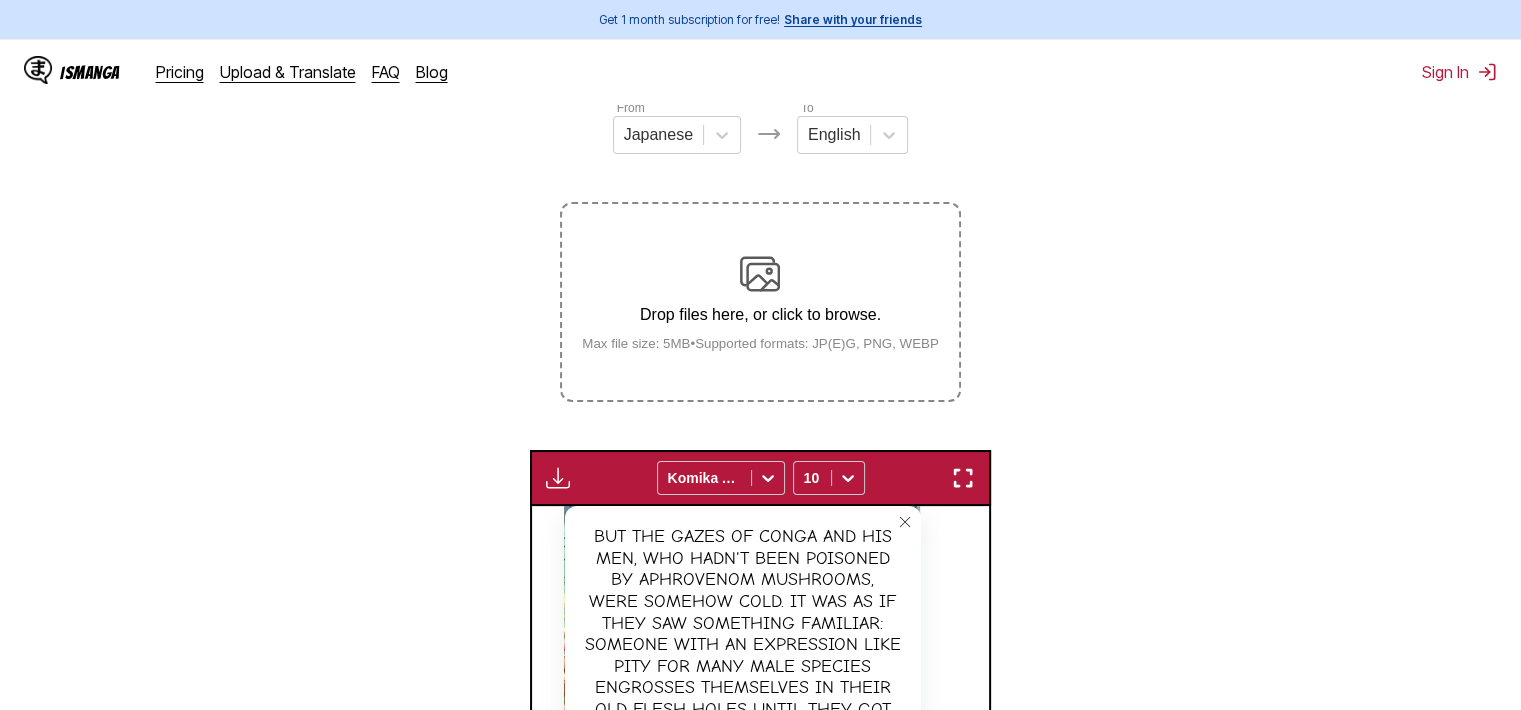 drag, startPoint x: 976, startPoint y: 479, endPoint x: 976, endPoint y: 580, distance: 101 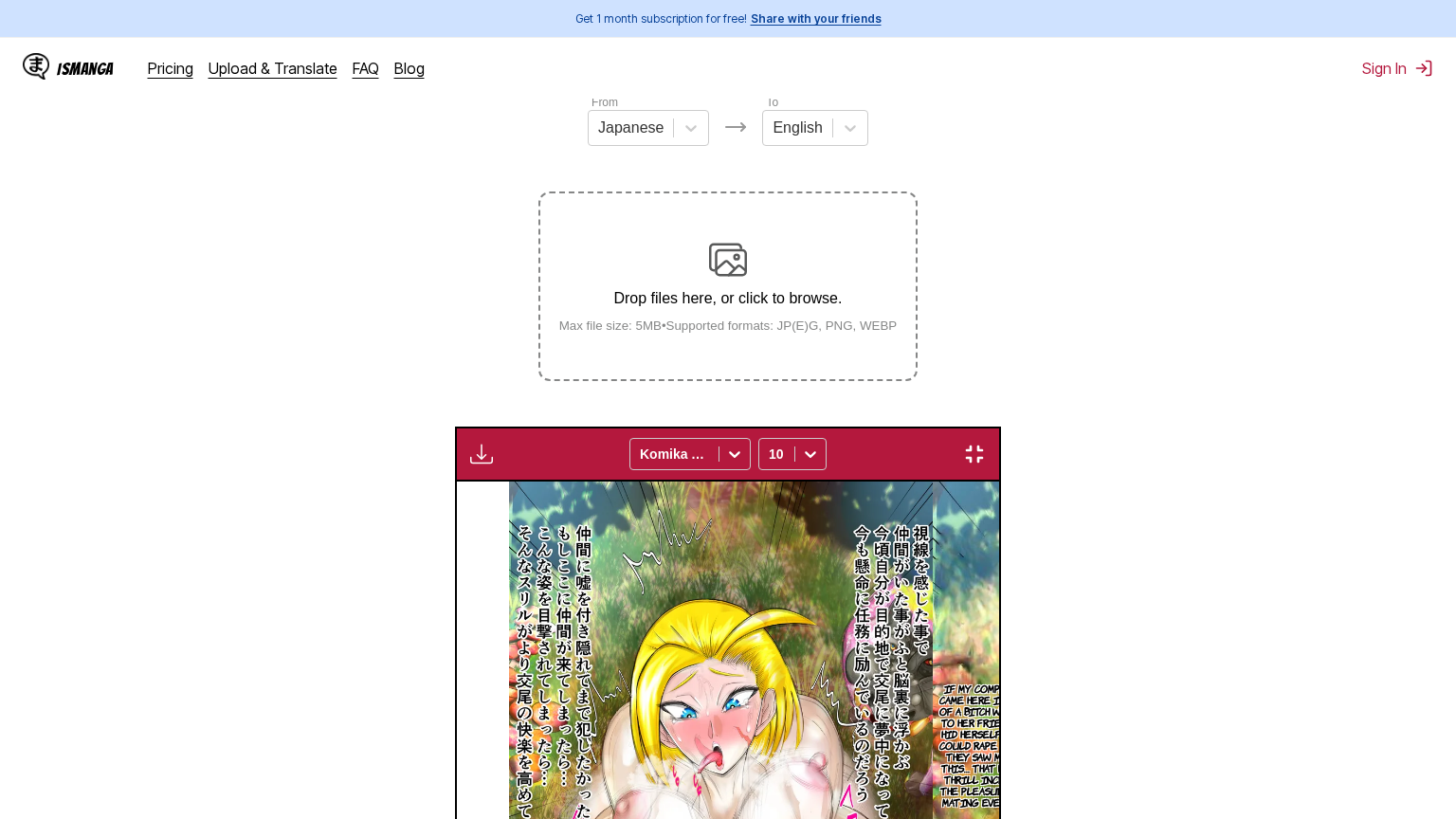 scroll, scrollTop: 0, scrollLeft: 26153, axis: horizontal 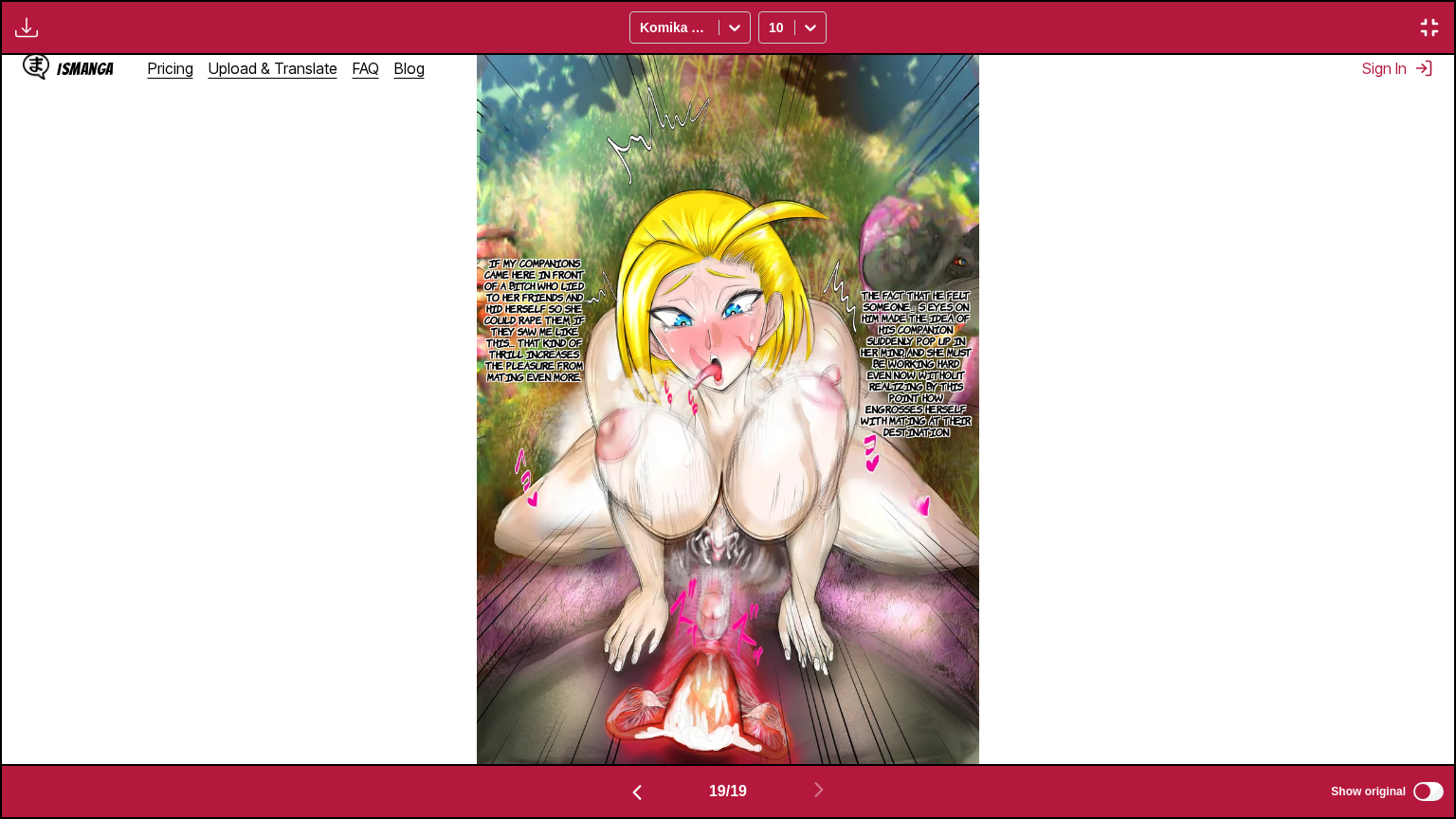 click on "The fact that he felt someone」s eyes on him made the idea of his companion suddenly pop up in her mind, and she must be working hard even now without realizing by this point how engrosses herself with mating at their destination" at bounding box center (916, 363) 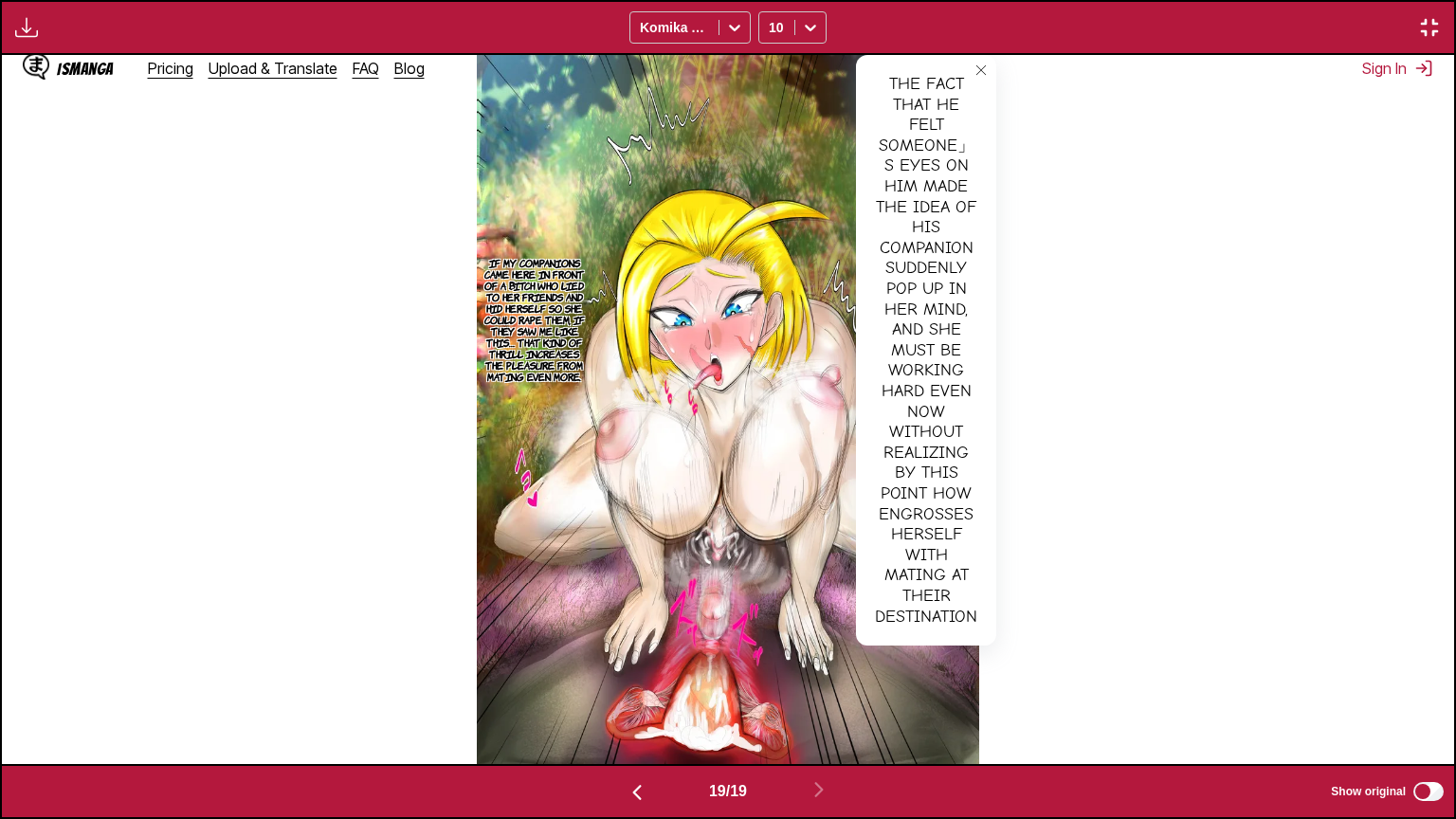 click on "If my companions came here in front of a bitch who lied to her friends and hid herself so she could rape them, if they saw me like this… That kind of thrill increases the pleasure from mating even more." at bounding box center [535, 319] 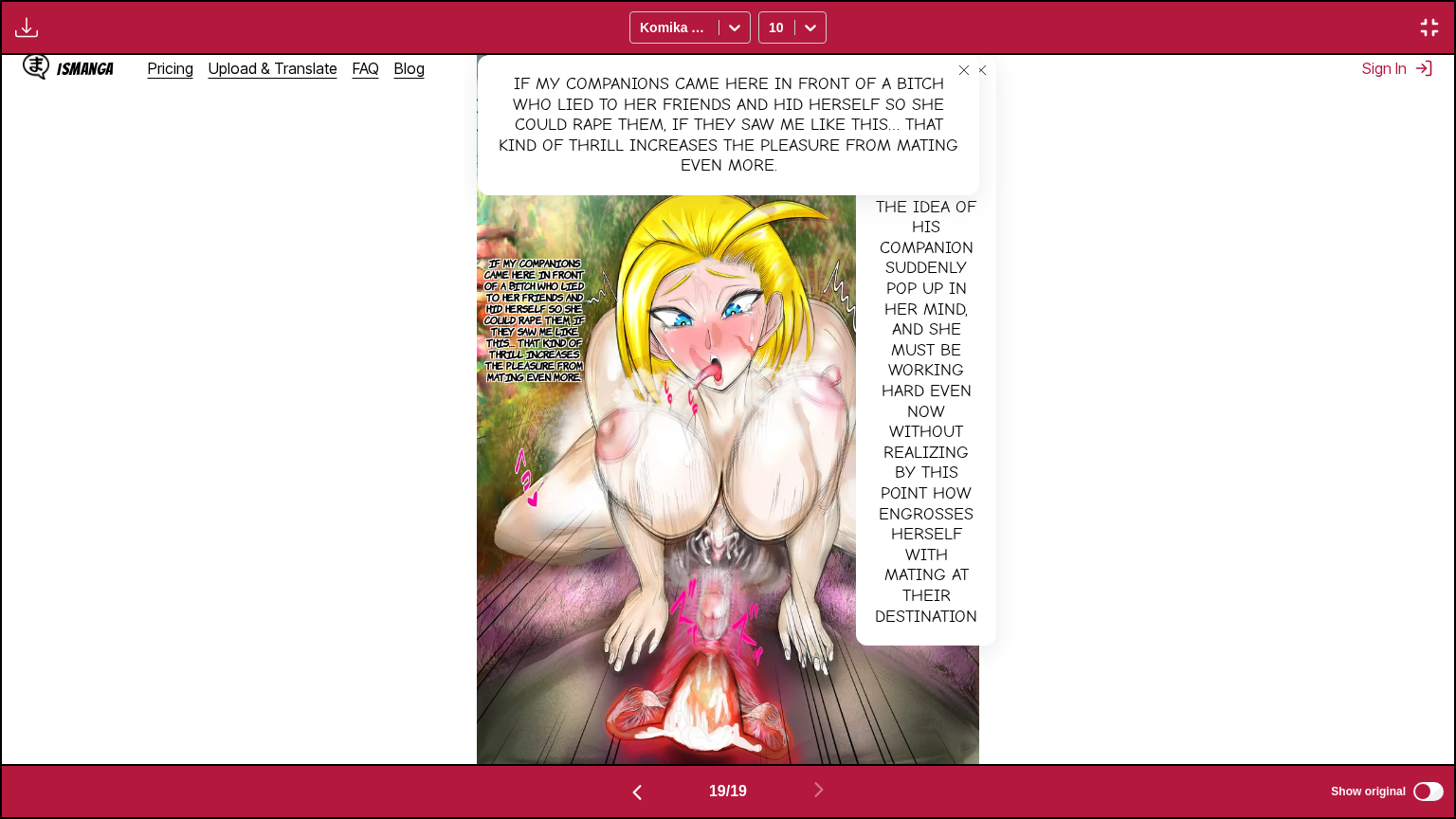 click at bounding box center (1429, 27) 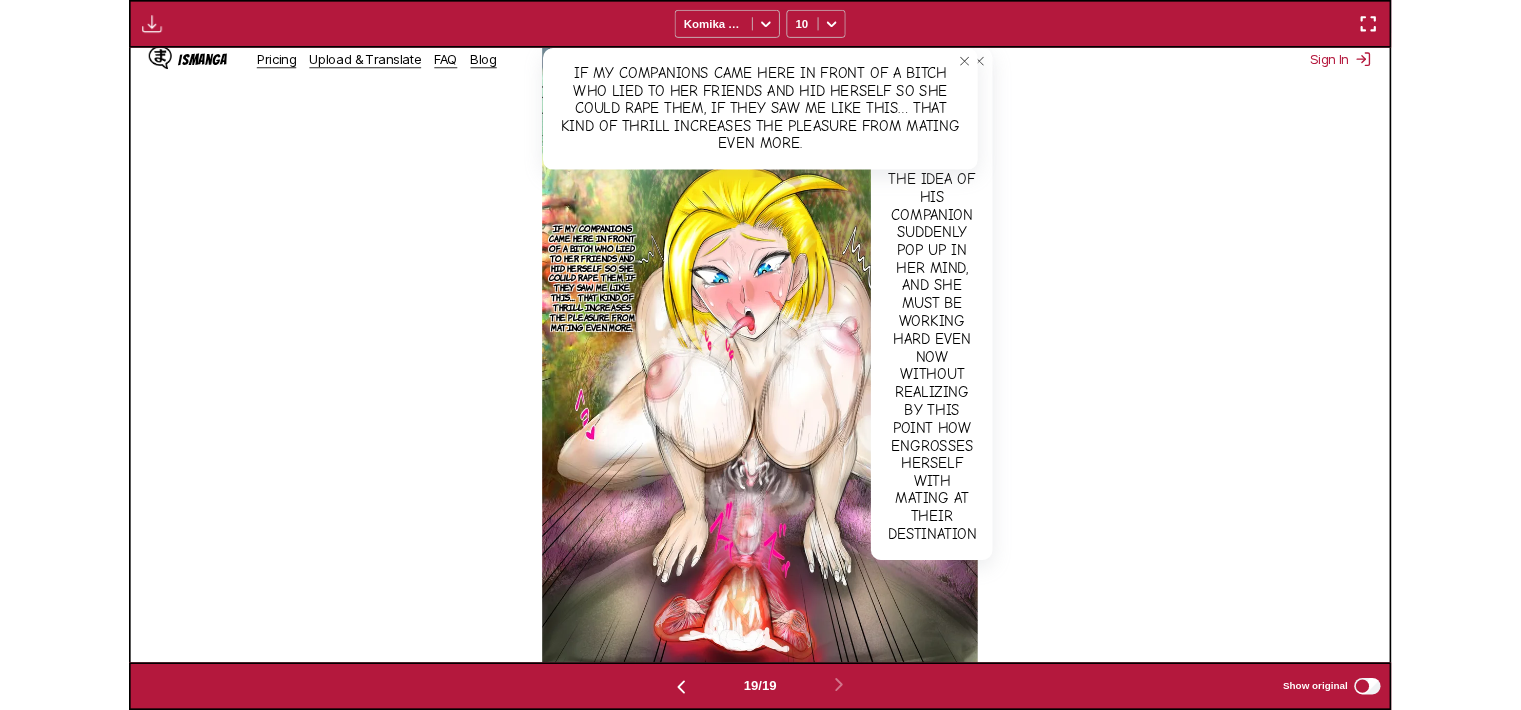 scroll, scrollTop: 521, scrollLeft: 0, axis: vertical 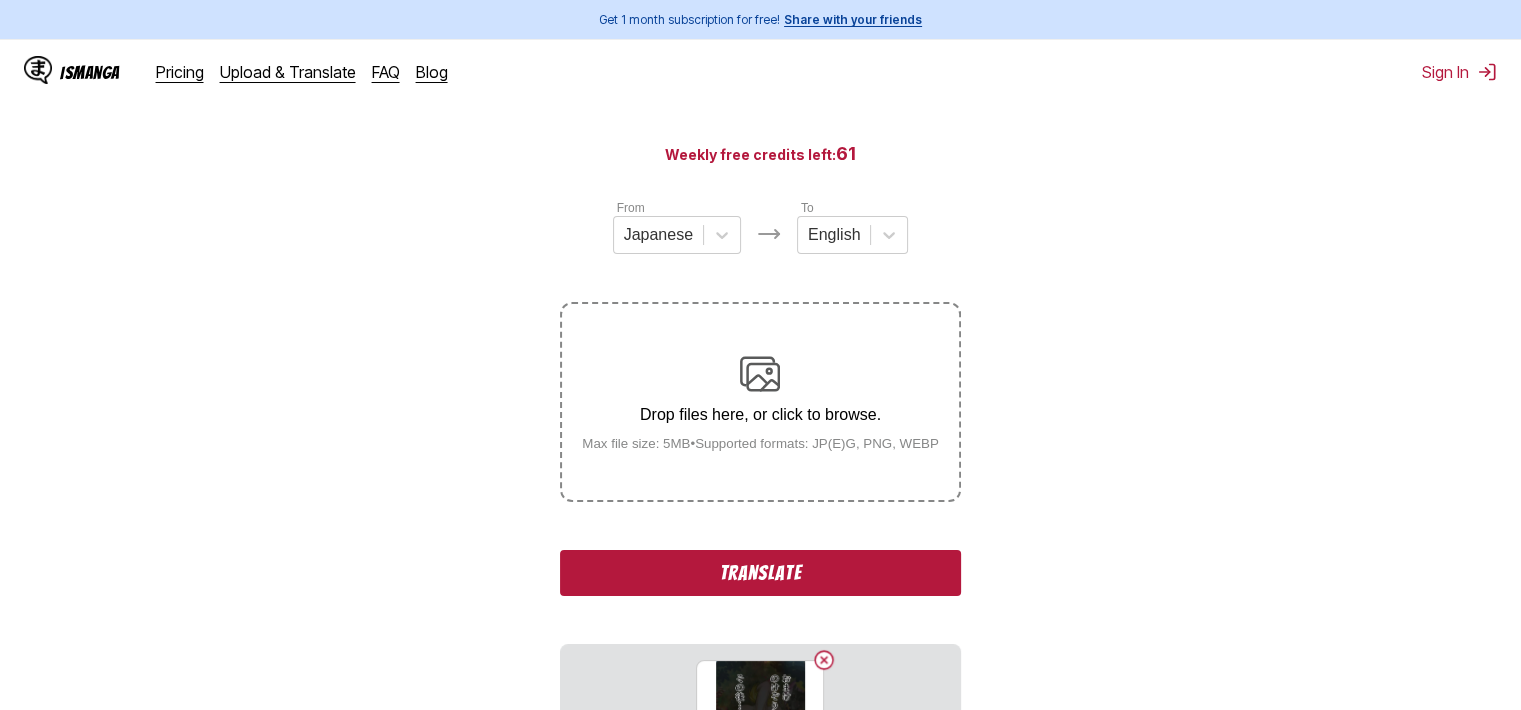 click on "Translate" at bounding box center [760, 573] 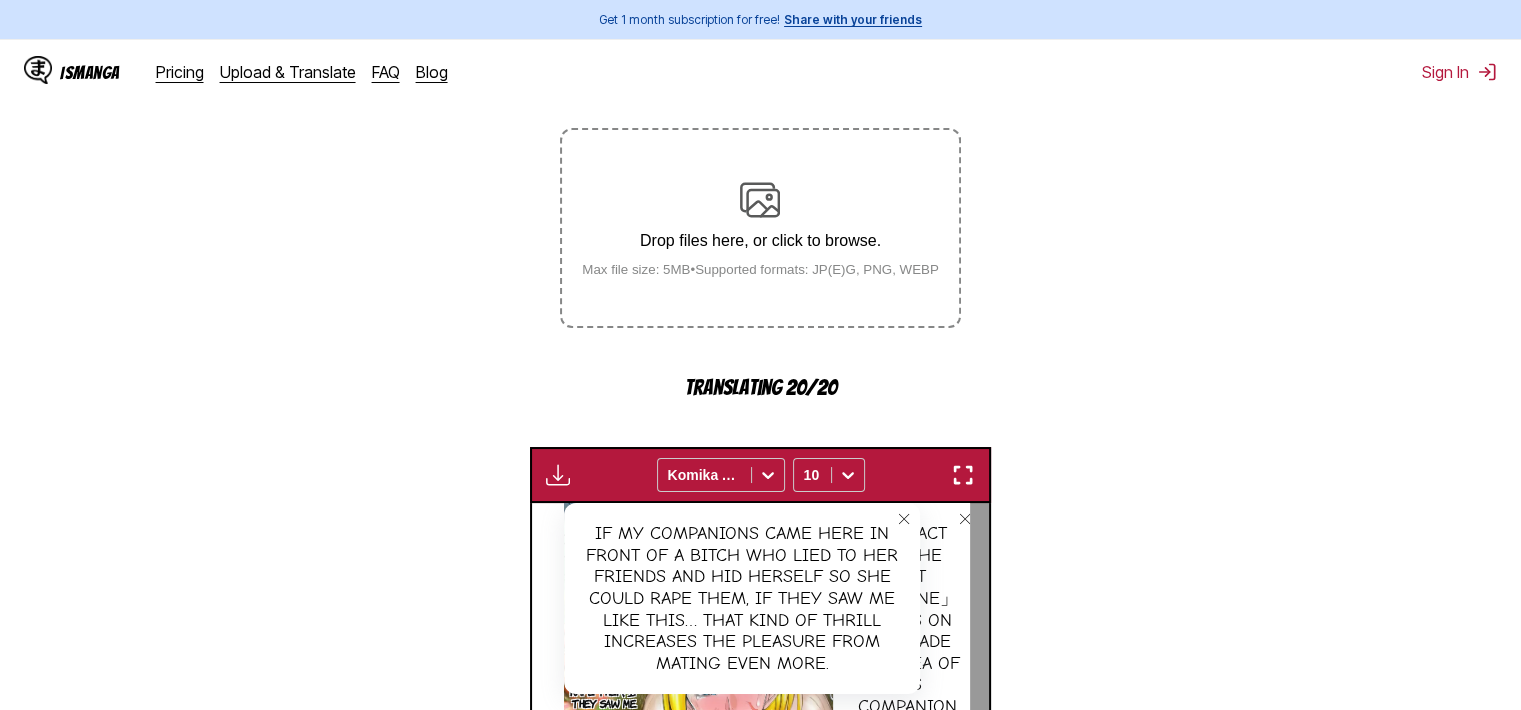 scroll, scrollTop: 421, scrollLeft: 0, axis: vertical 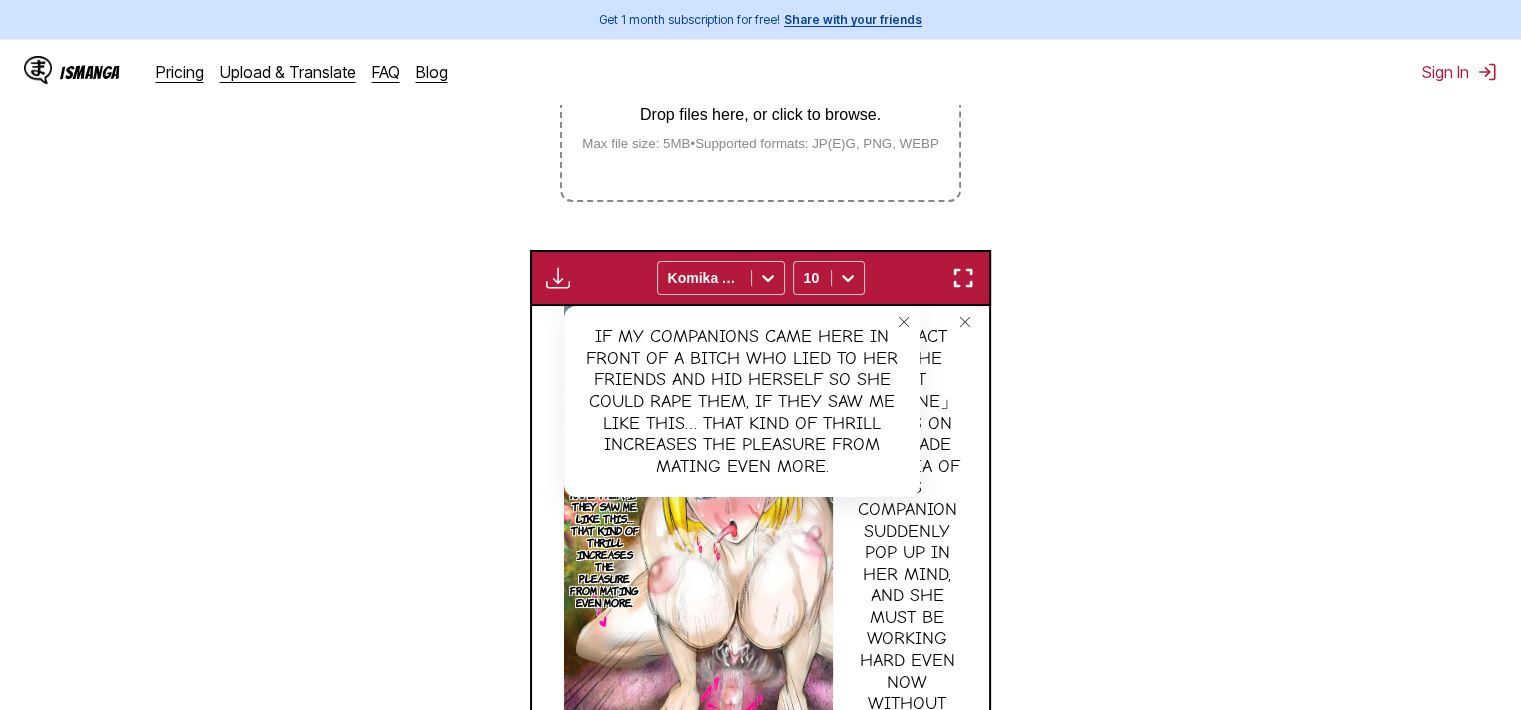 click at bounding box center (963, 278) 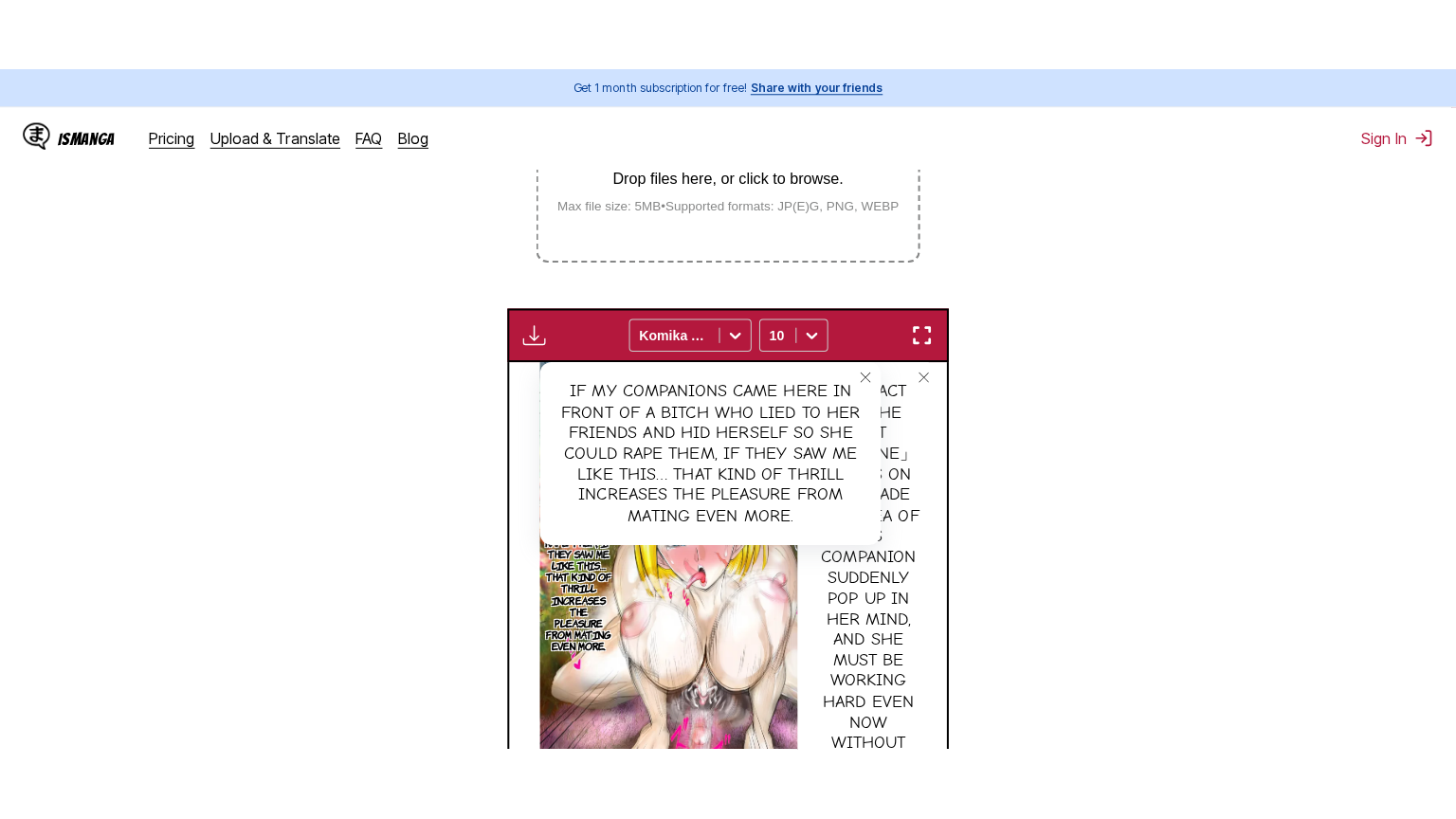 scroll, scrollTop: 220, scrollLeft: 0, axis: vertical 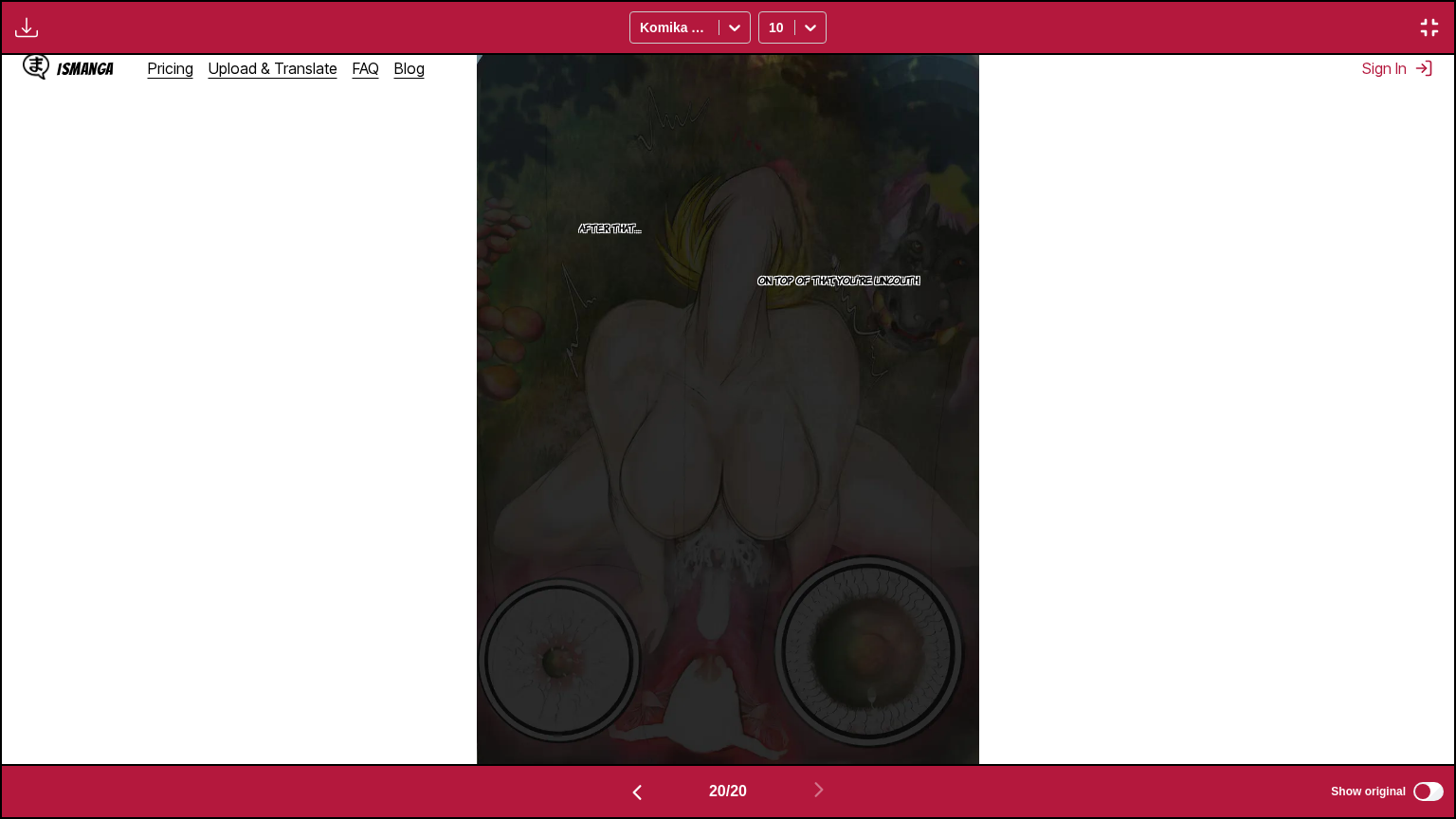 drag, startPoint x: 833, startPoint y: 288, endPoint x: 843, endPoint y: 279, distance: 13.453624 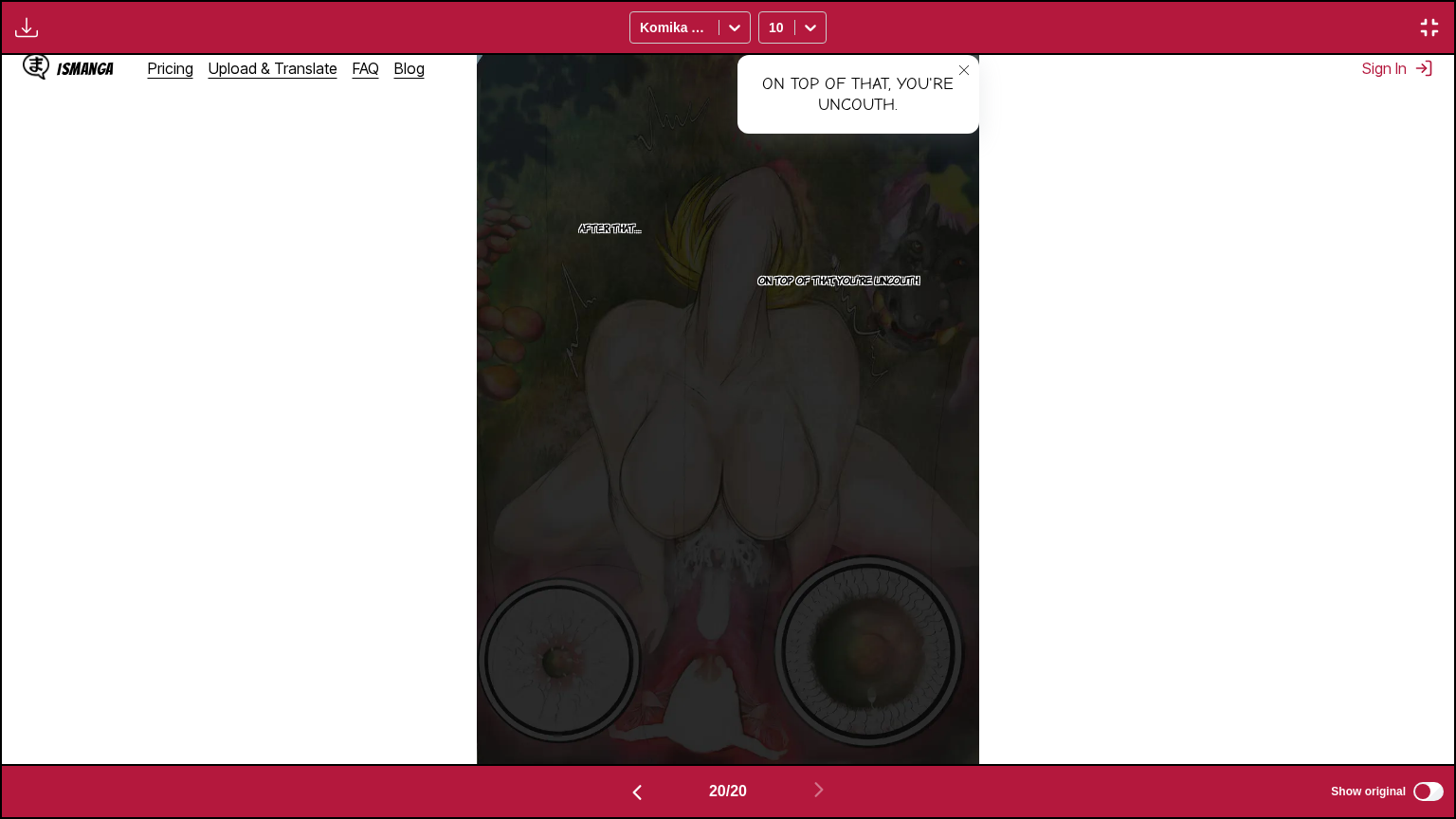 click on "After that…" at bounding box center [610, 227] 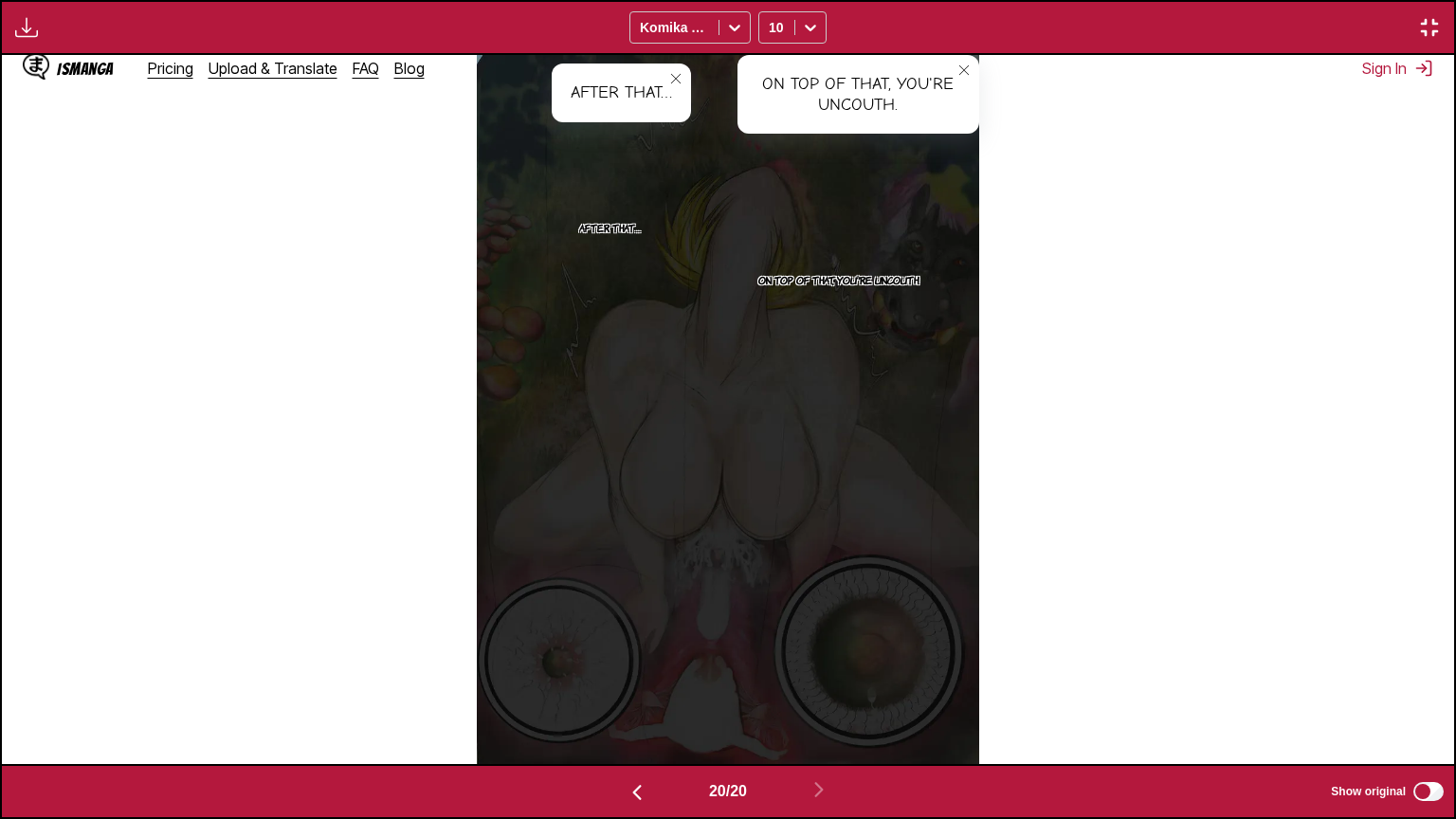 click at bounding box center (1429, 27) 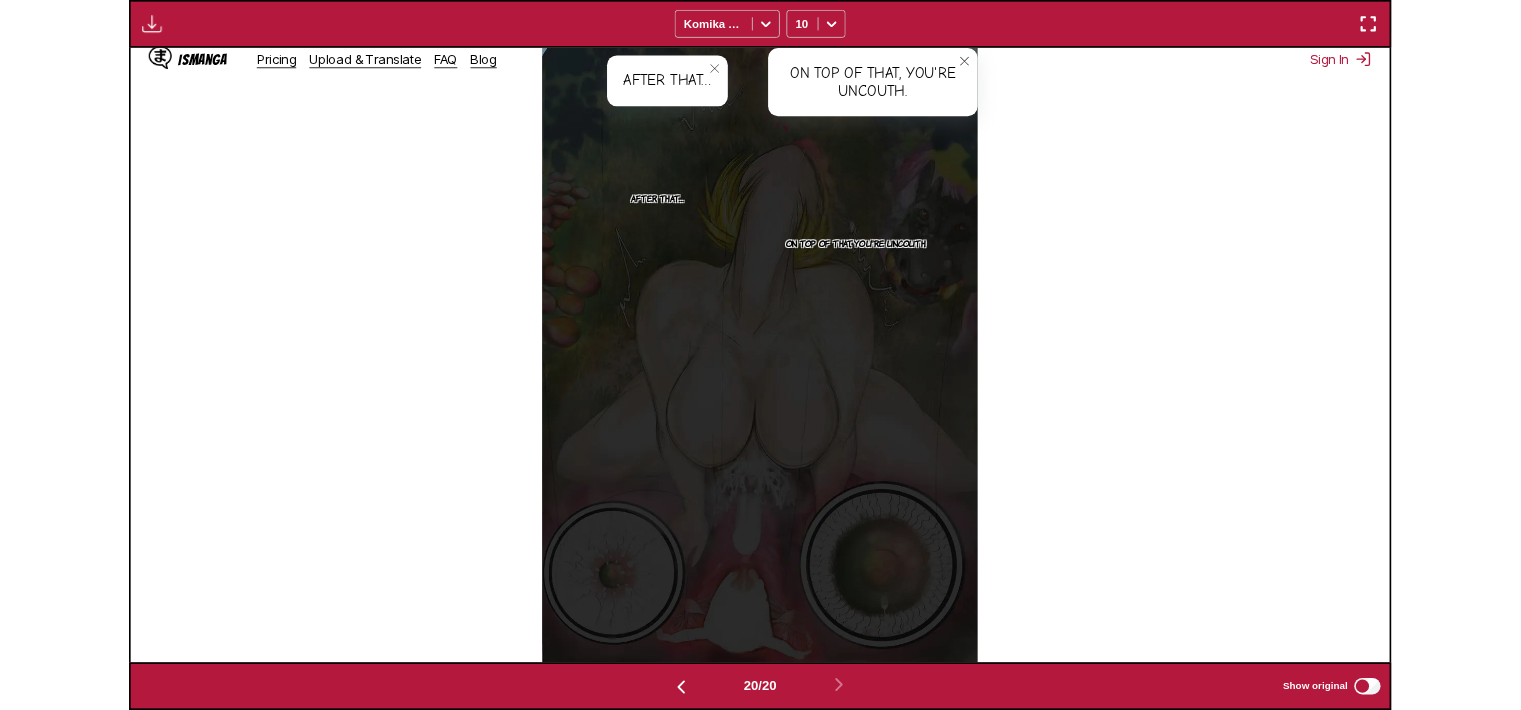 scroll, scrollTop: 521, scrollLeft: 0, axis: vertical 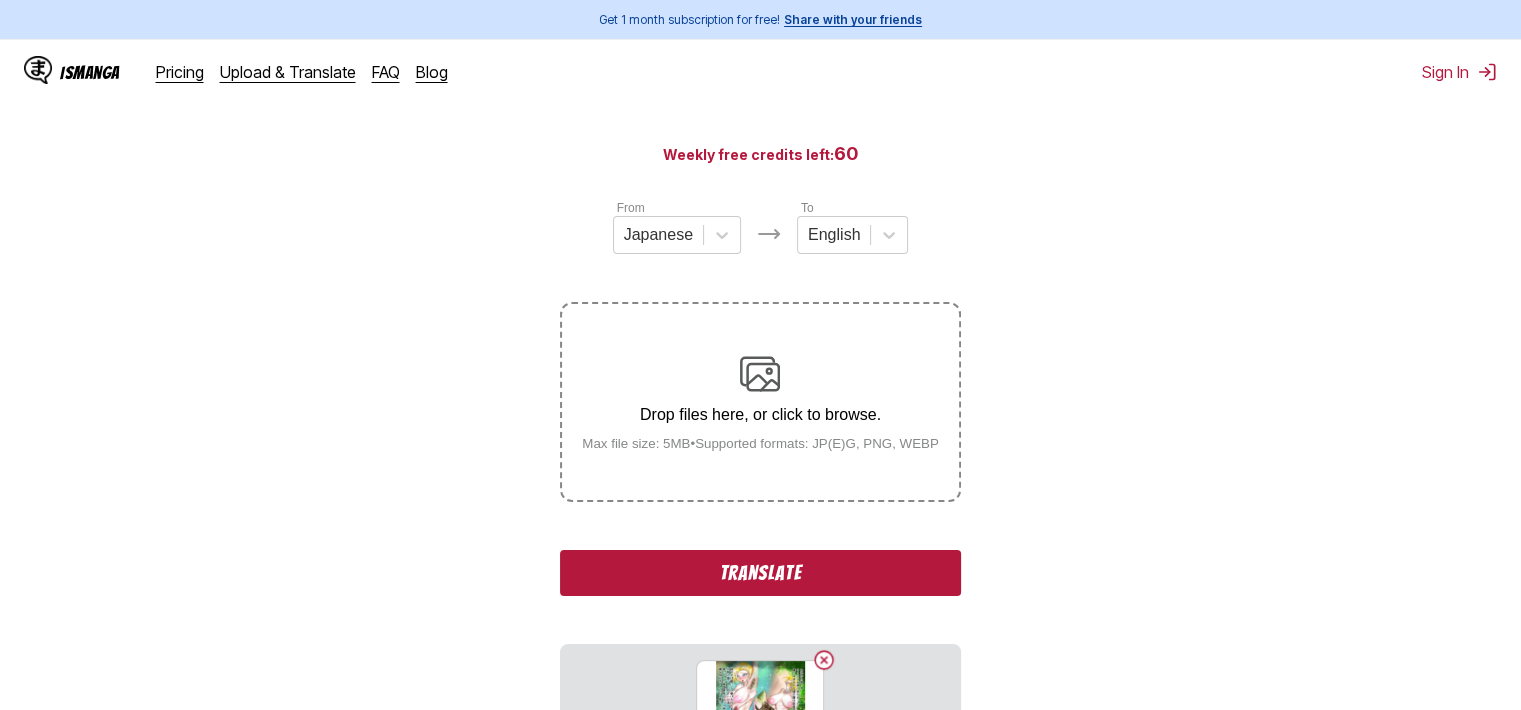 click on "Translate" at bounding box center [760, 573] 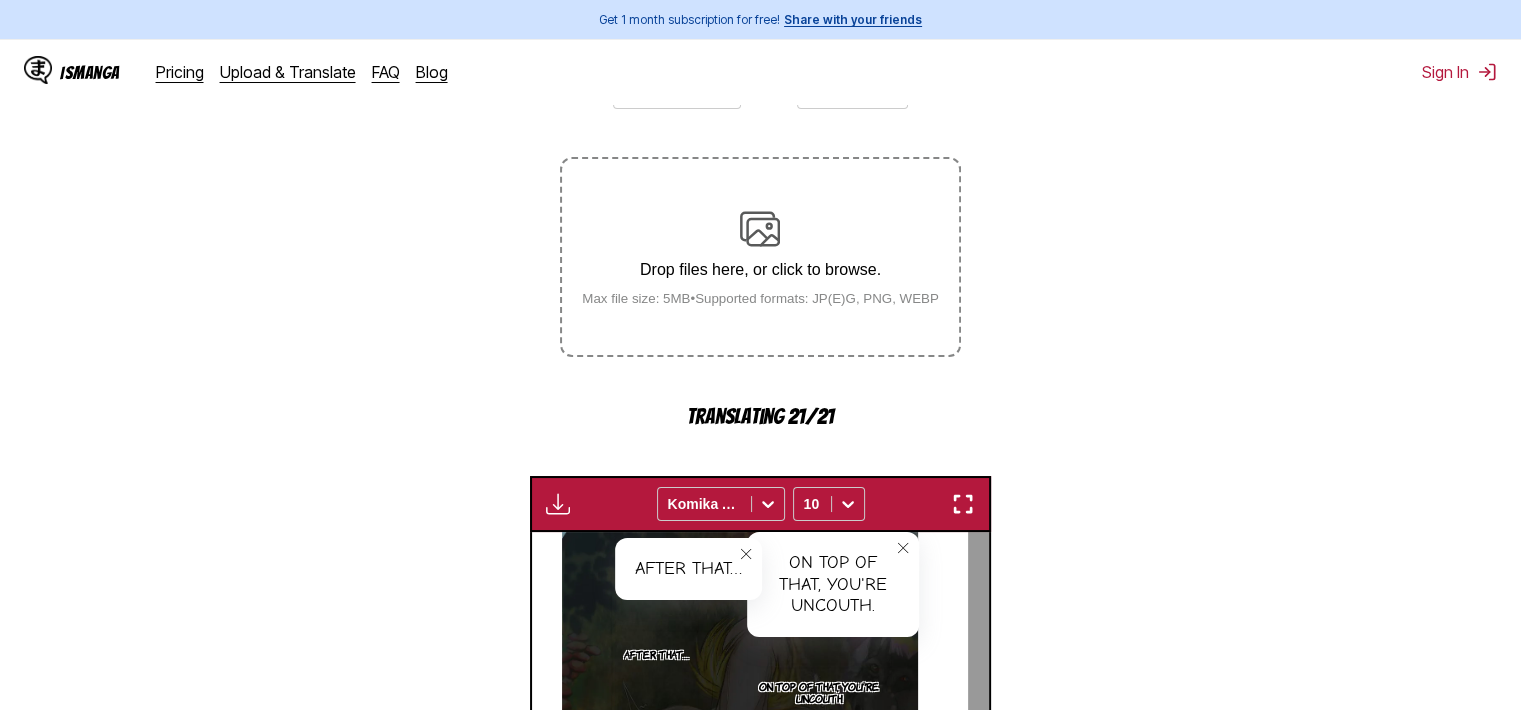 scroll, scrollTop: 421, scrollLeft: 0, axis: vertical 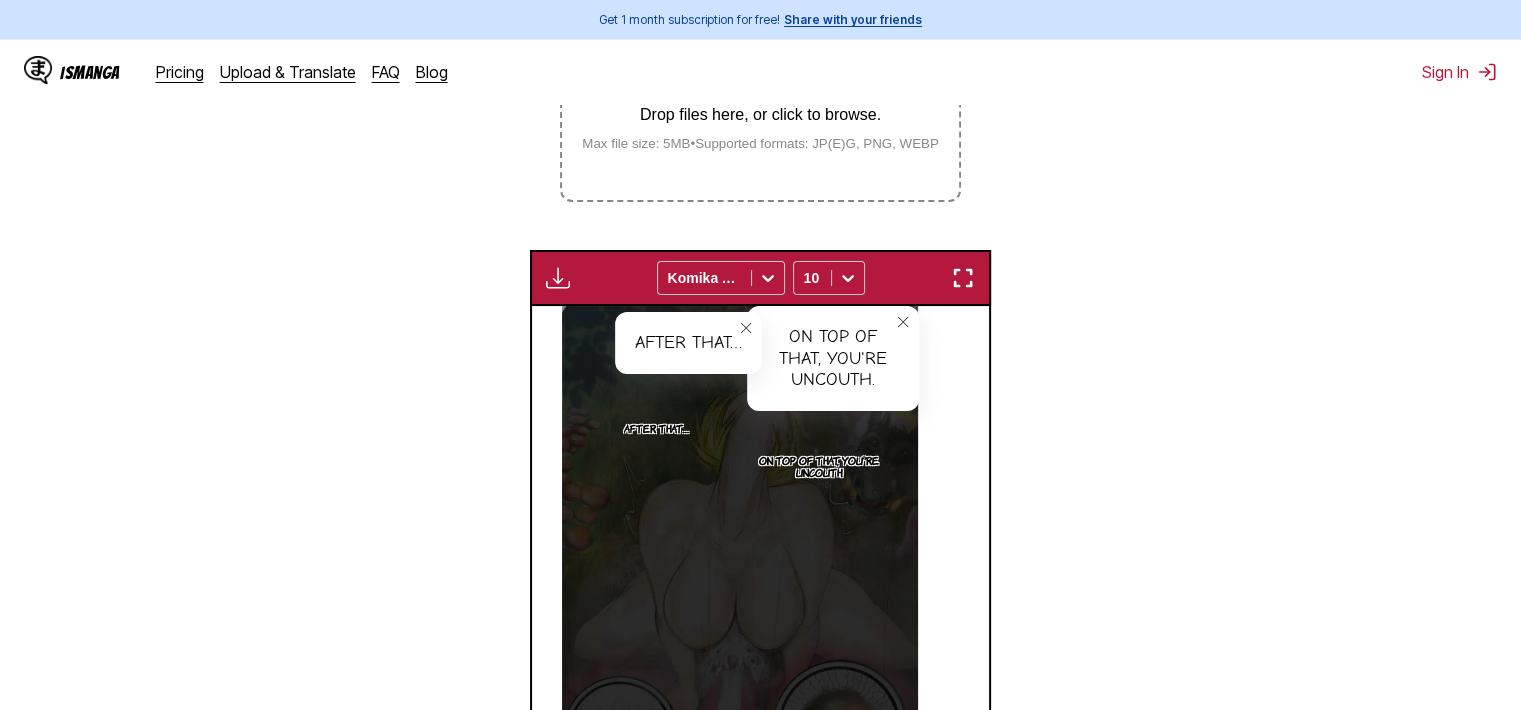 click on "On top of that, you're uncouth. On top of that, you're uncouth. After that… After that…" at bounding box center [740, 557] 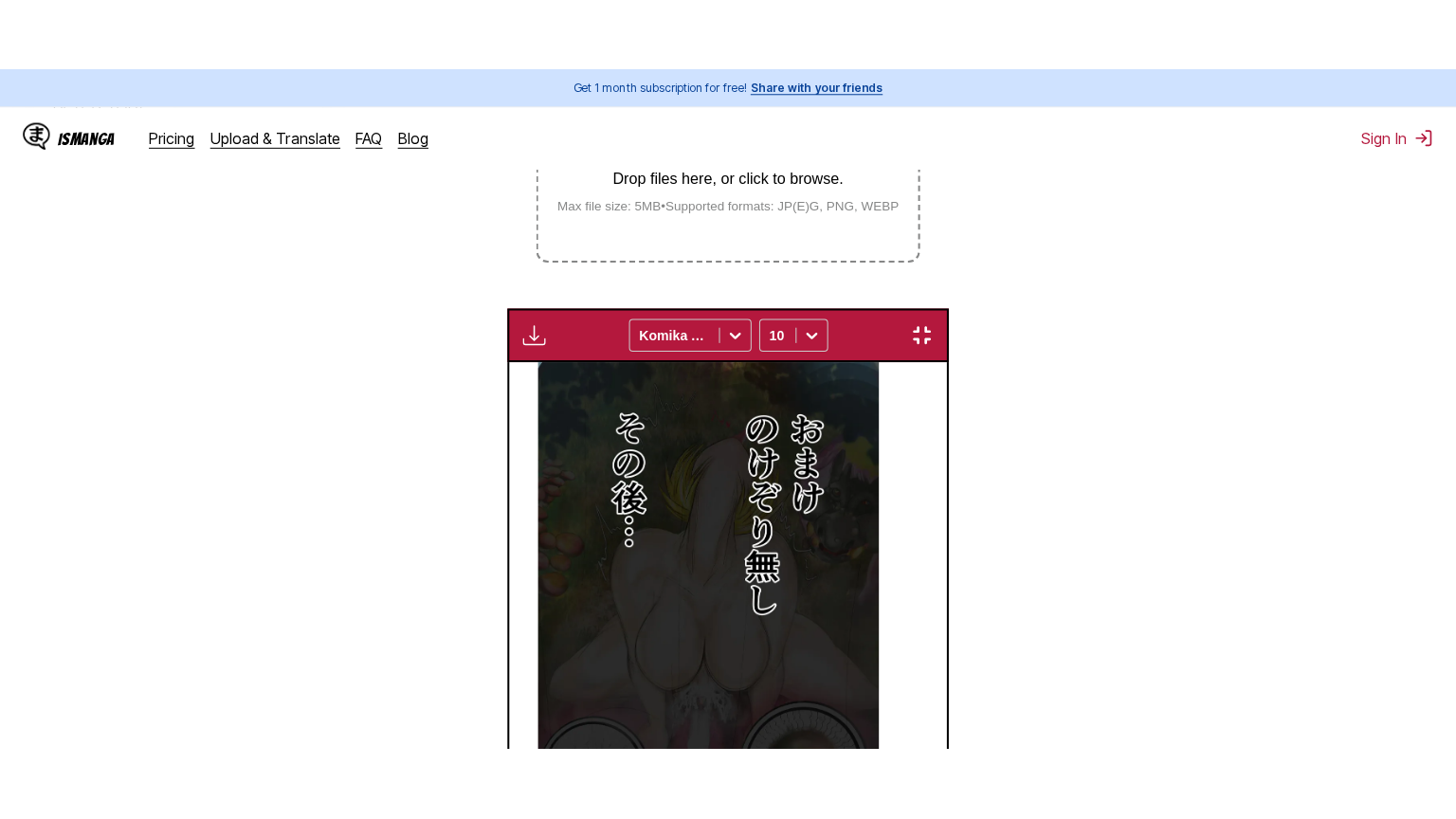 scroll, scrollTop: 220, scrollLeft: 0, axis: vertical 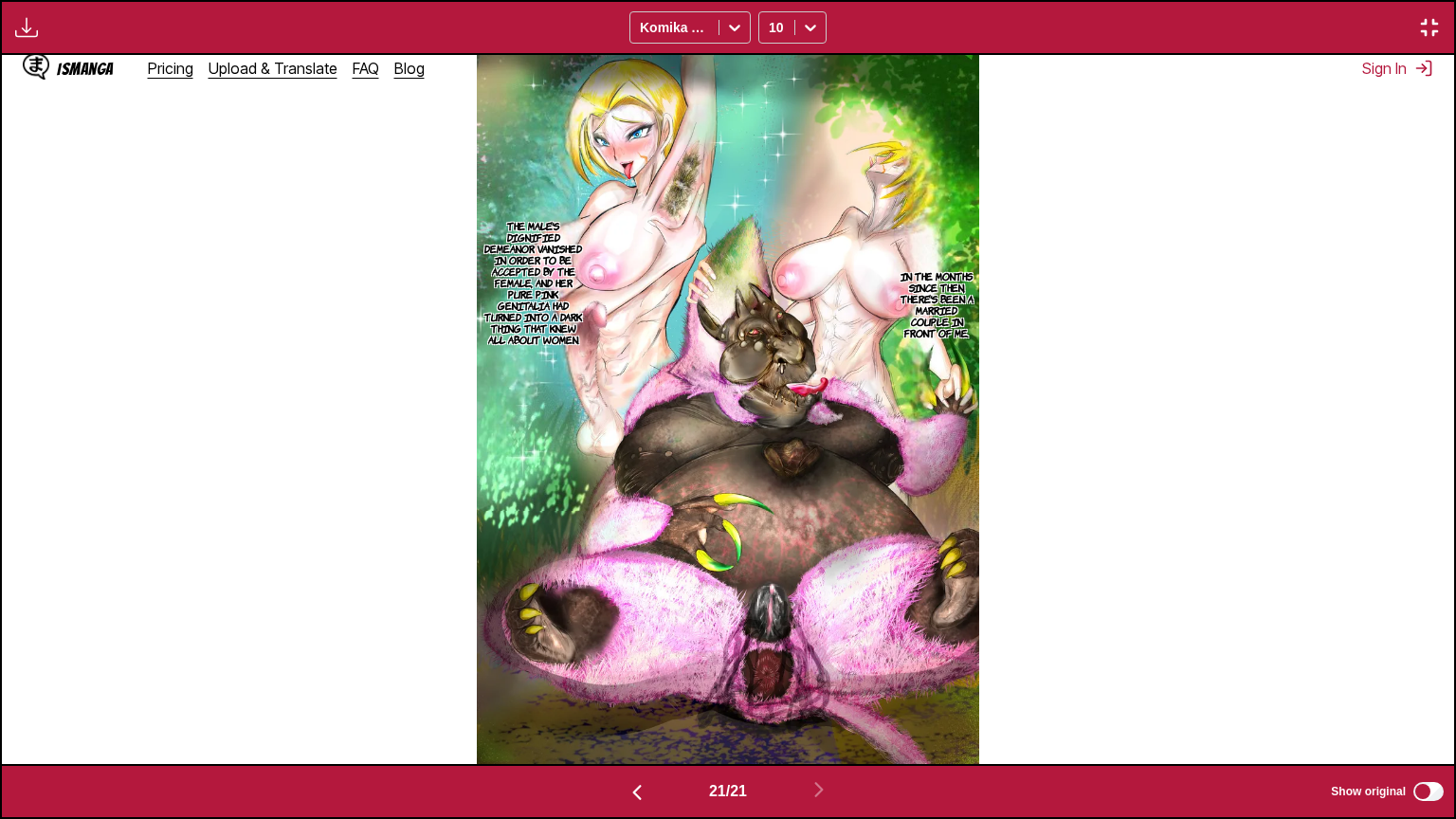click on "In the months since then, there's been a married couple in front of me." at bounding box center (937, 304) 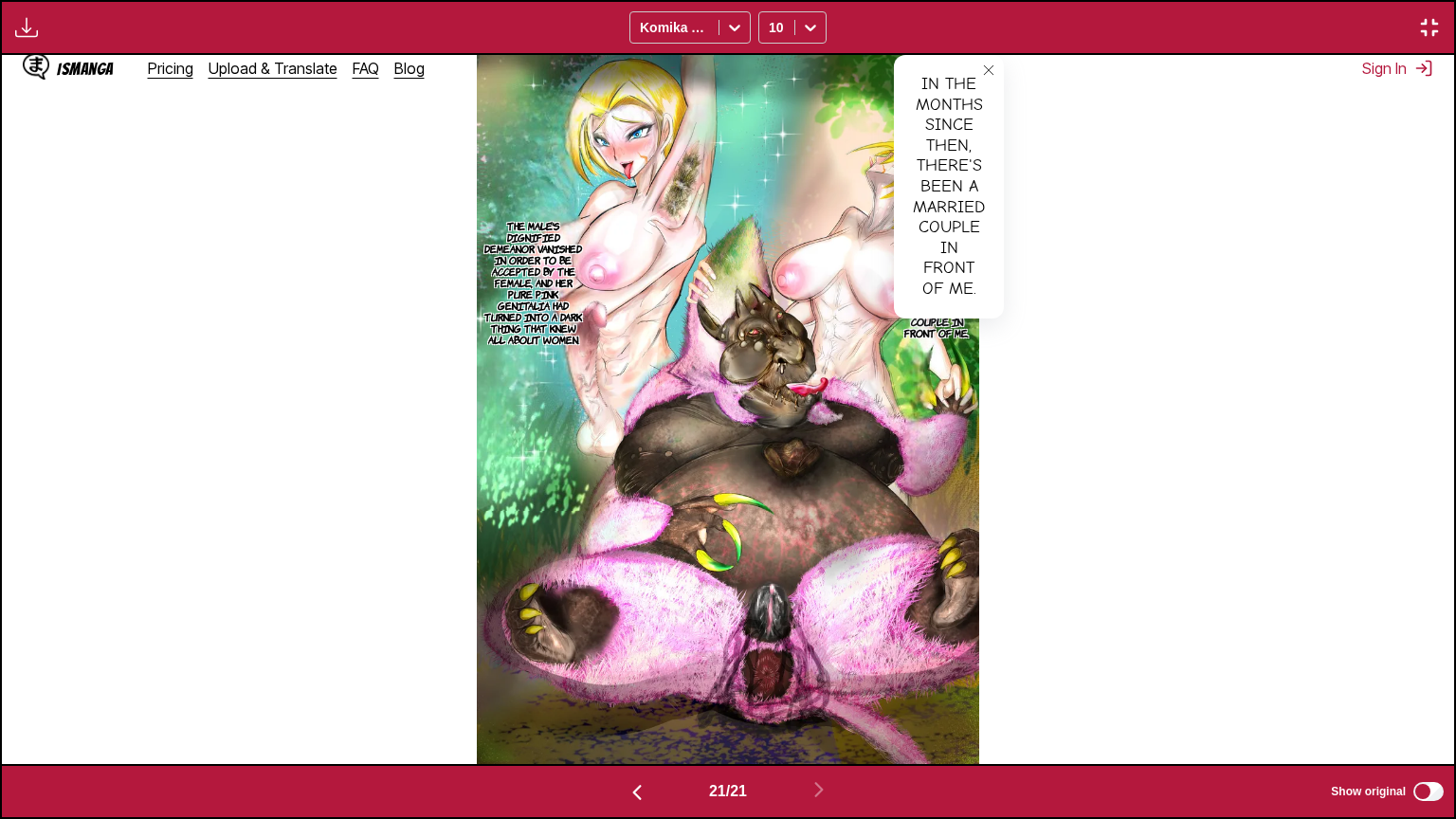 click on "The male's dignified demeanor vanished in order to be accepted by the female, and her pure pink genitalia had turned into a dark thing that knew all about women." at bounding box center (534, 282) 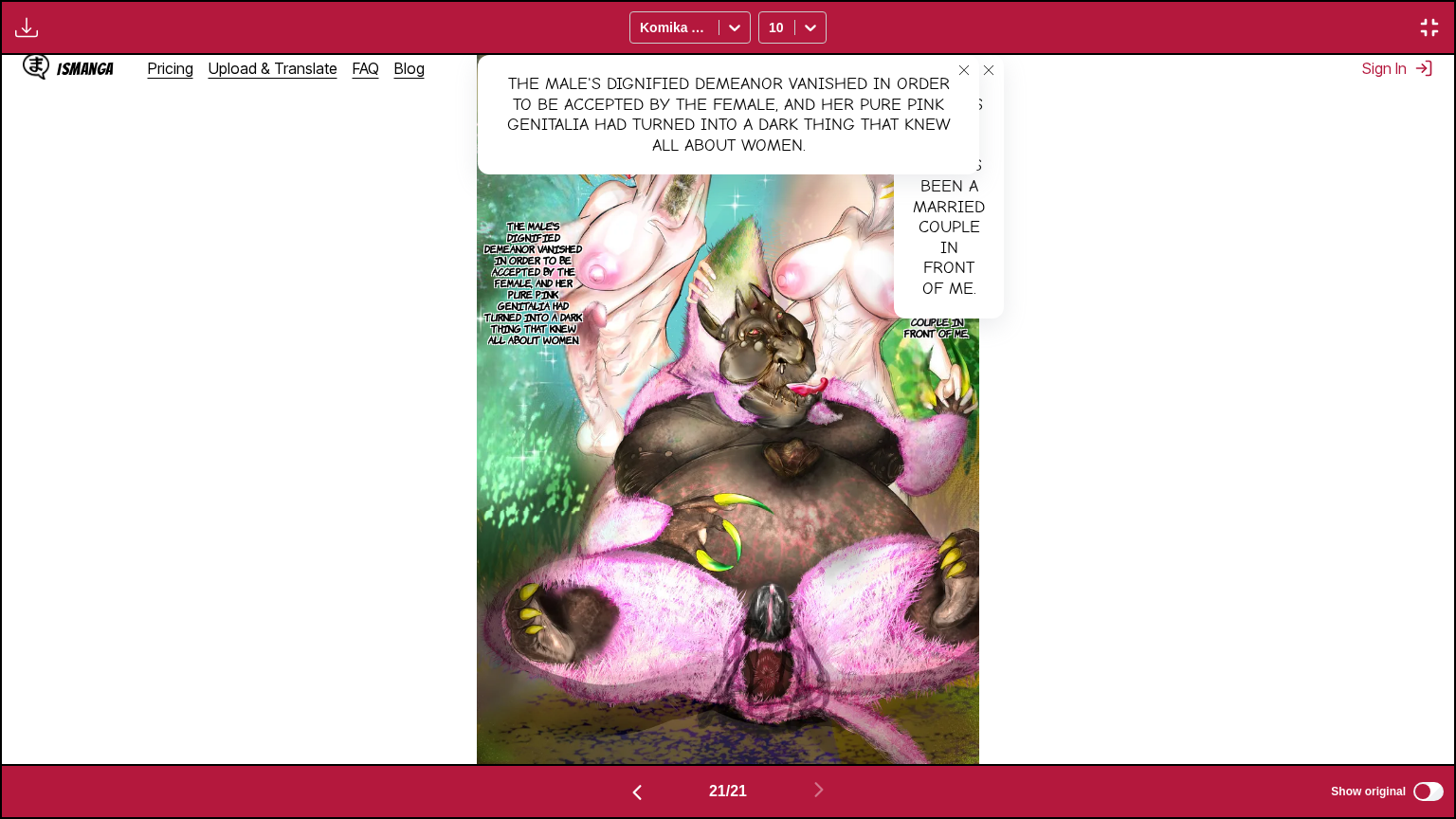 click at bounding box center [1429, 27] 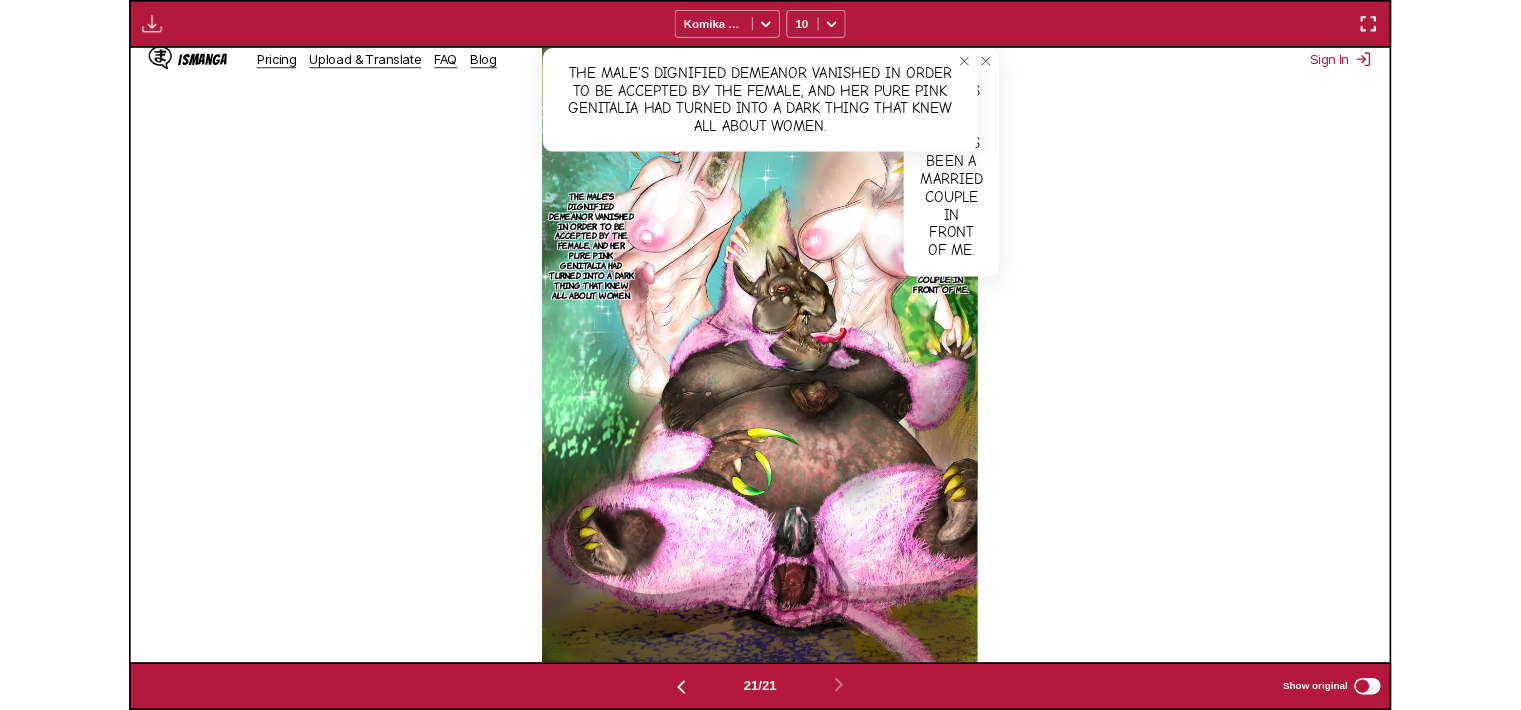 scroll, scrollTop: 521, scrollLeft: 0, axis: vertical 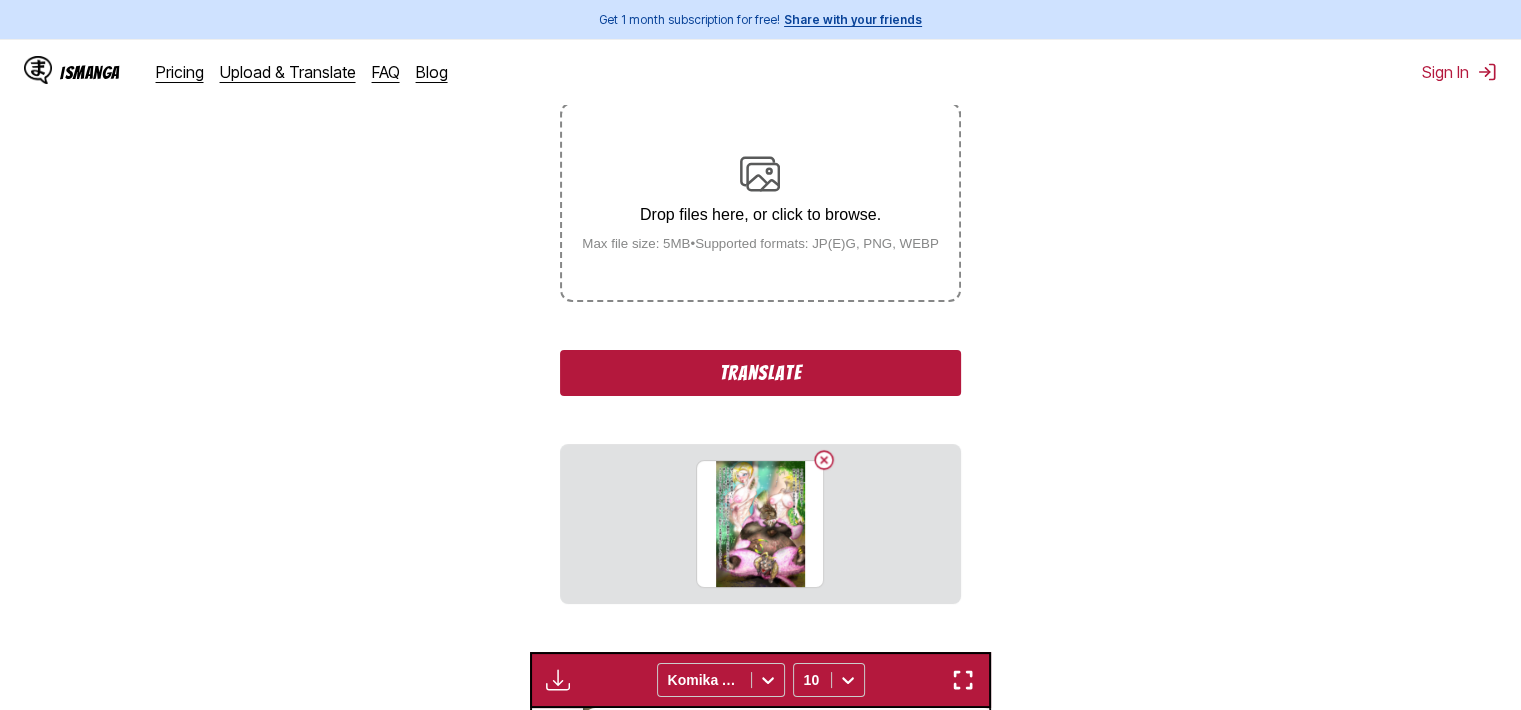 click on "Translate" at bounding box center (760, 373) 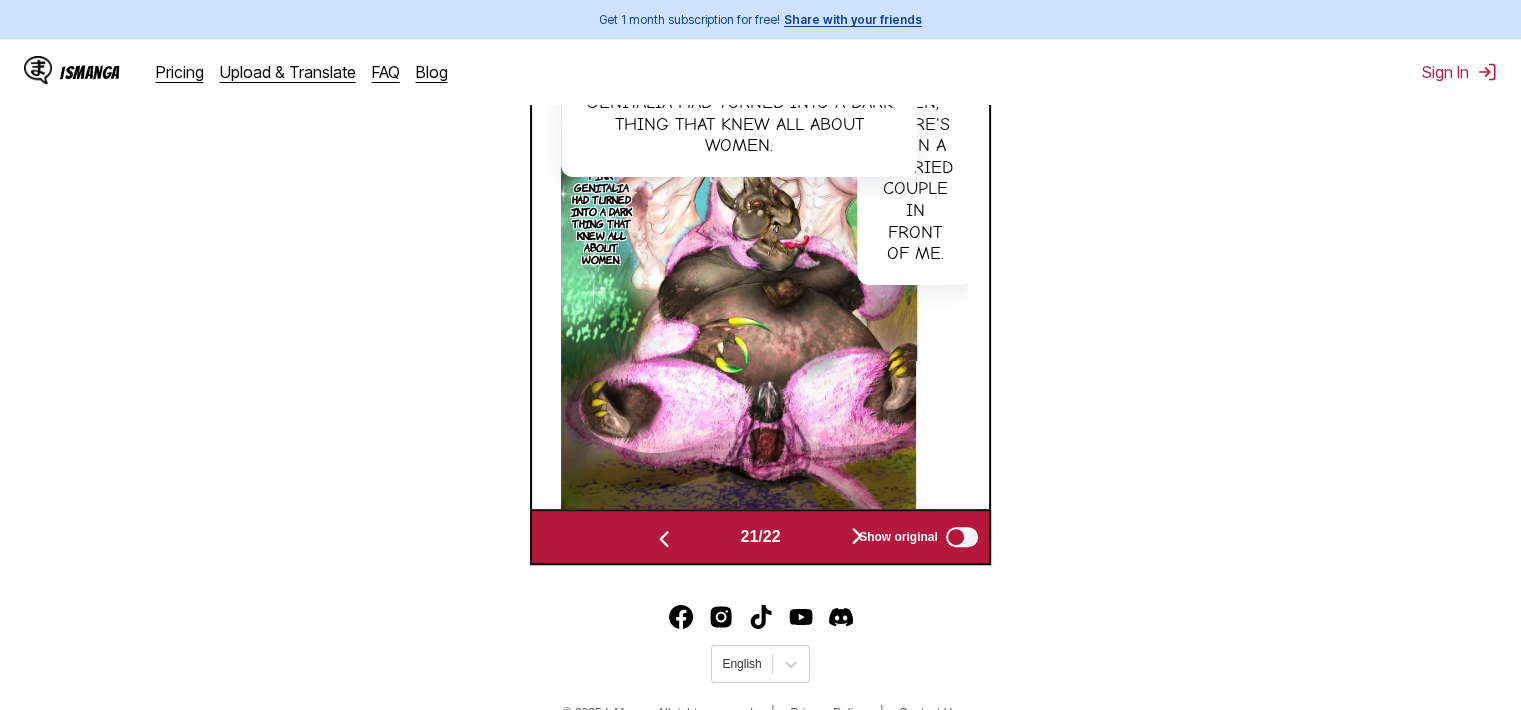 scroll, scrollTop: 721, scrollLeft: 0, axis: vertical 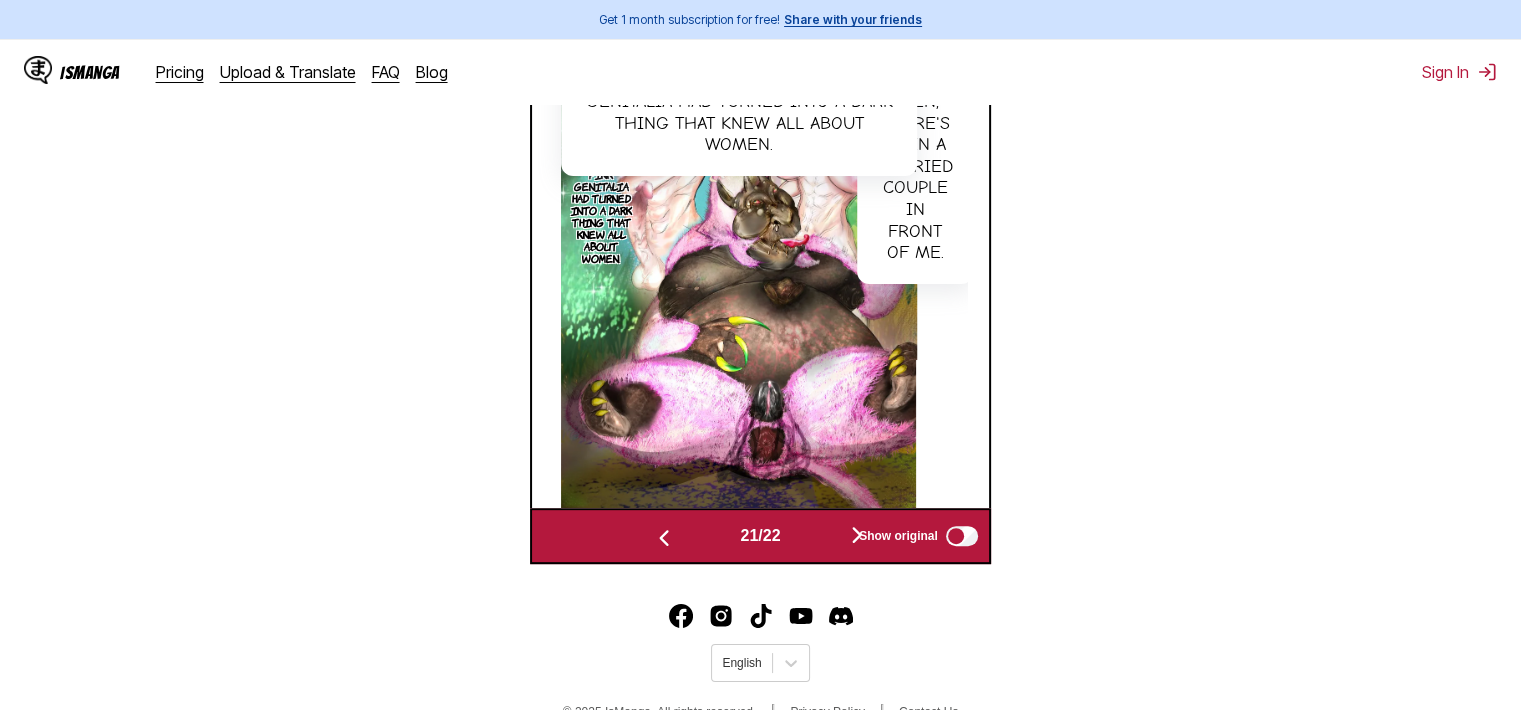 click on "Show original" at bounding box center [914, 536] 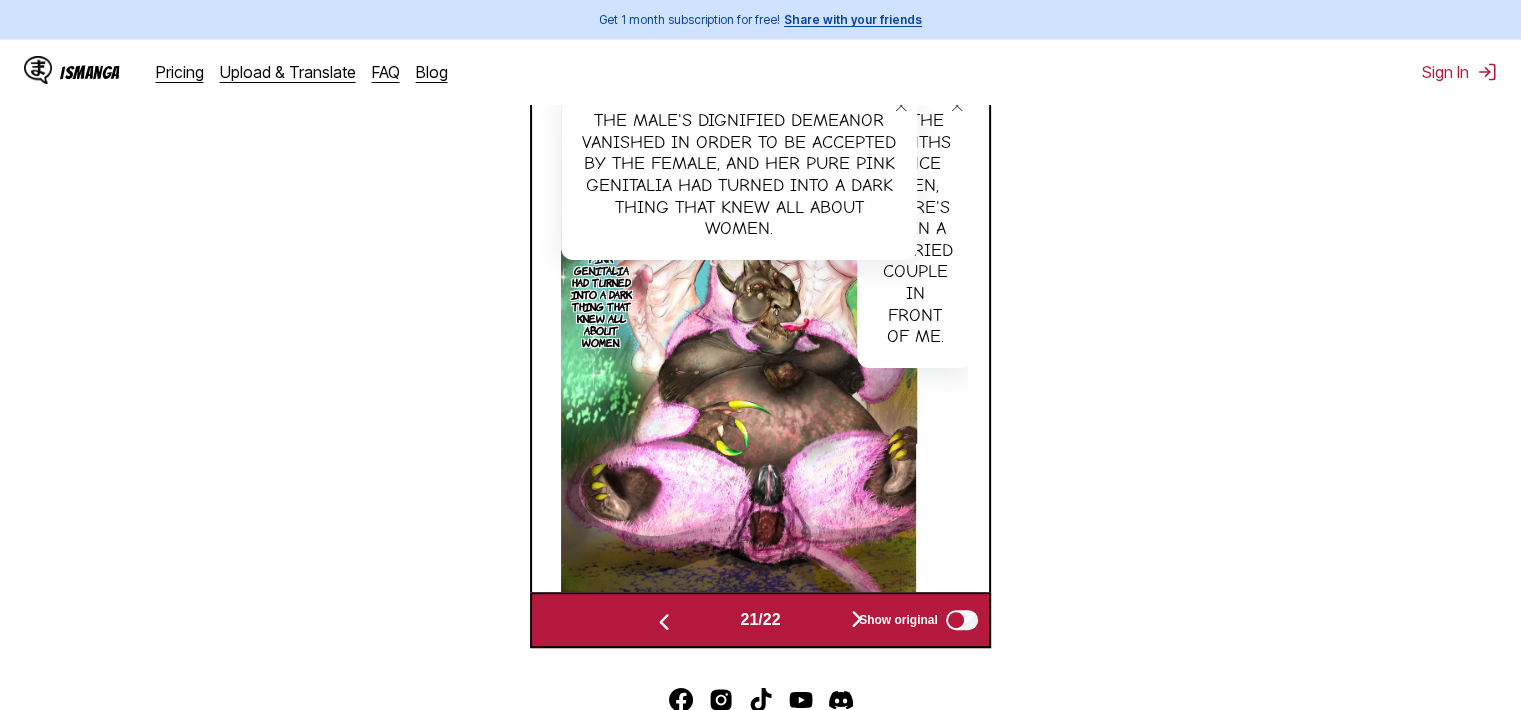 scroll, scrollTop: 521, scrollLeft: 0, axis: vertical 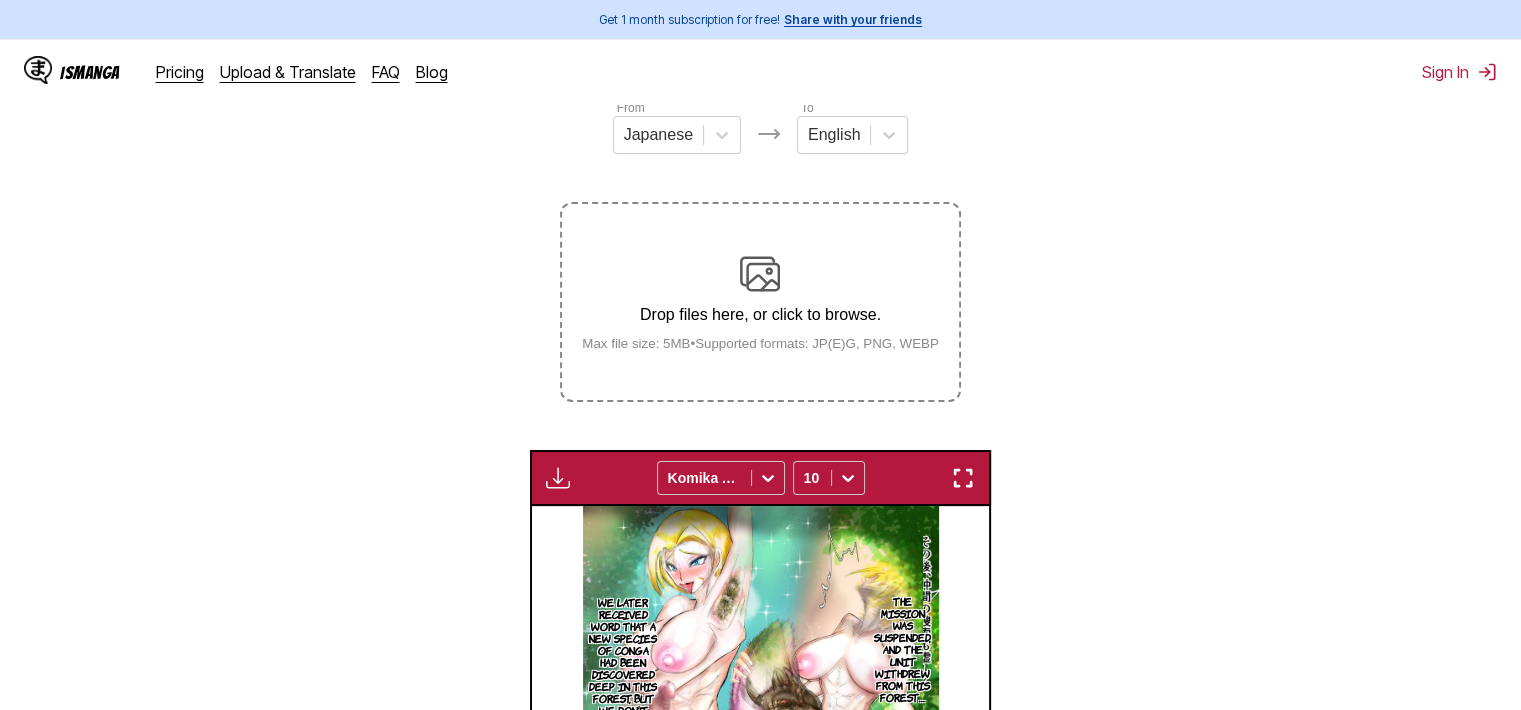 click at bounding box center (963, 478) 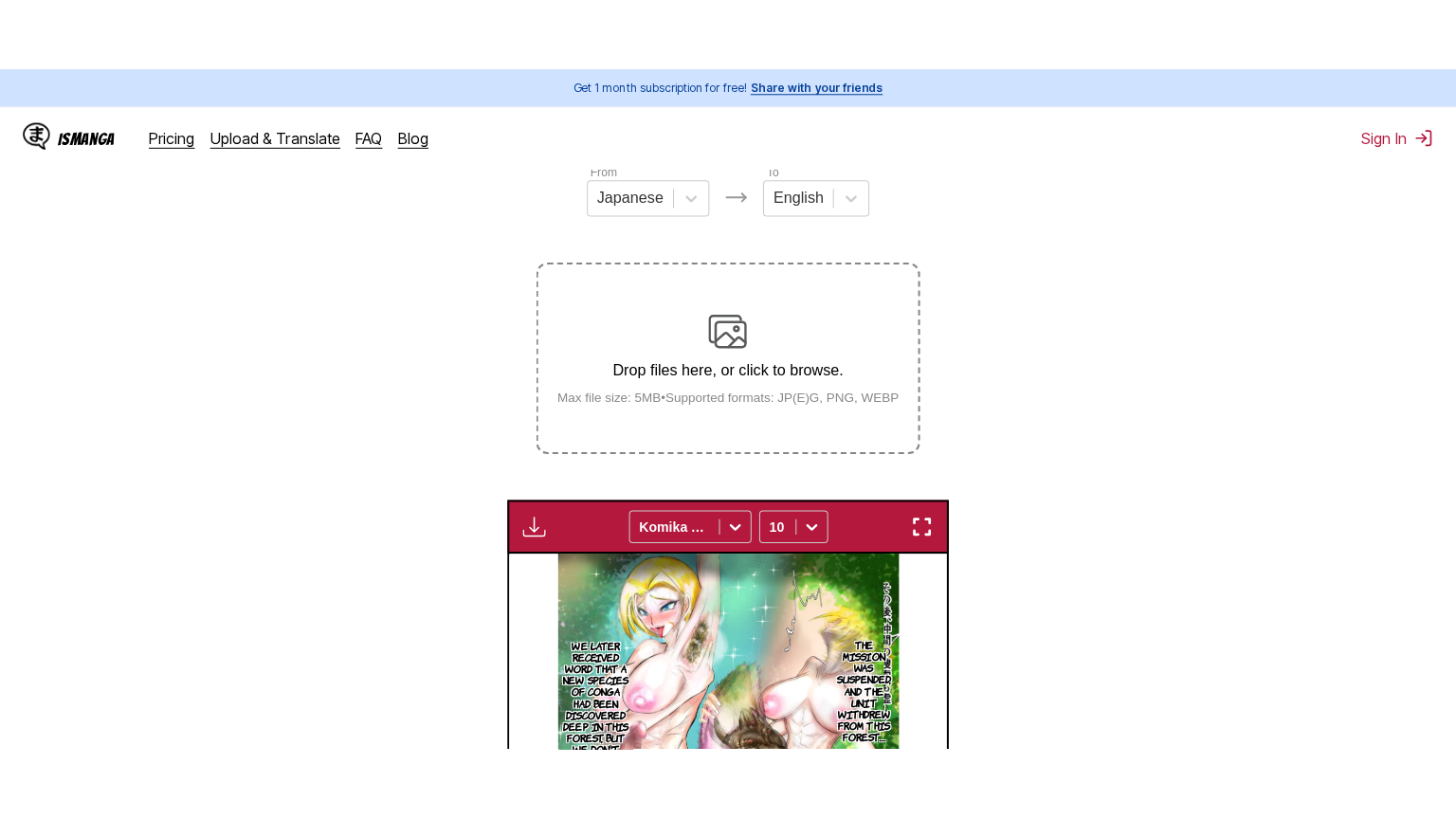 scroll, scrollTop: 0, scrollLeft: 30512, axis: horizontal 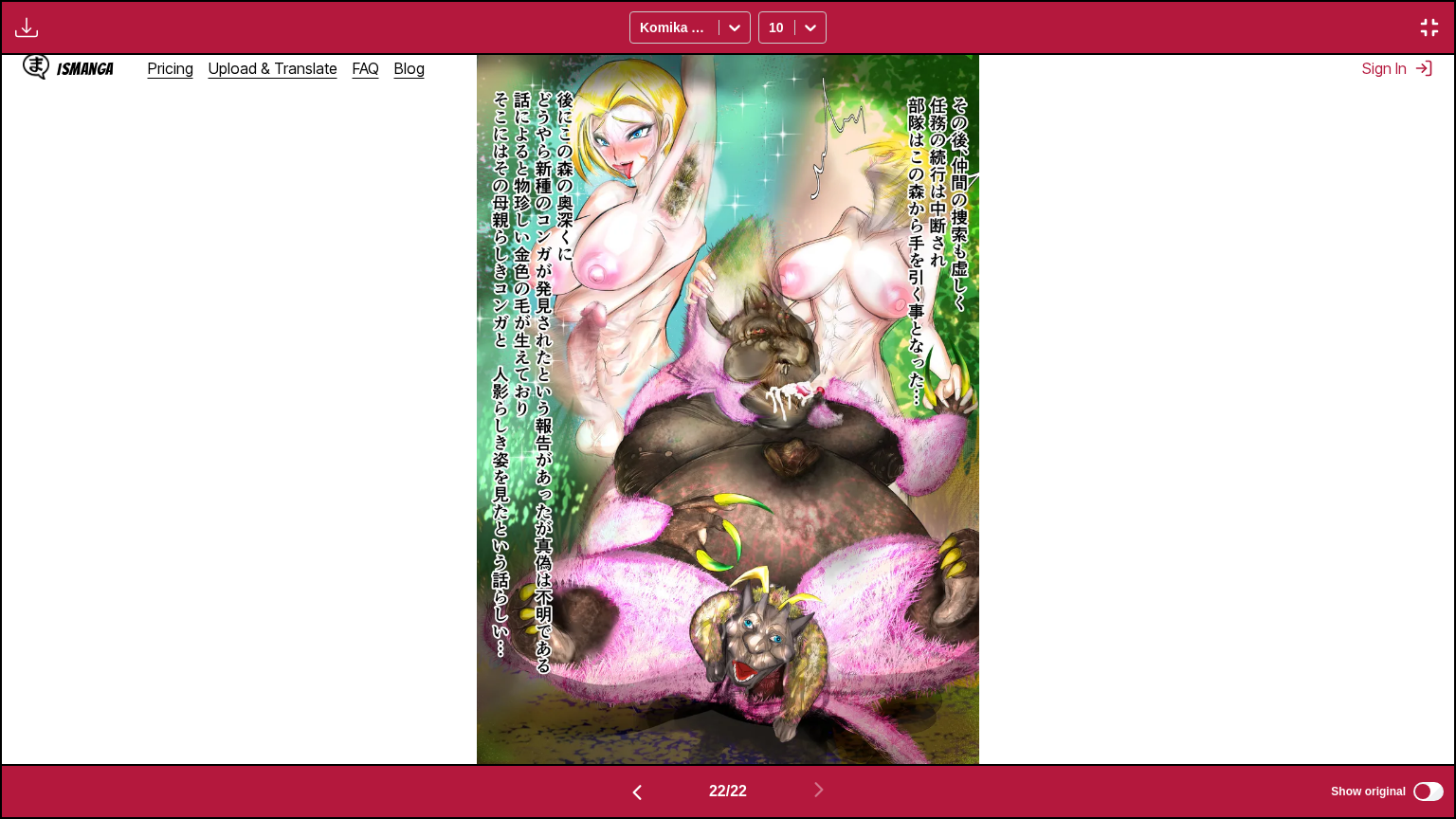click on "22  /  22 Show original" at bounding box center [728, 792] 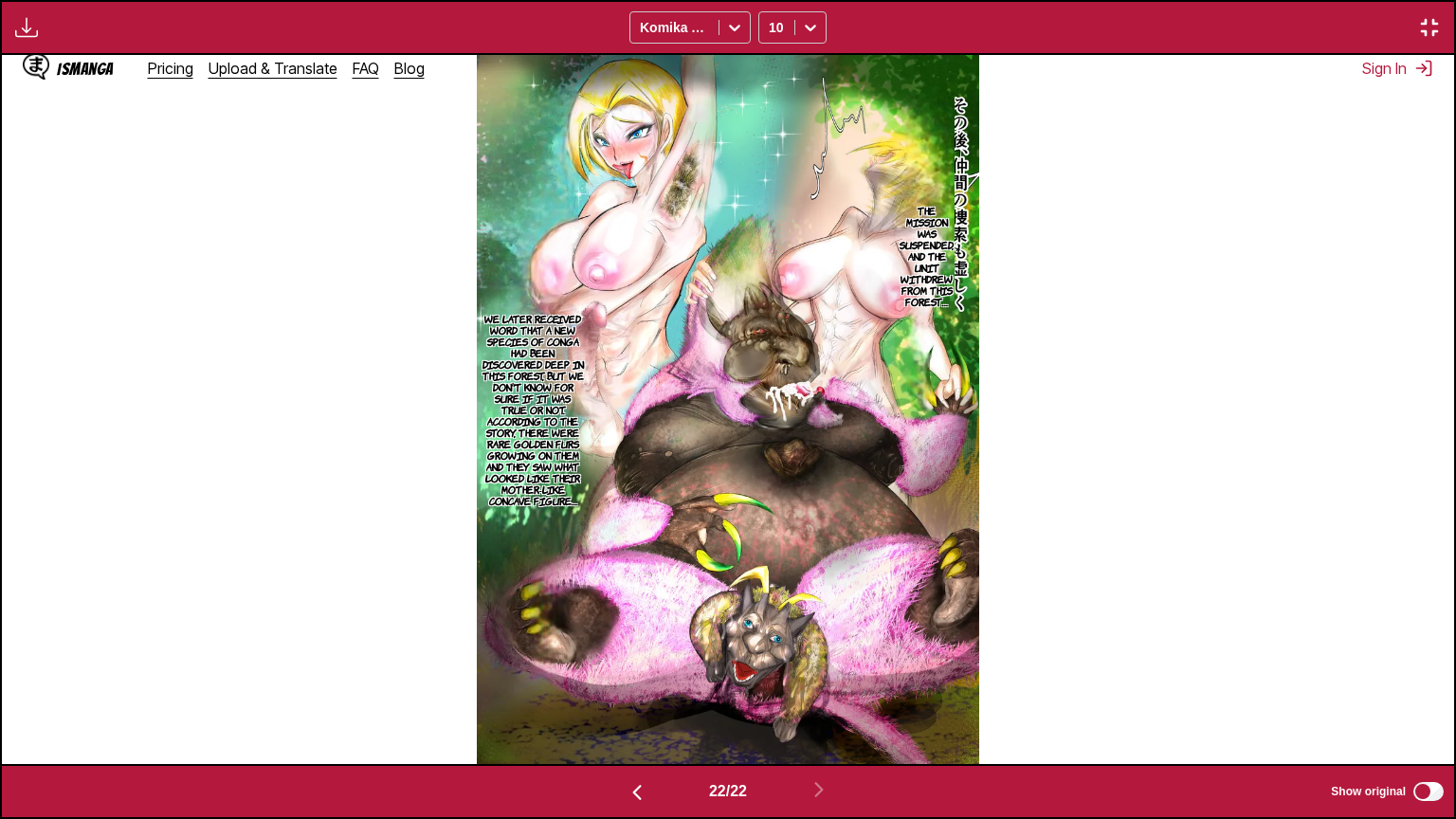 click on "The mission was suspended, and the unit withdrew from this forest…" at bounding box center (926, 256) 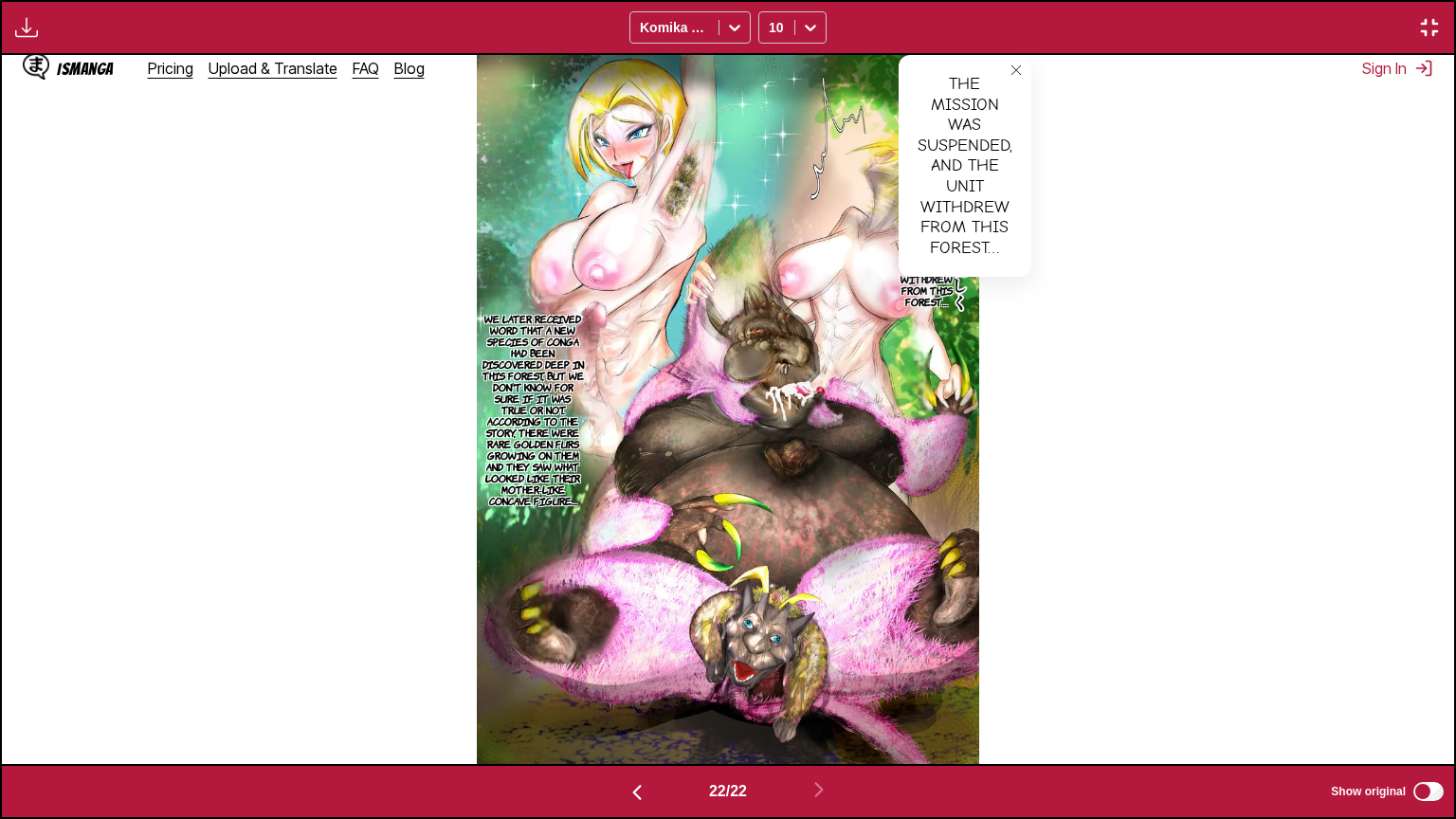 click on "We later received word that a new species of conga had been discovered deep in this forest, but we don't know for sure if it was true or not. According to the story, there were rare golden furs growing on them and they saw what looked like their mother-like concave figure…" at bounding box center (533, 410) 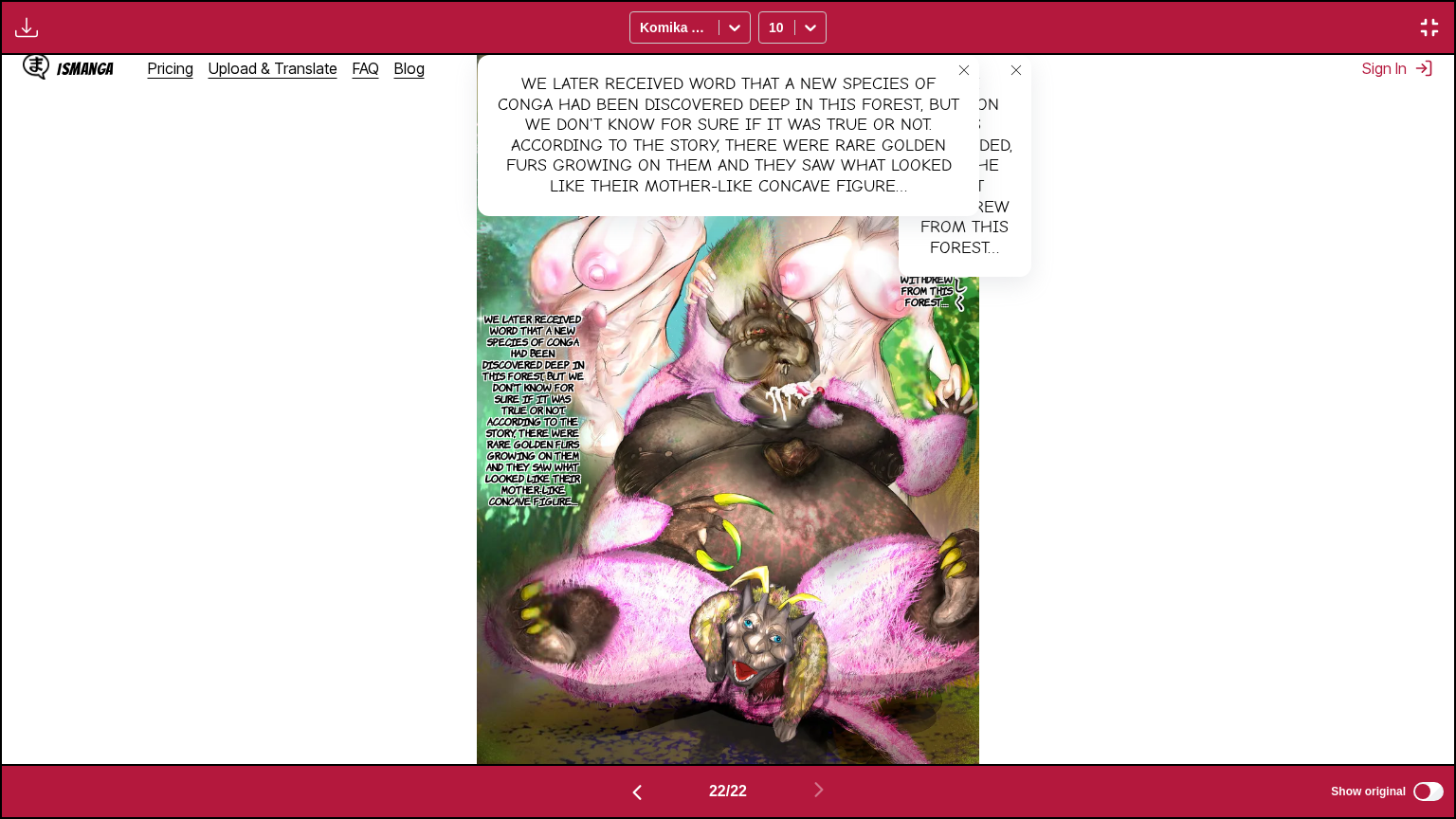 click at bounding box center [1429, 27] 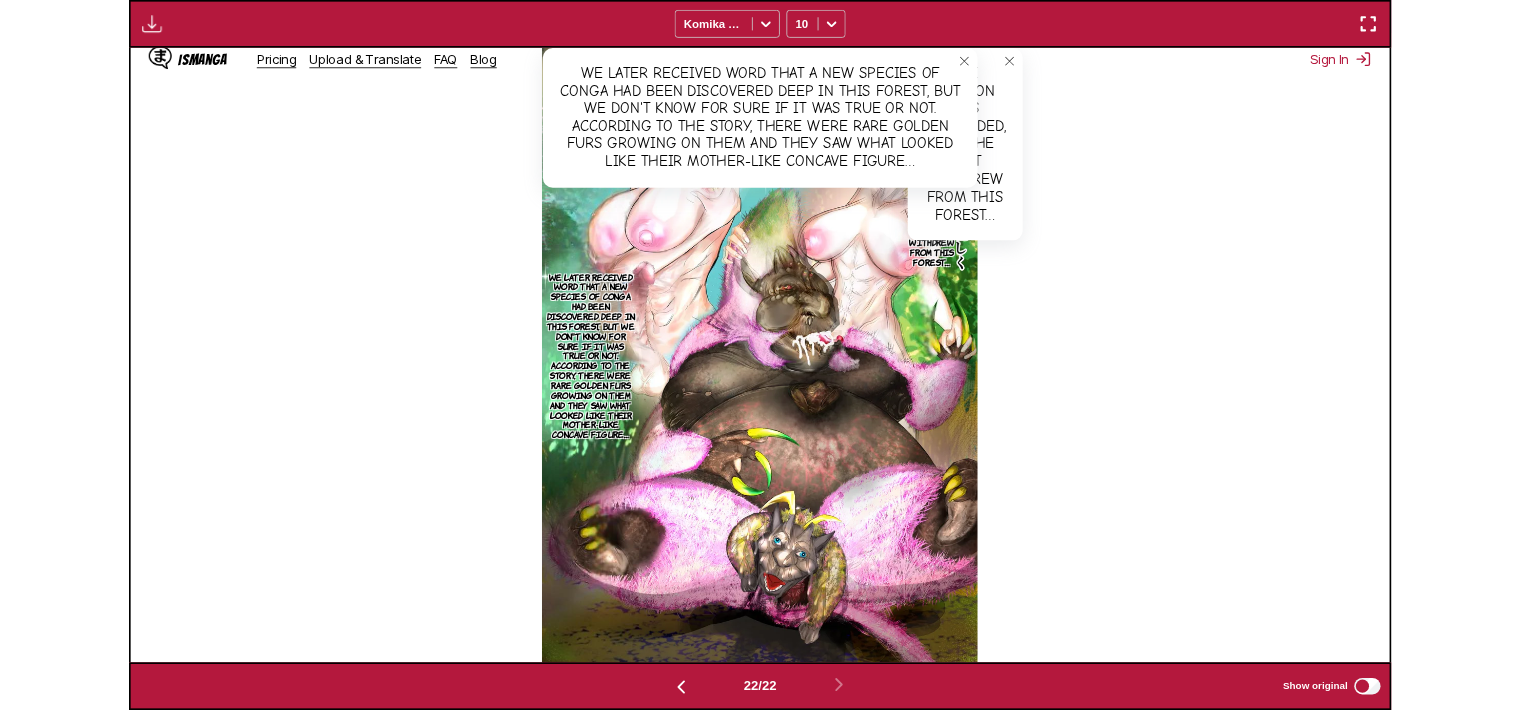scroll, scrollTop: 521, scrollLeft: 0, axis: vertical 